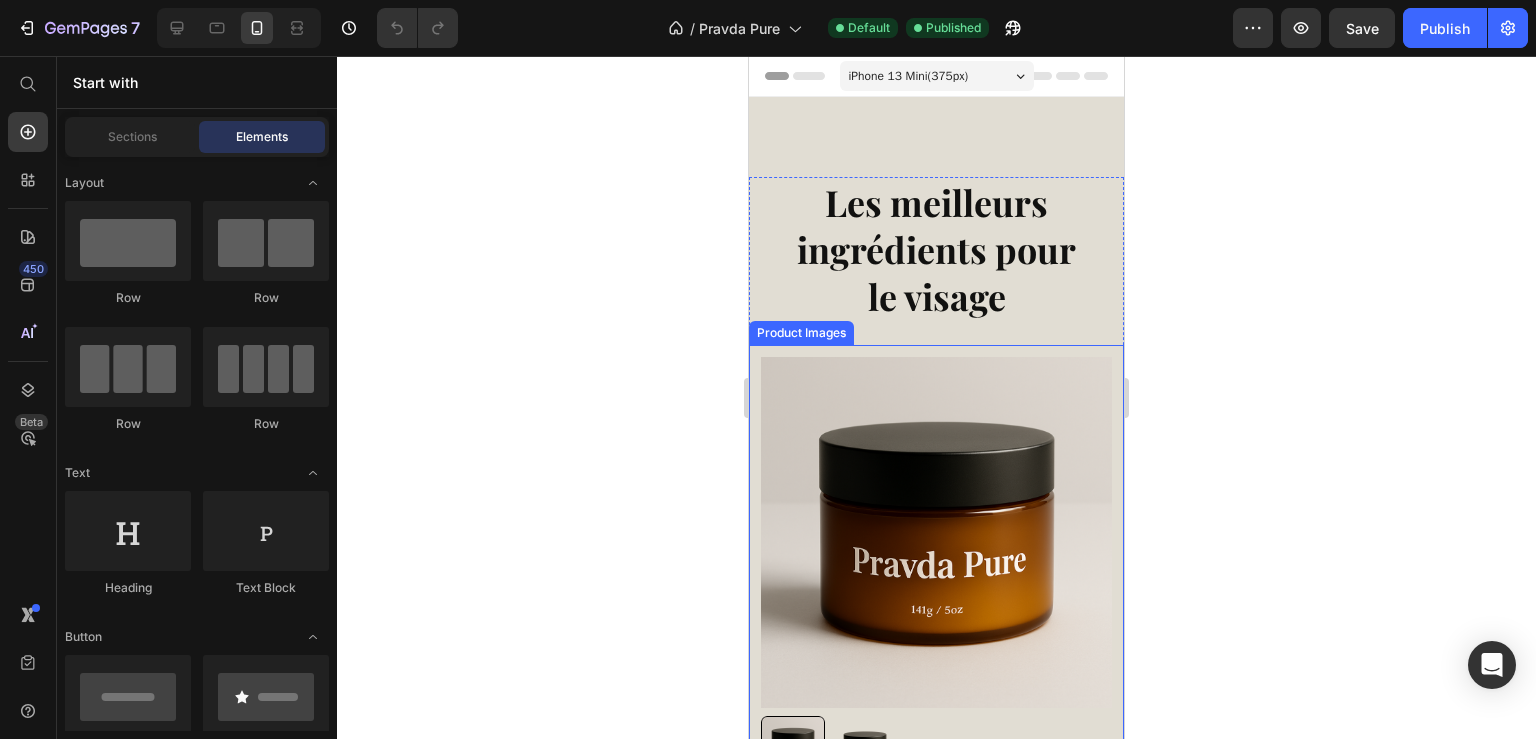 scroll, scrollTop: 0, scrollLeft: 0, axis: both 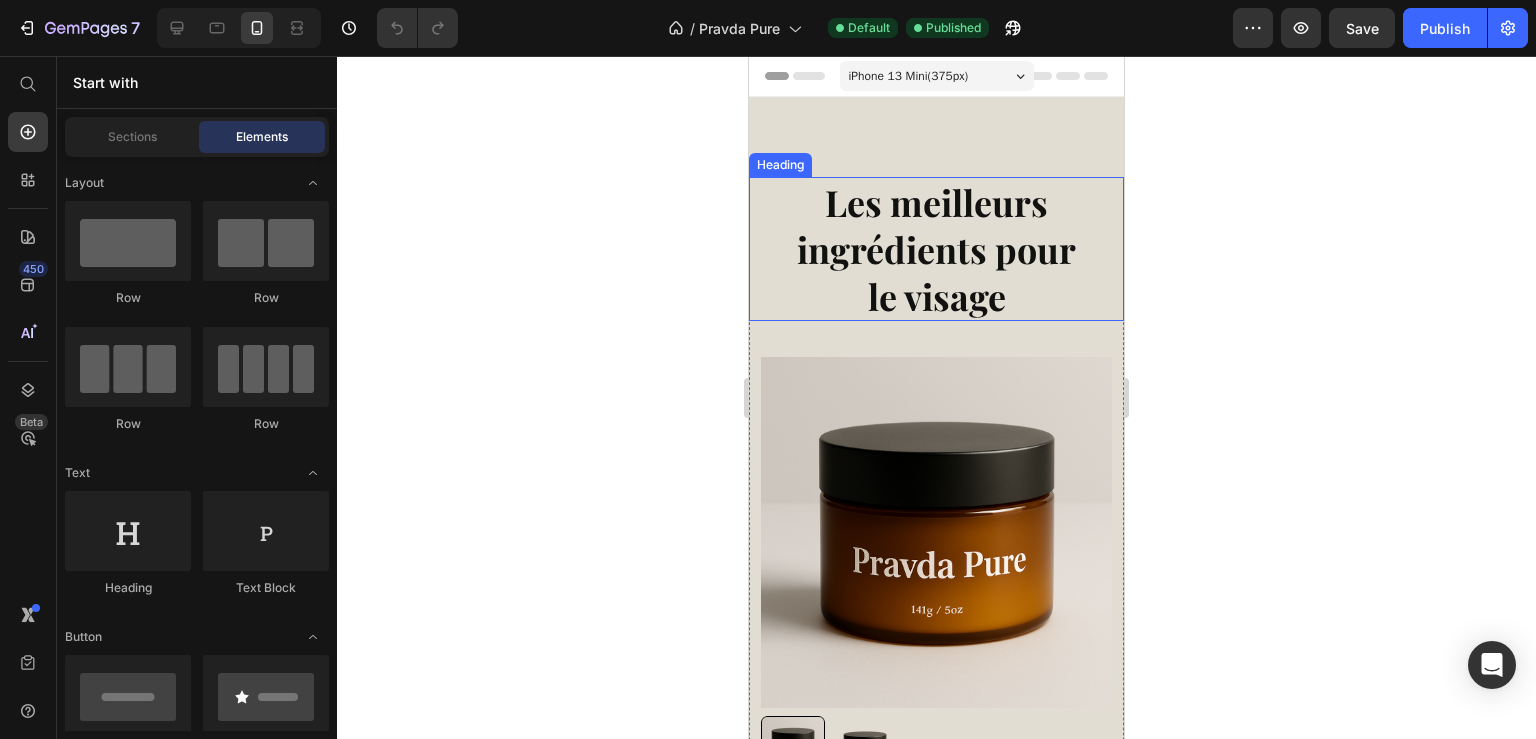 click on "Les meilleurs ingrédients pour  le visage" at bounding box center (936, 249) 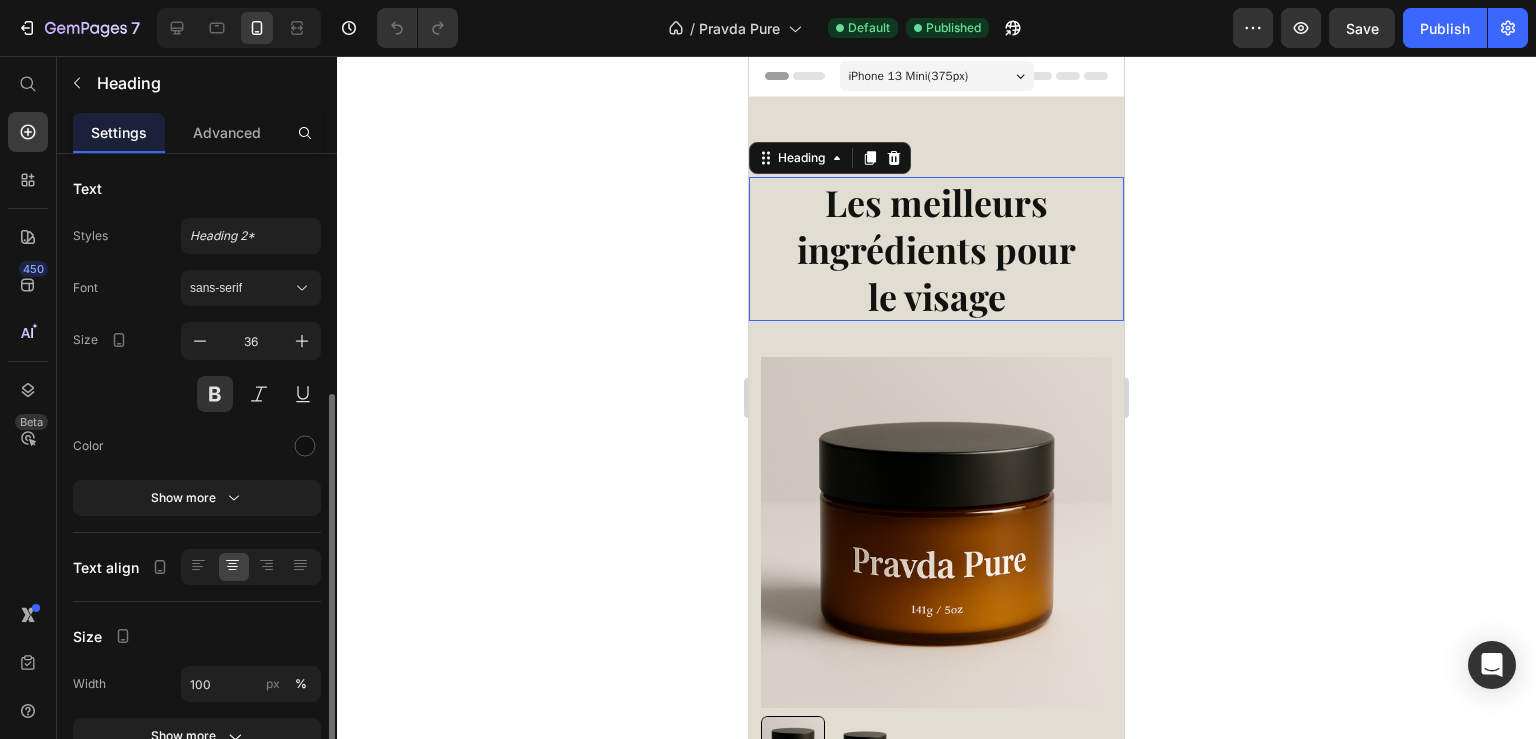scroll, scrollTop: 0, scrollLeft: 0, axis: both 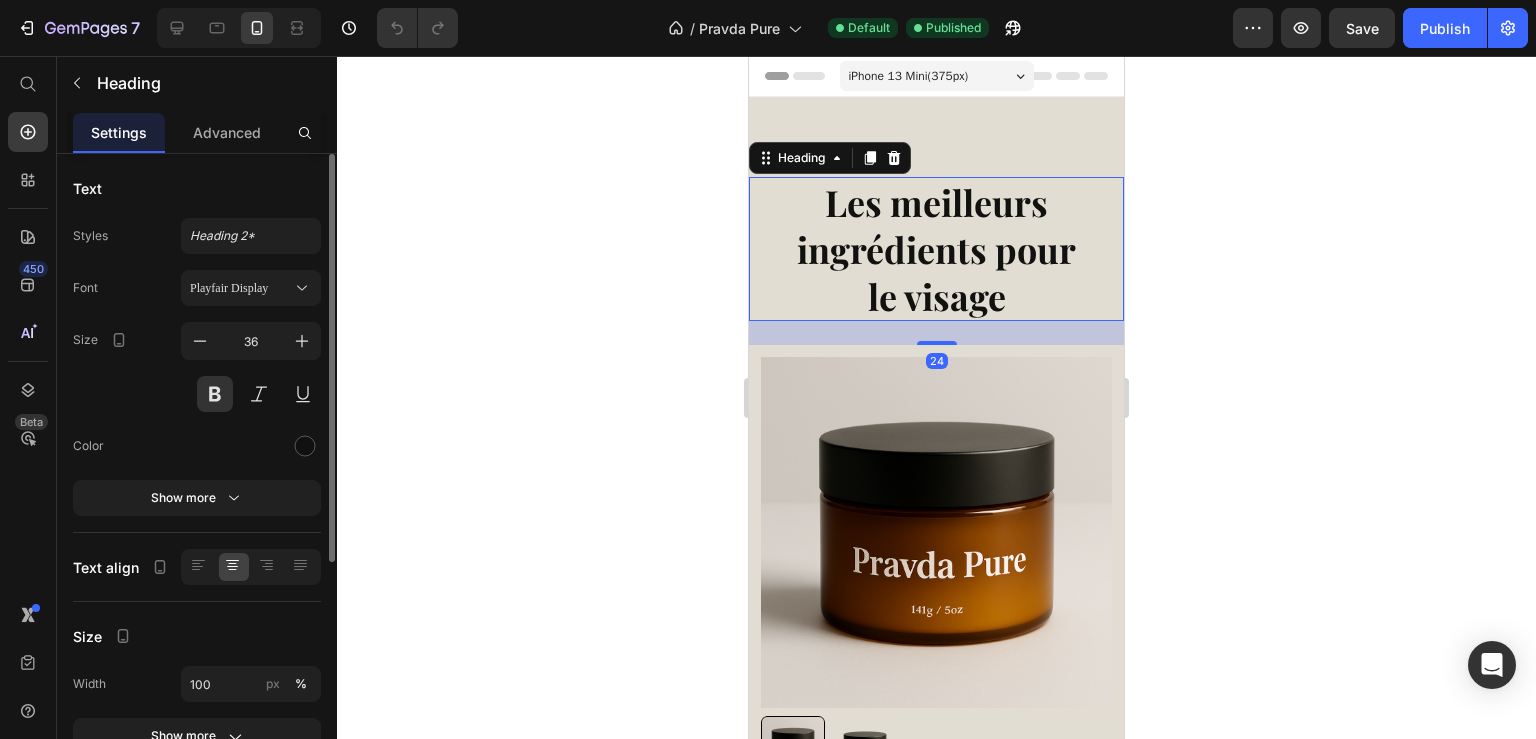 click on "Les meilleurs ingrédients pour  le visage" at bounding box center (936, 249) 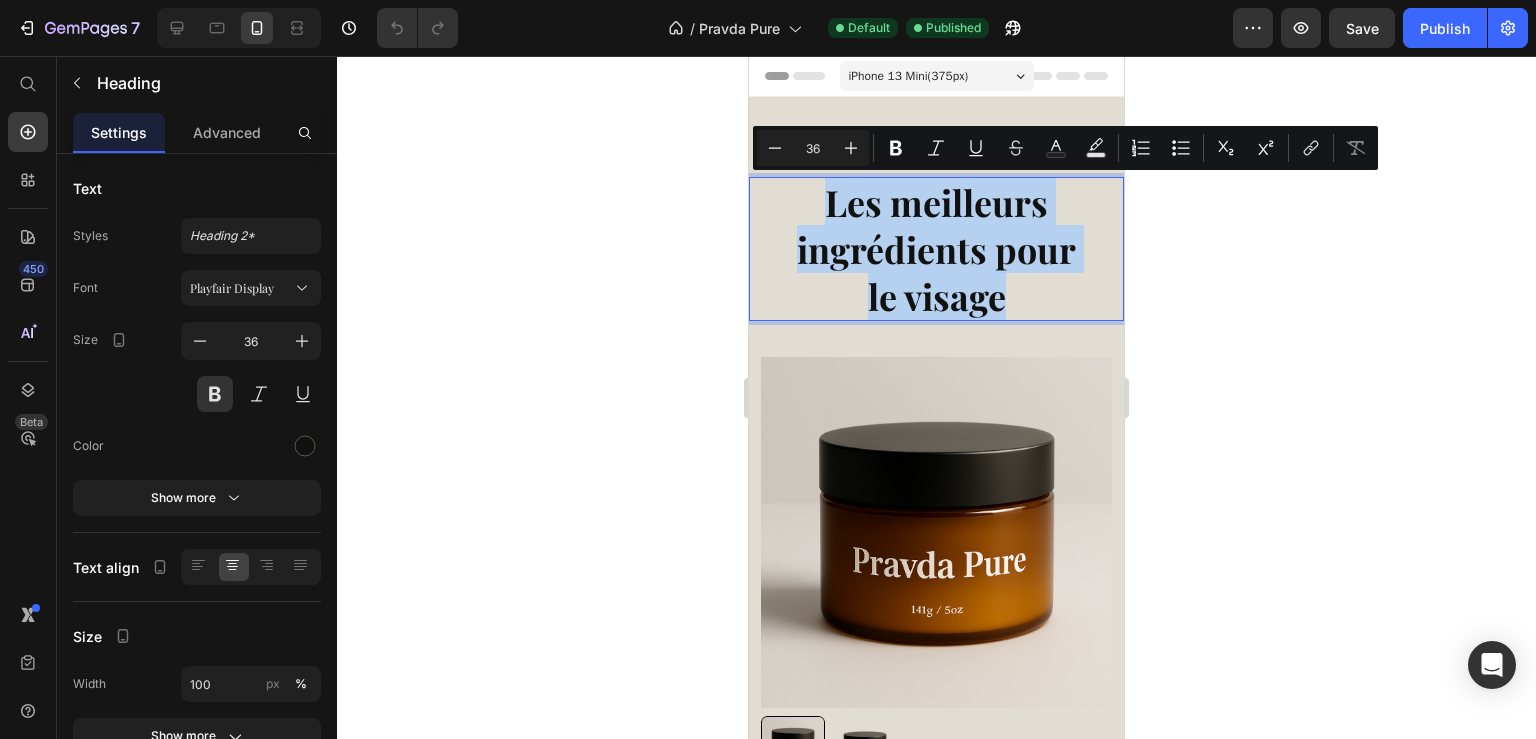drag, startPoint x: 998, startPoint y: 299, endPoint x: 826, endPoint y: 210, distance: 193.66208 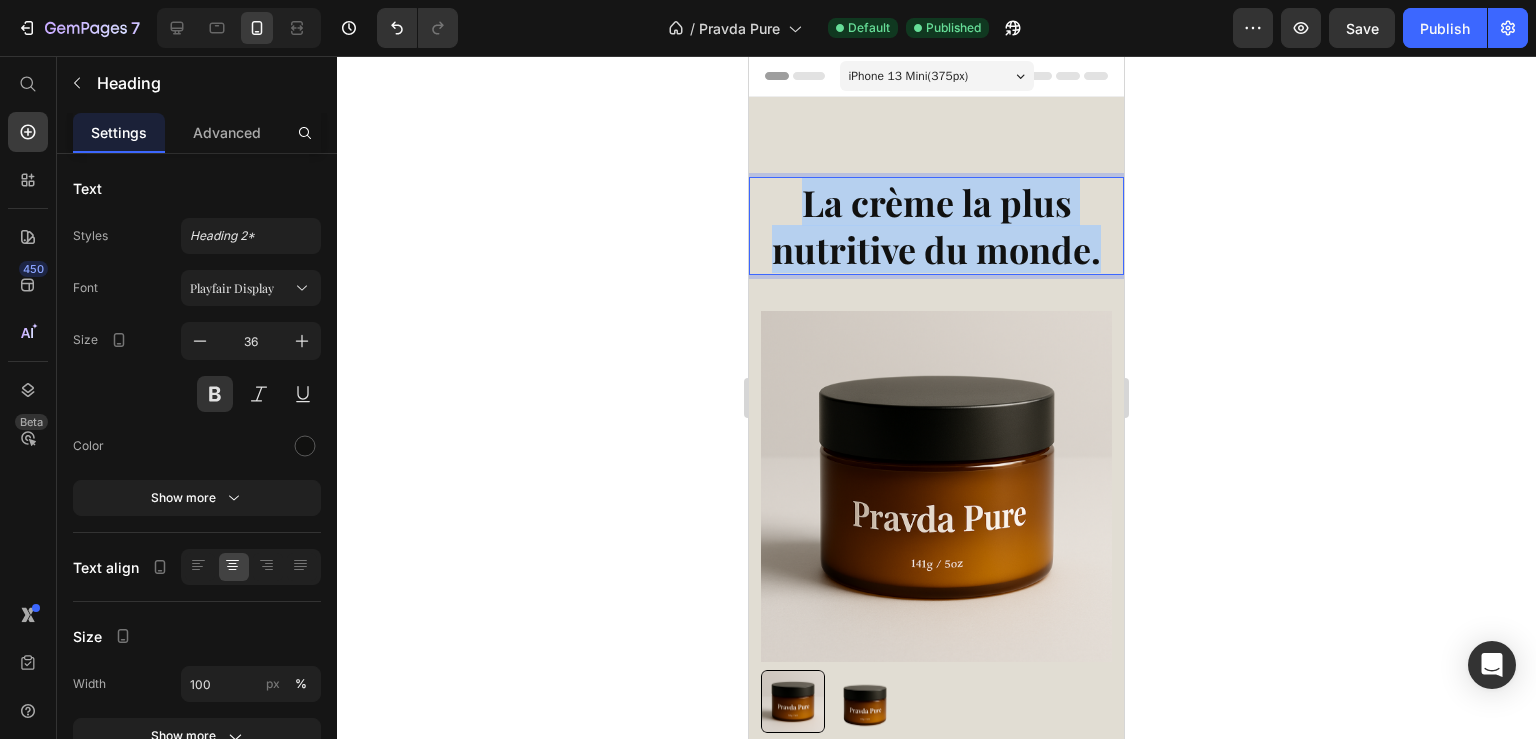 drag, startPoint x: 1098, startPoint y: 251, endPoint x: 797, endPoint y: 194, distance: 306.3495 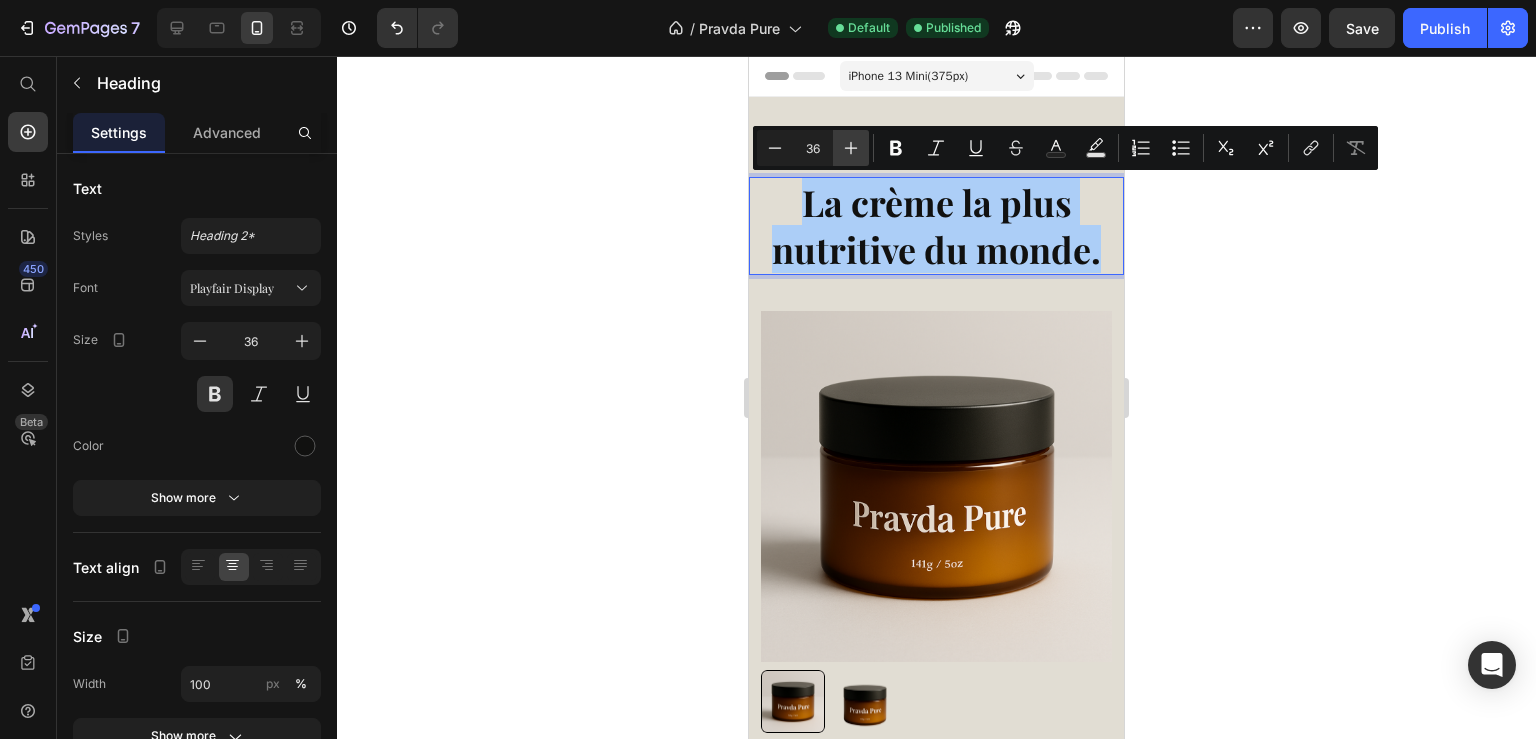 click 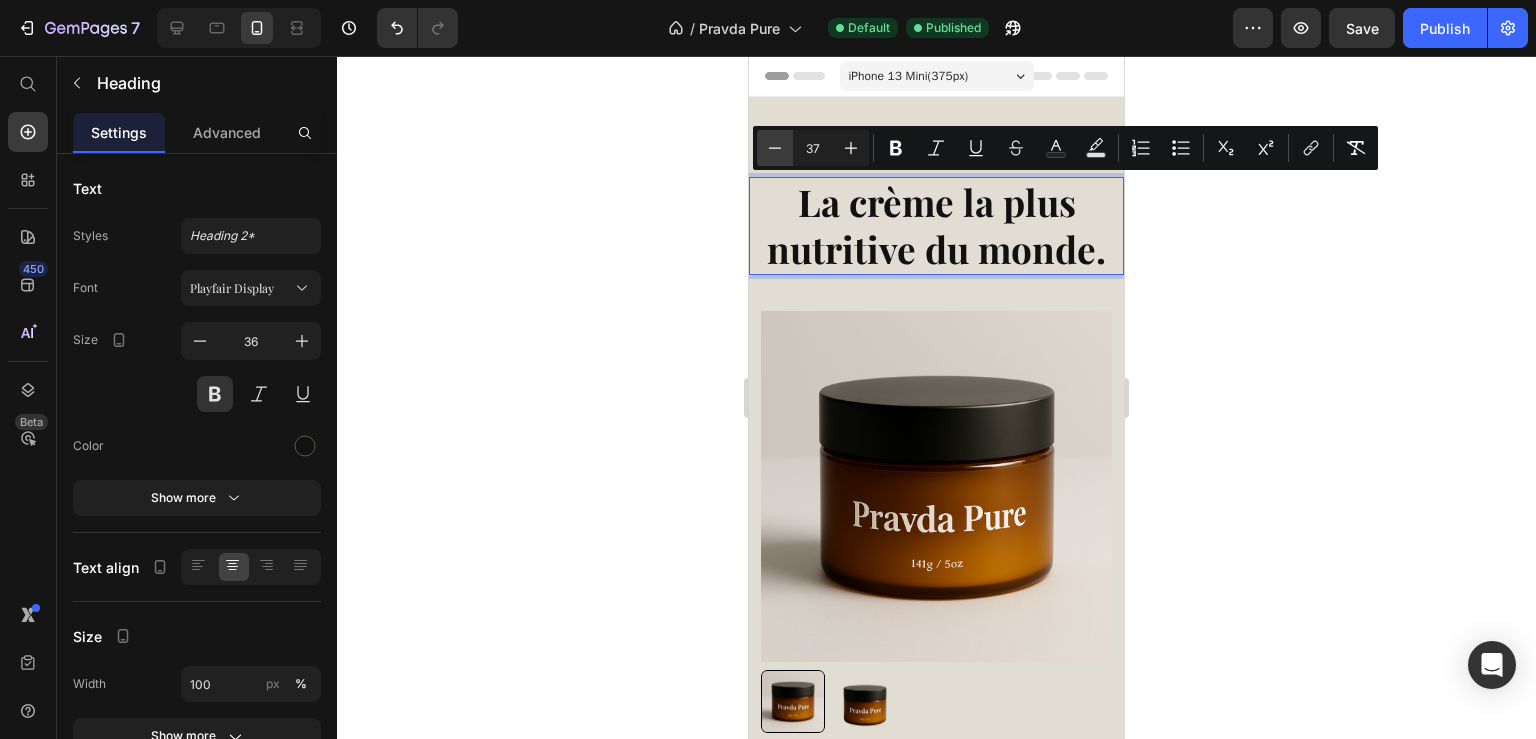 click 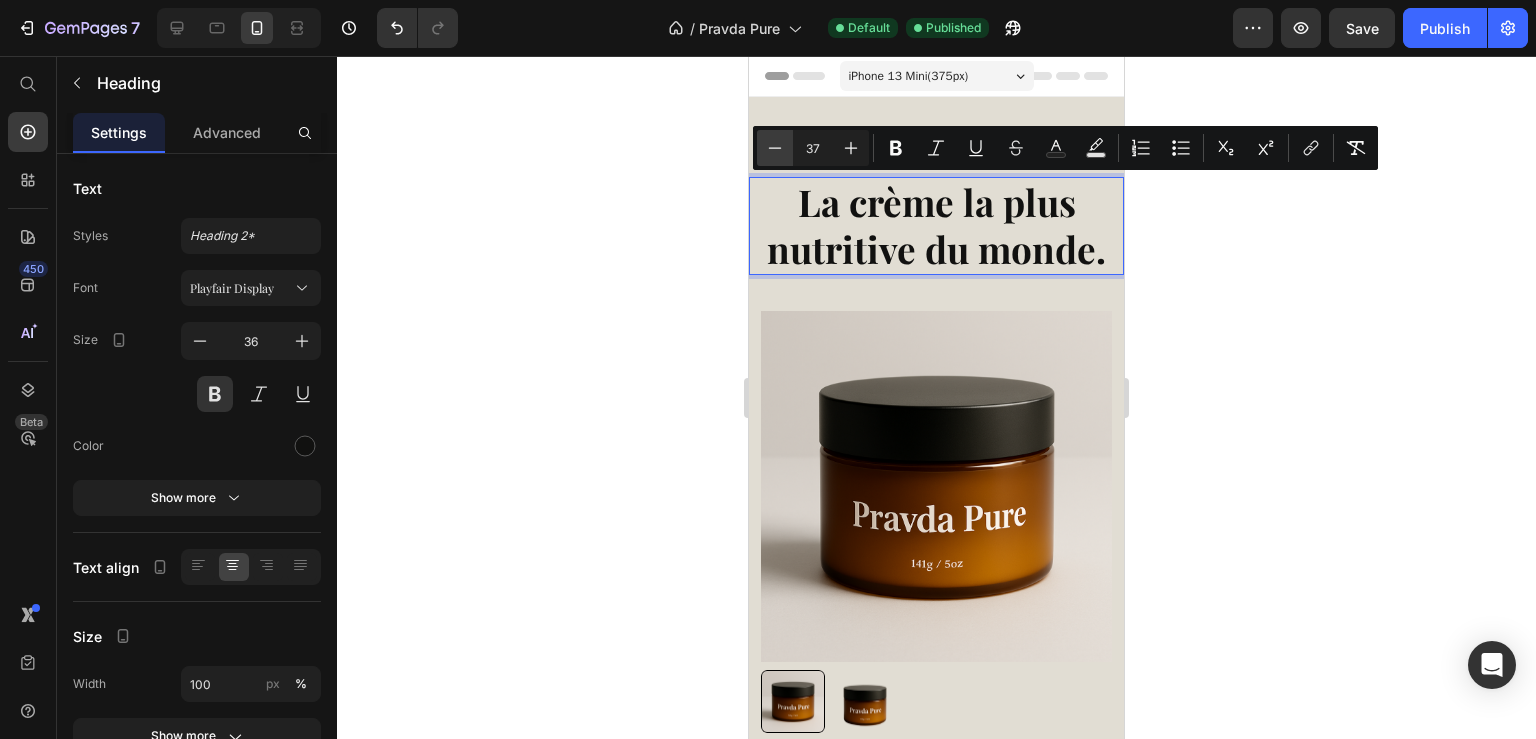 type on "36" 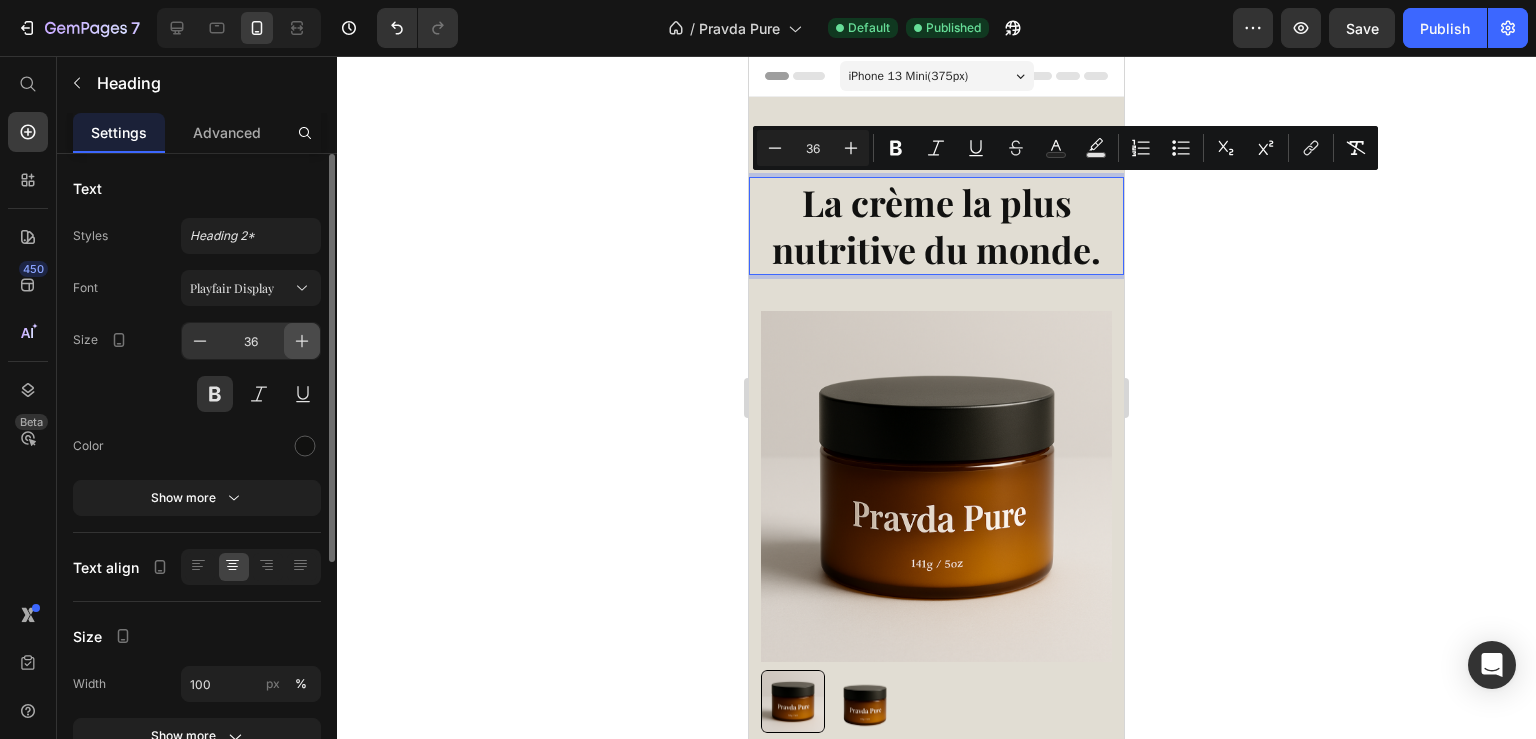 click 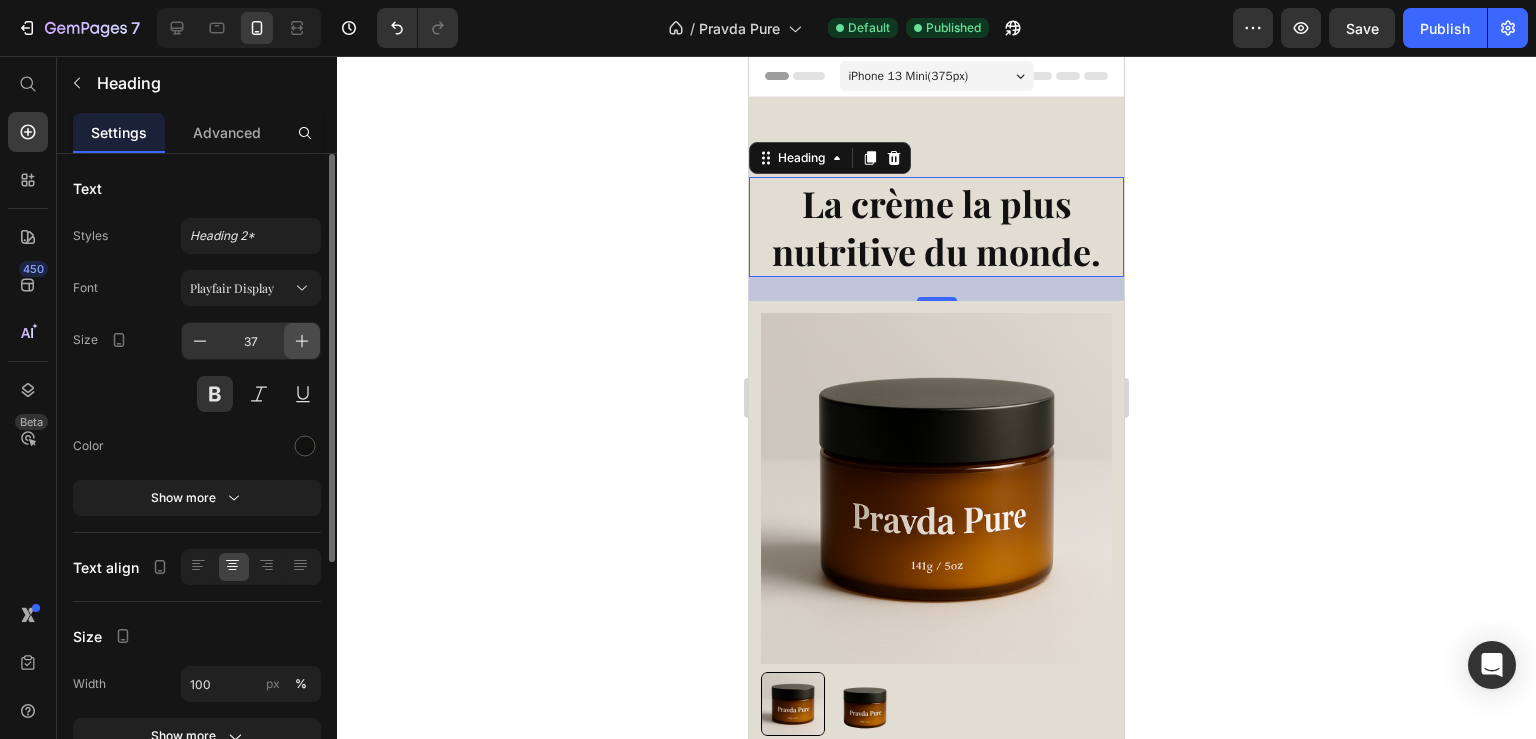 click 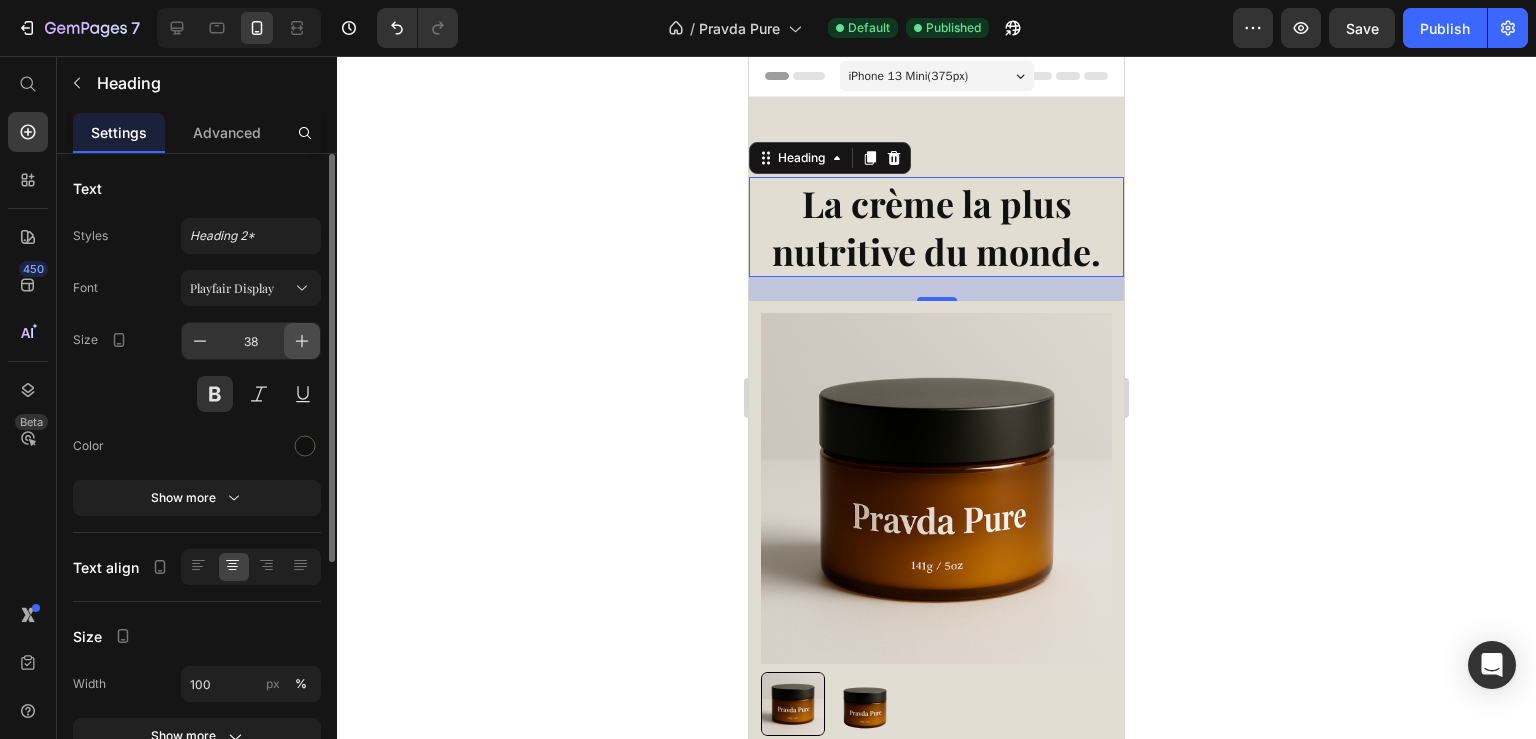 click 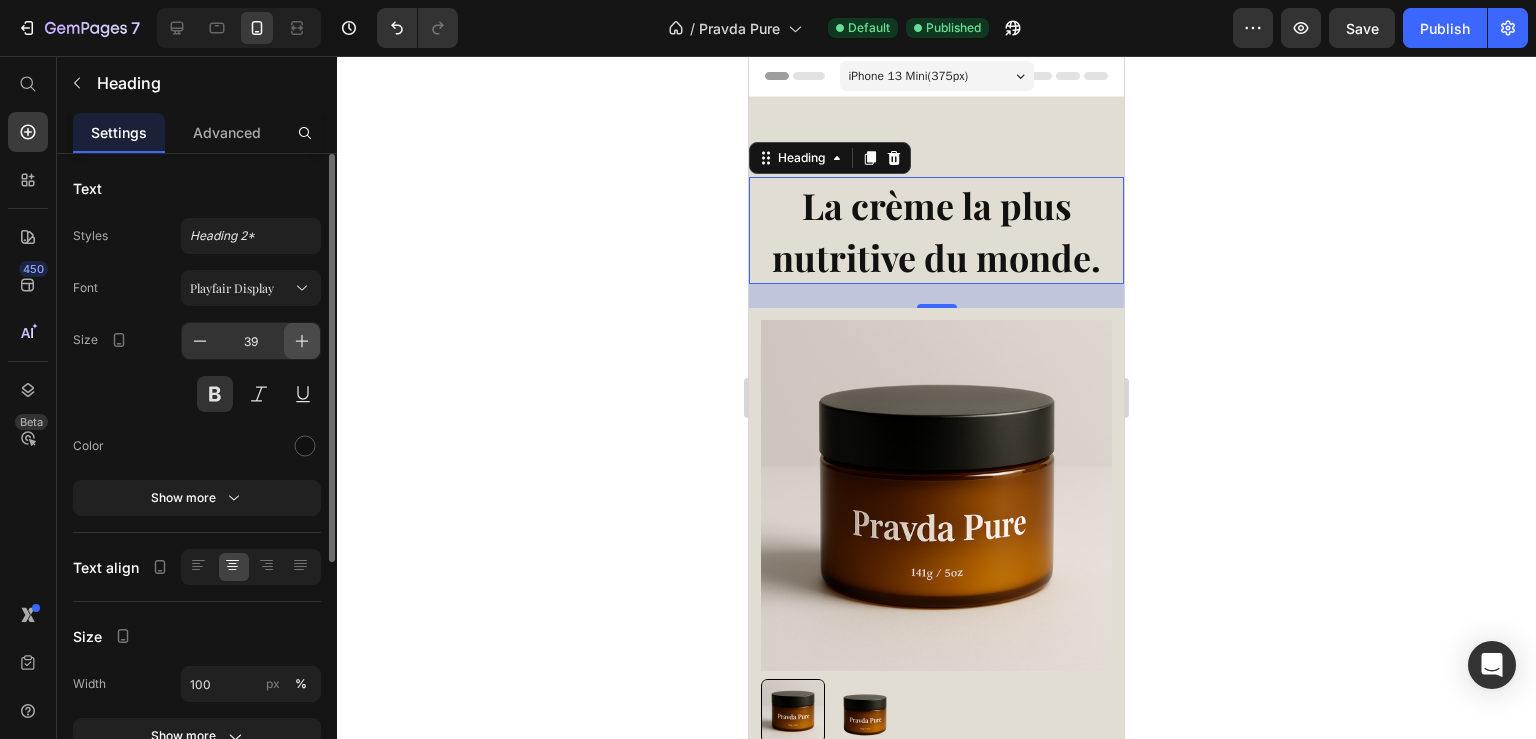 click 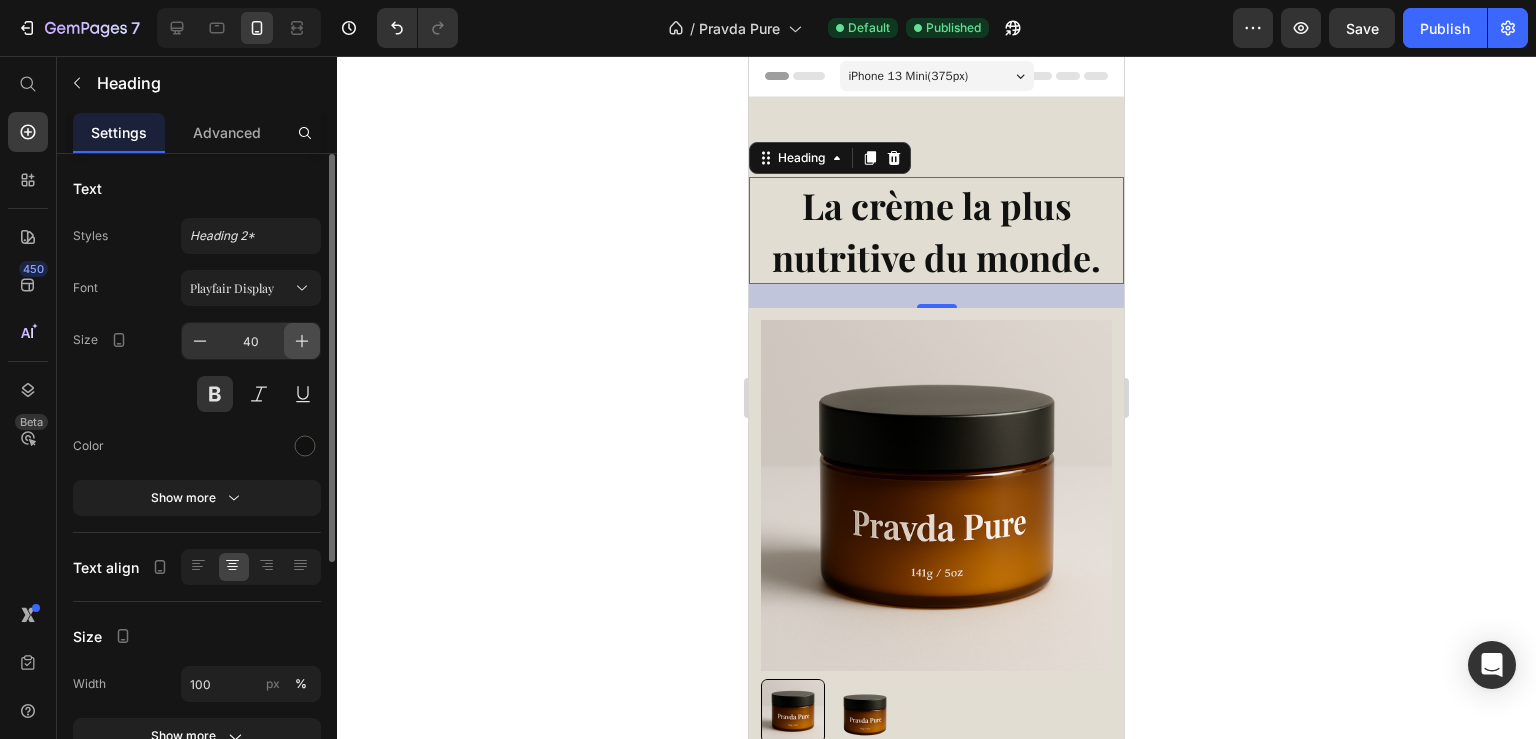 click 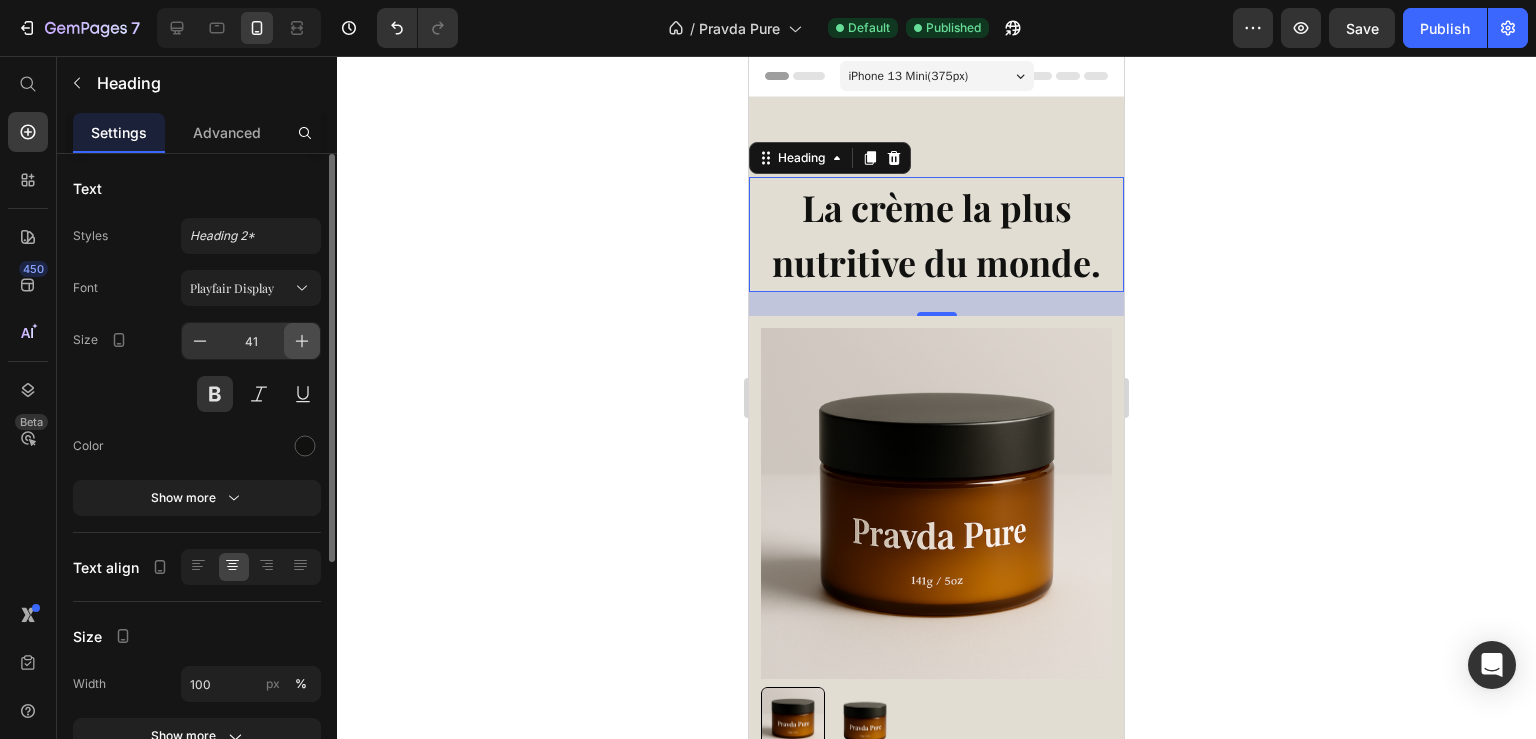 click 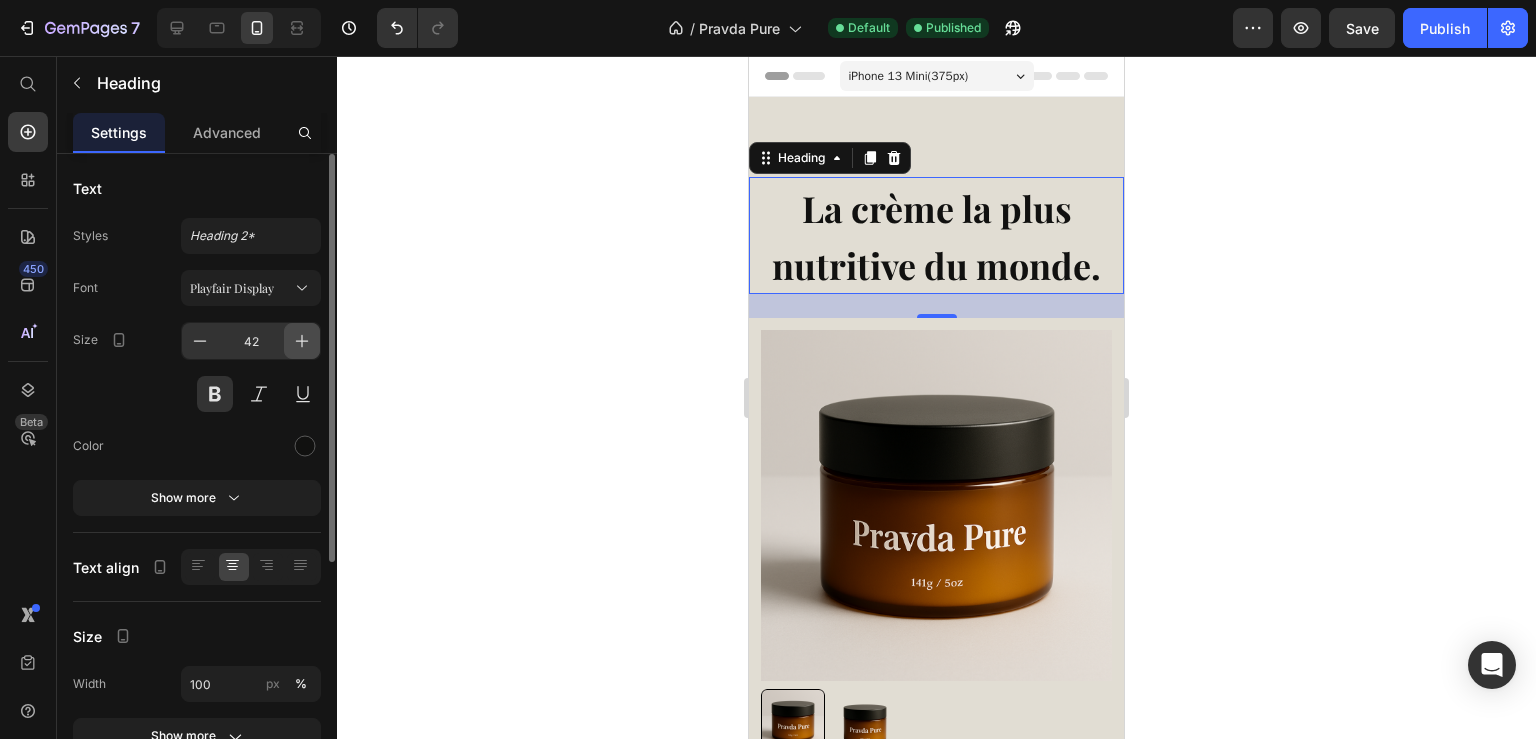 click 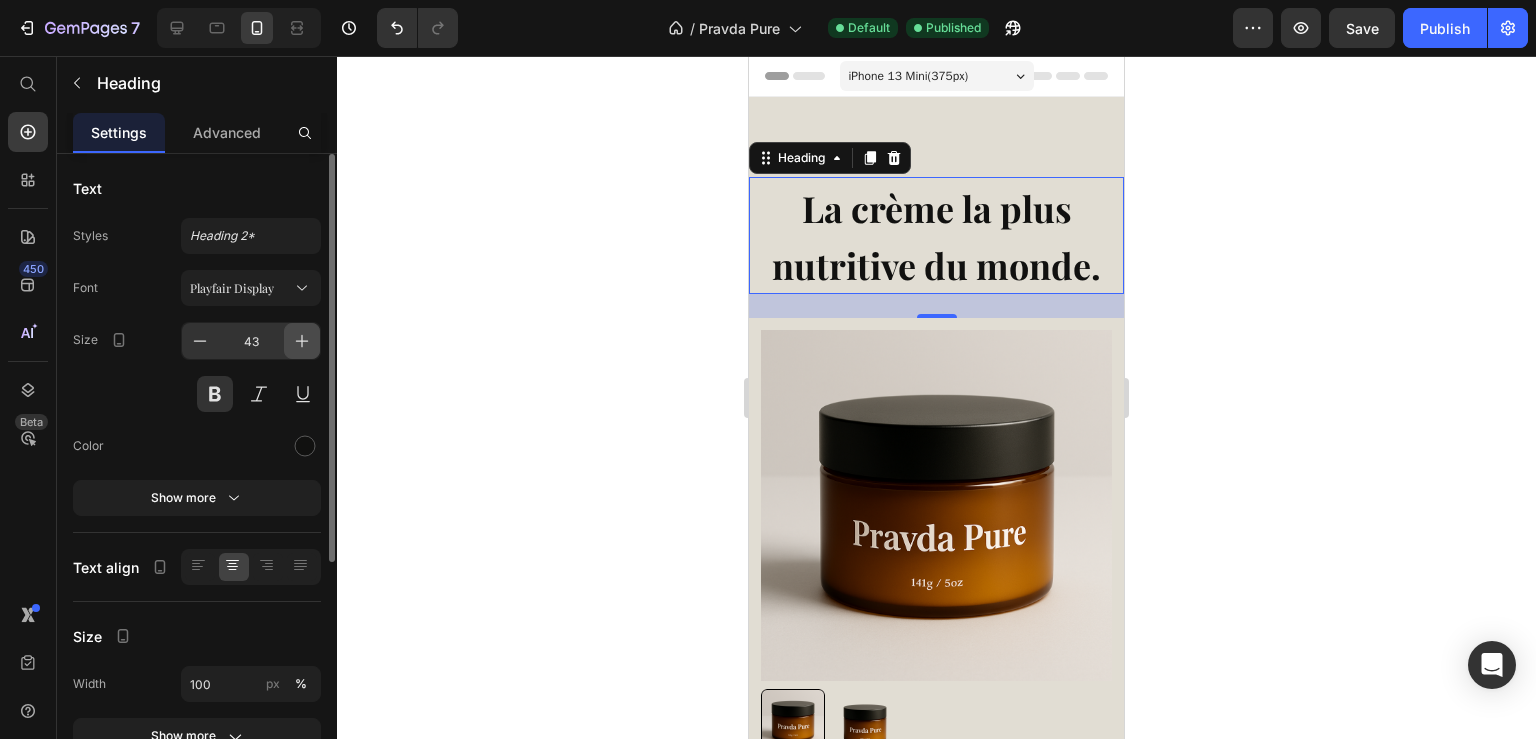 click 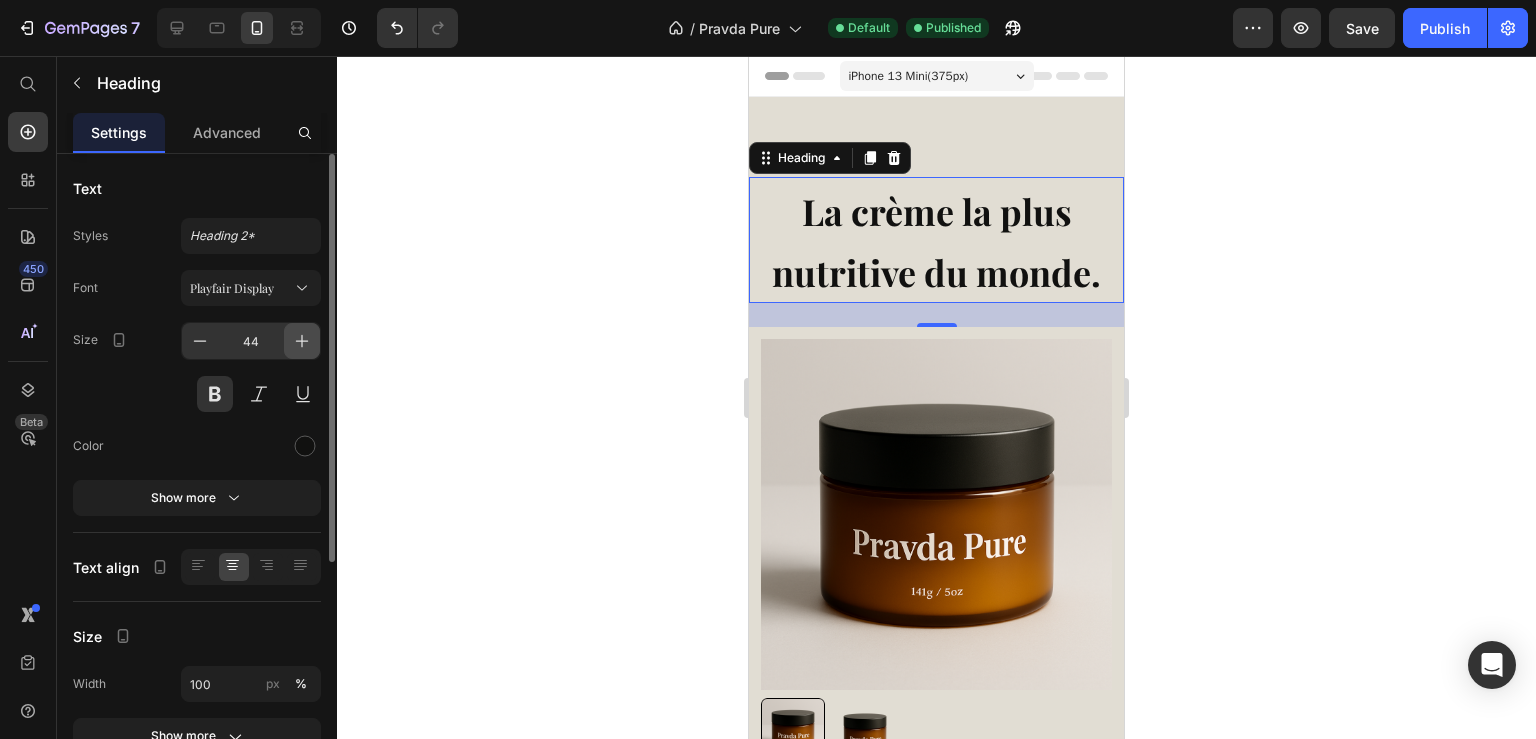click 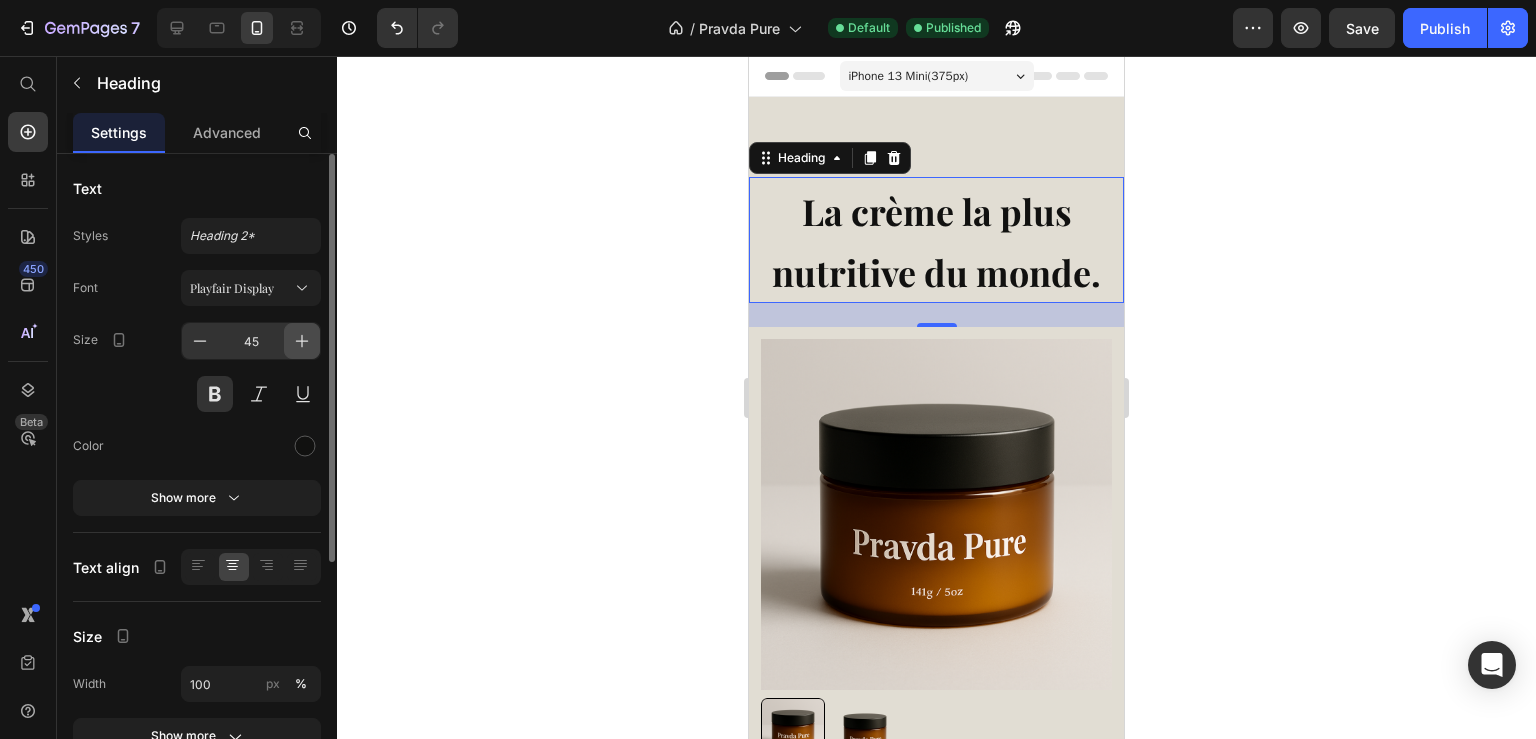 click 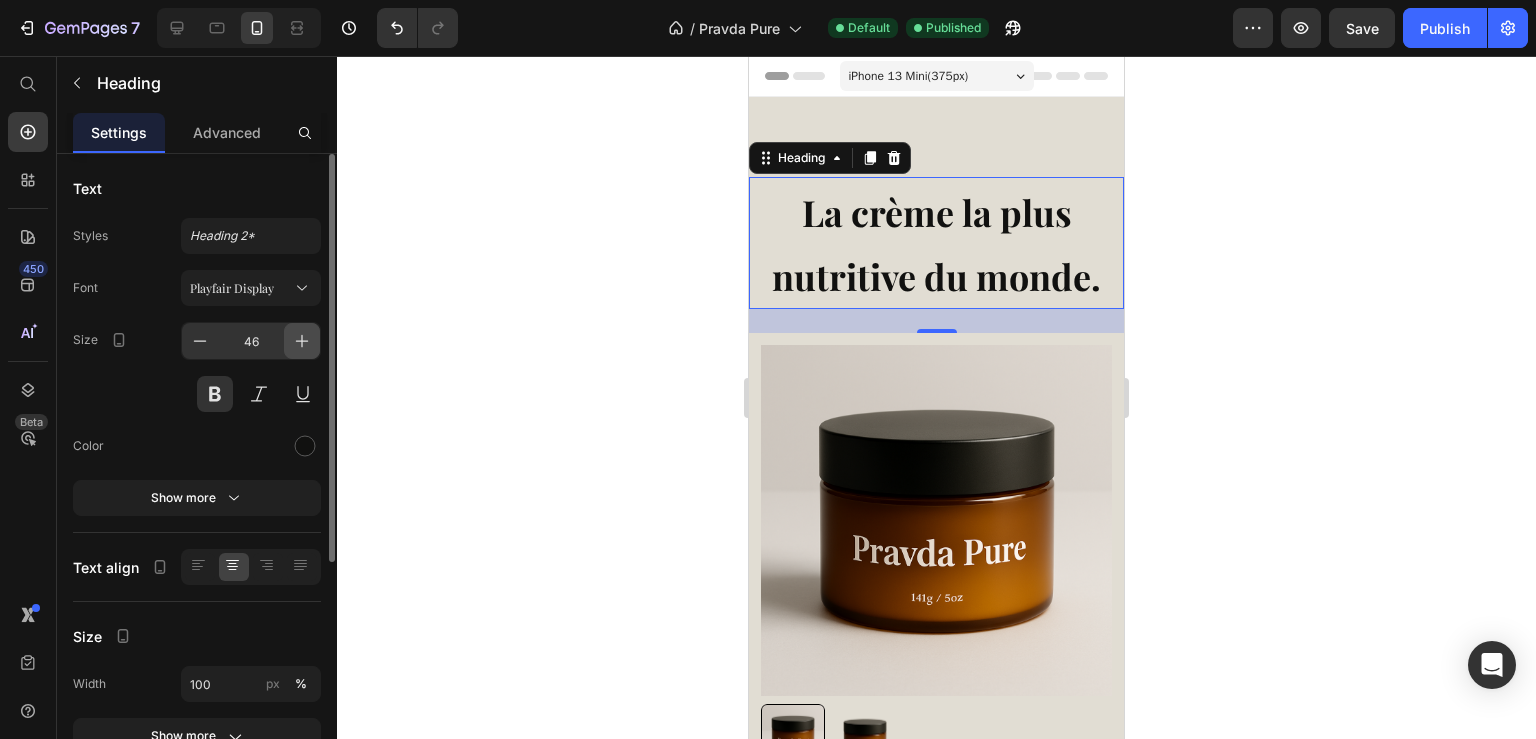 click 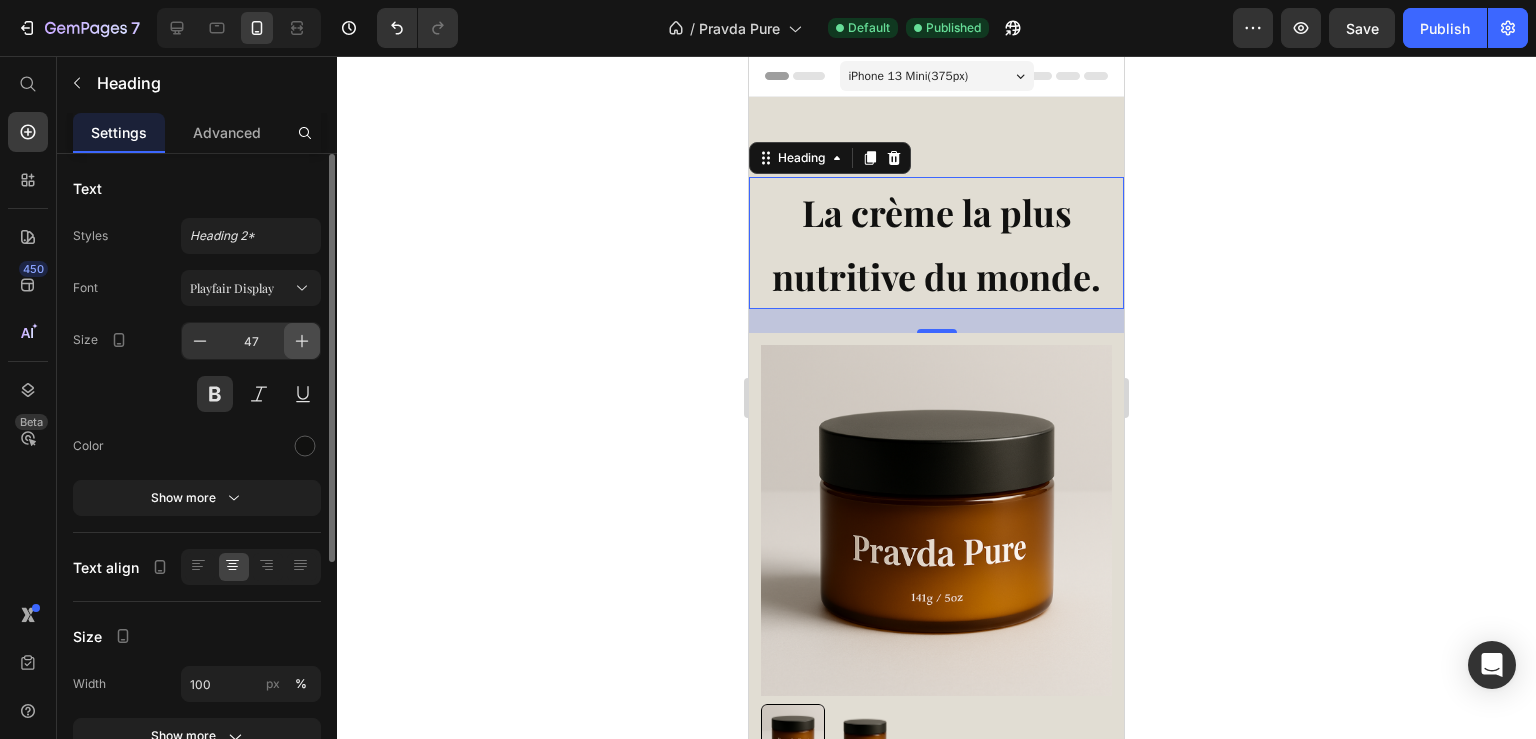 click 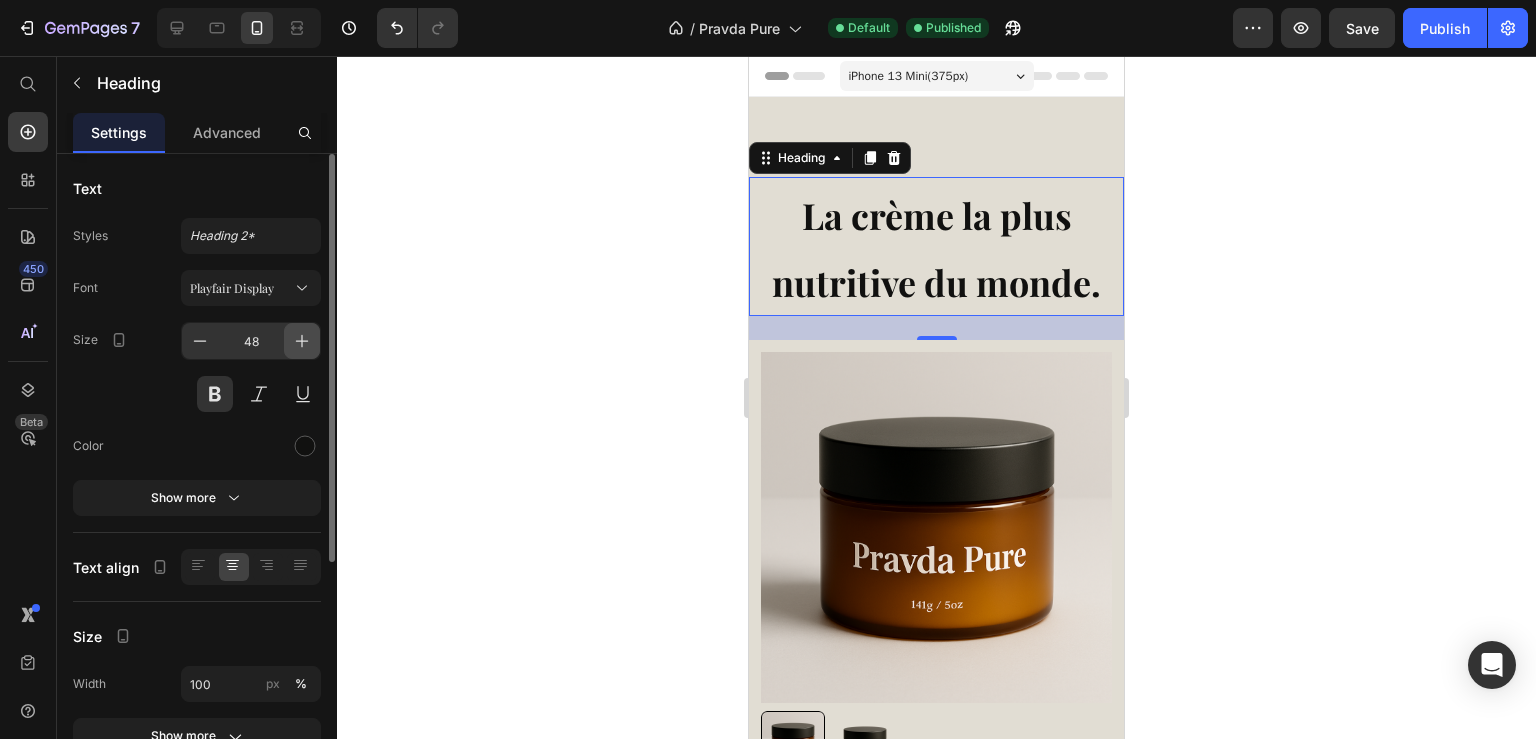 click 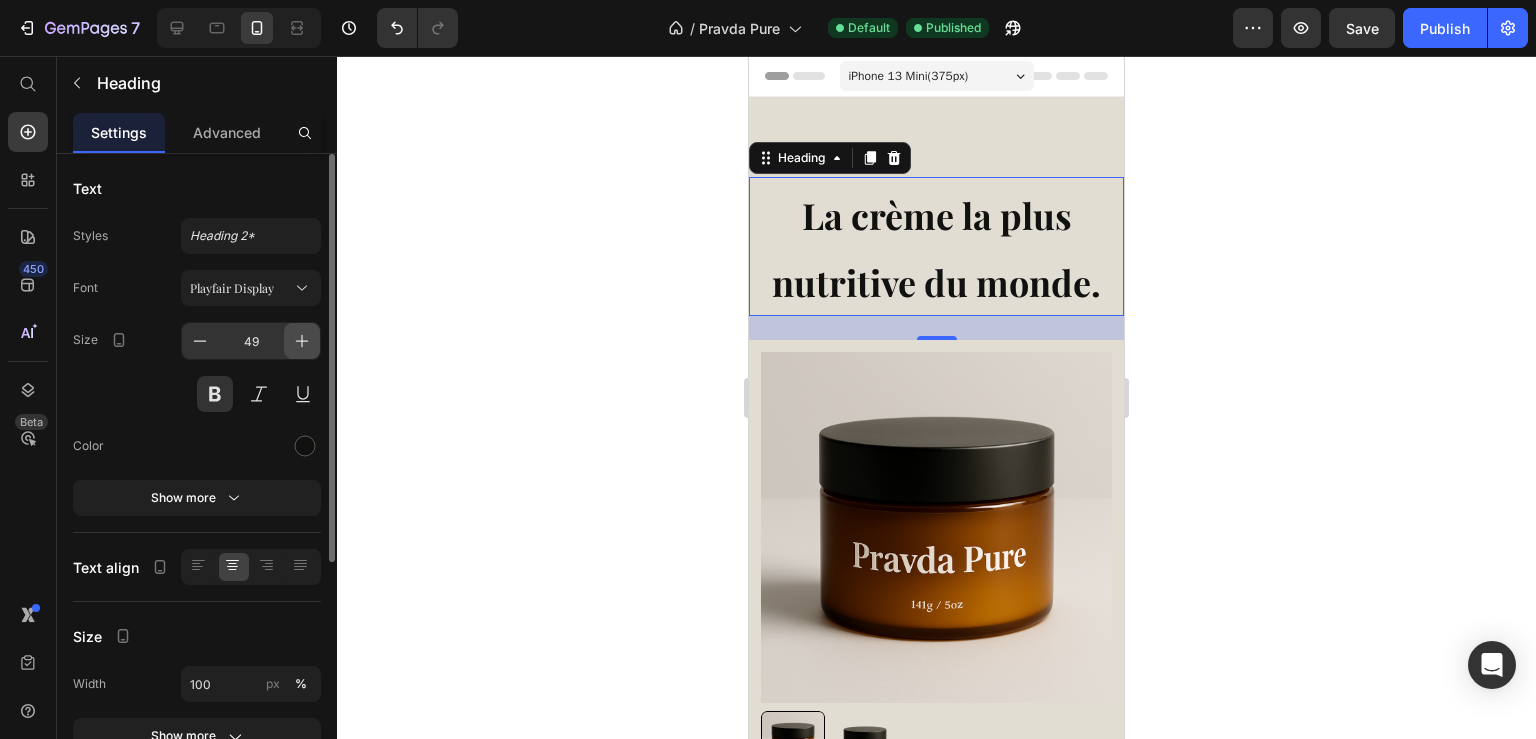 click 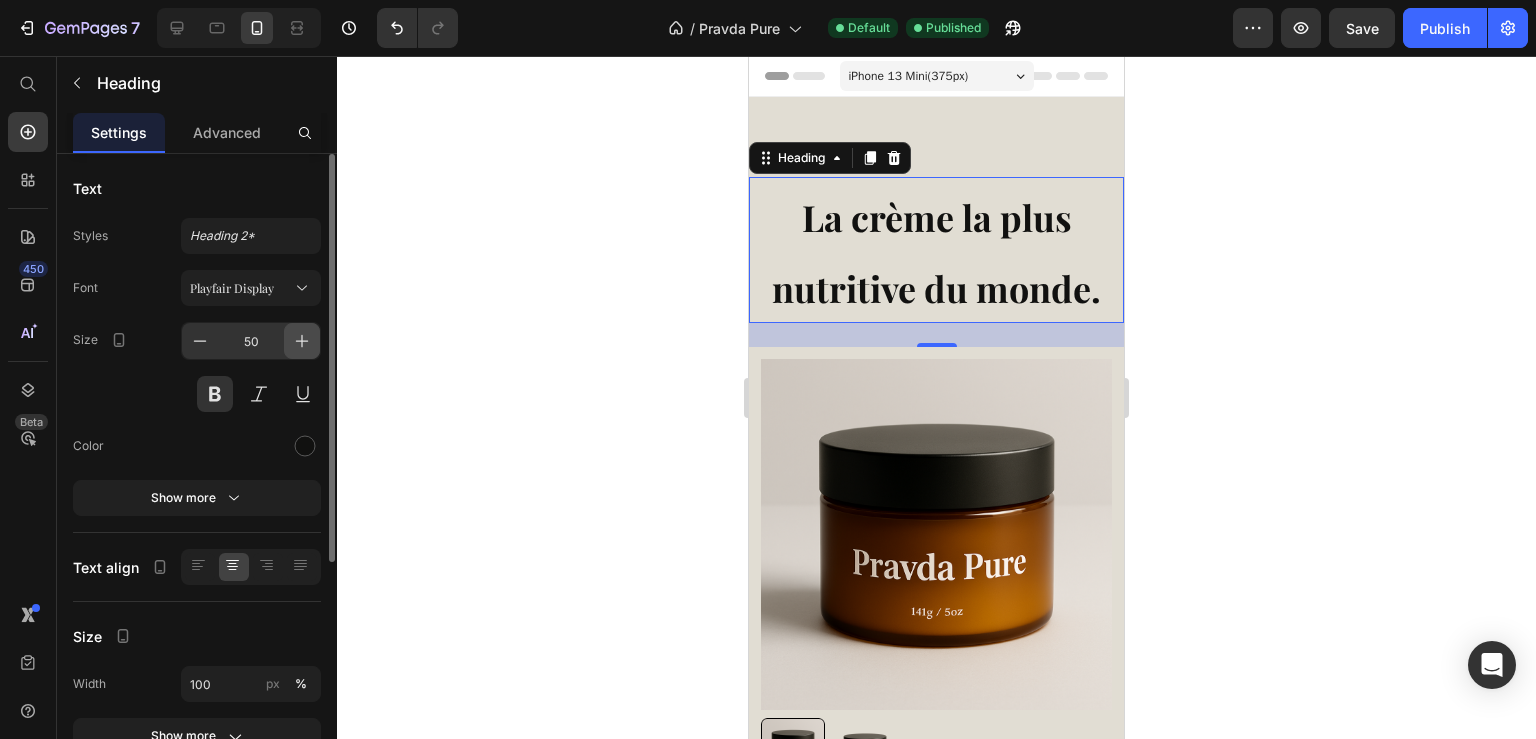 click 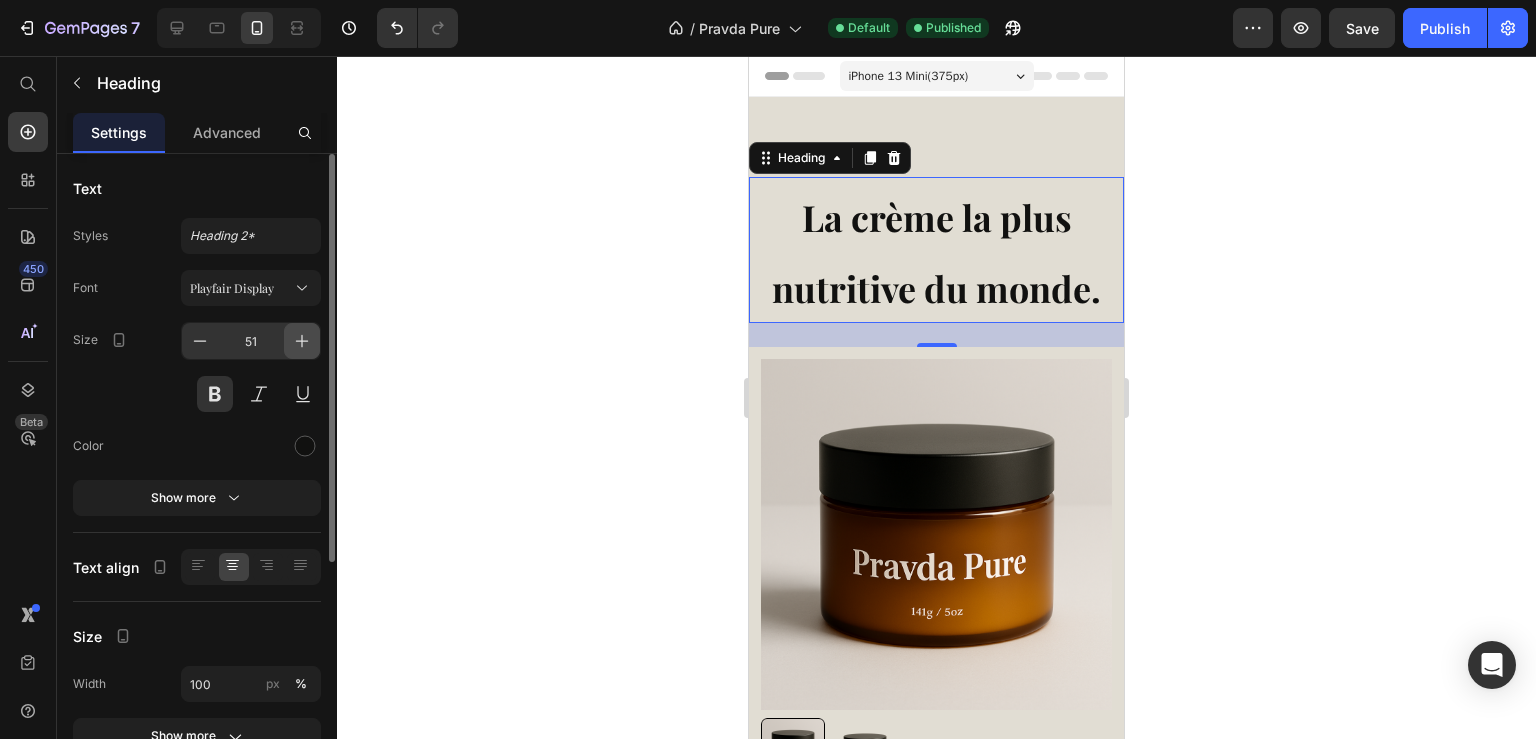 click 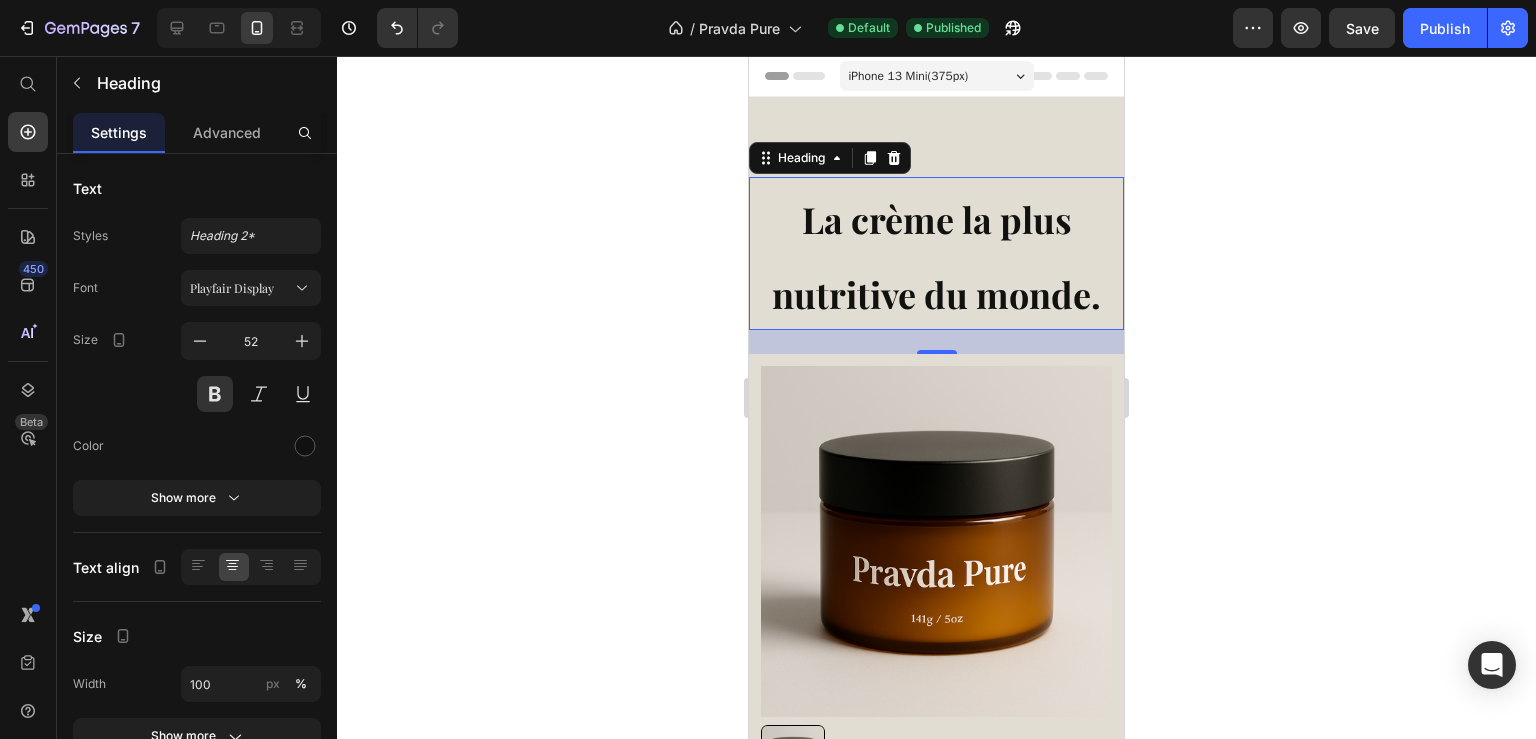 type 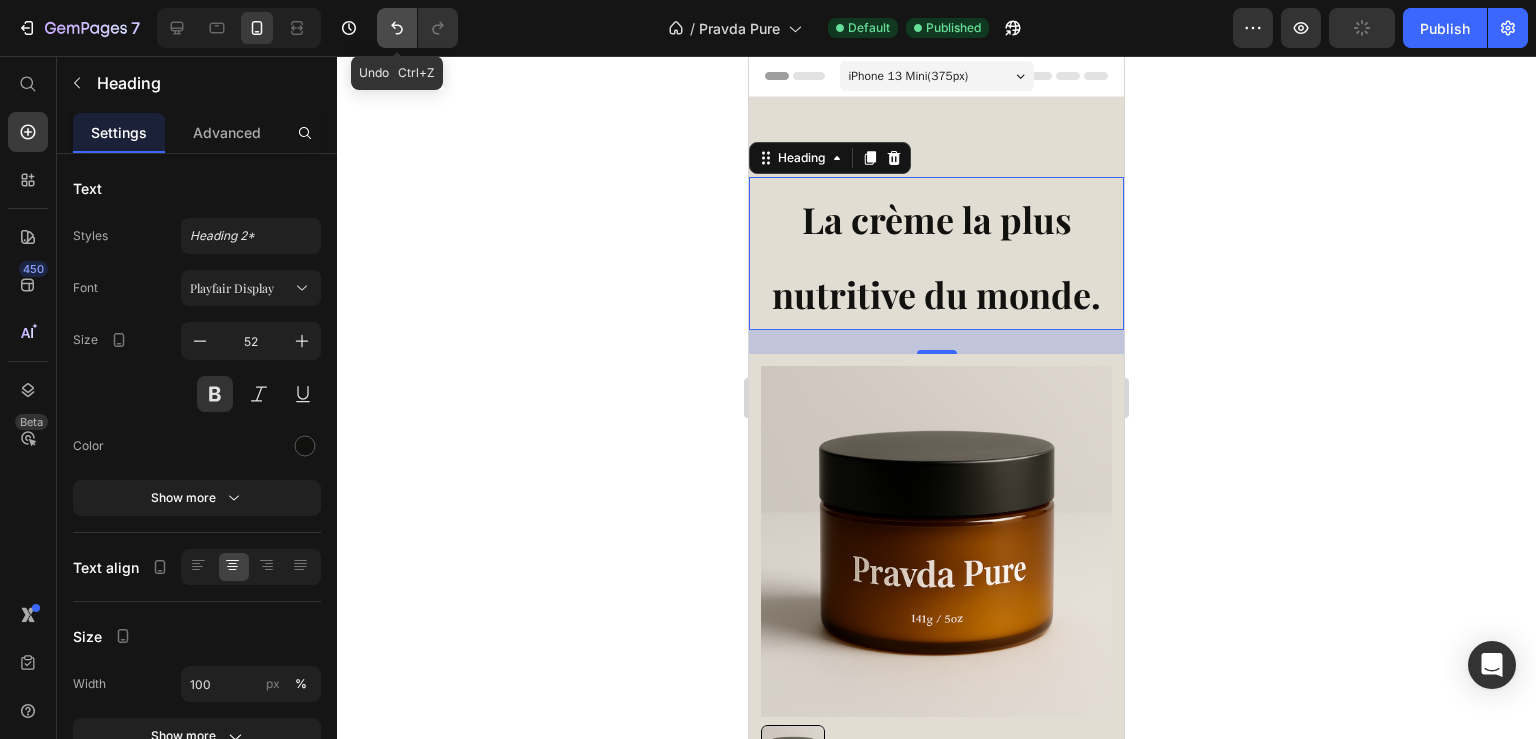 click 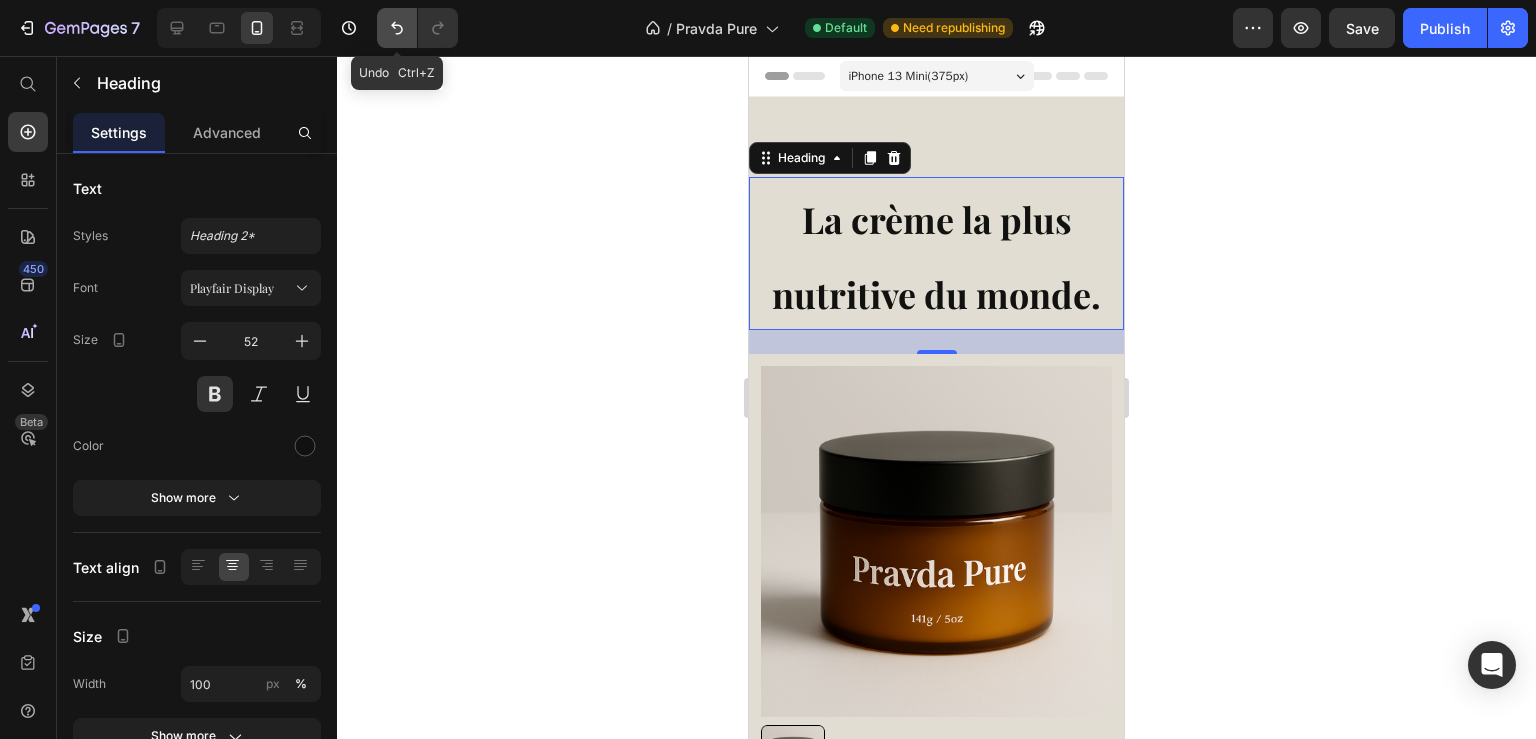 click 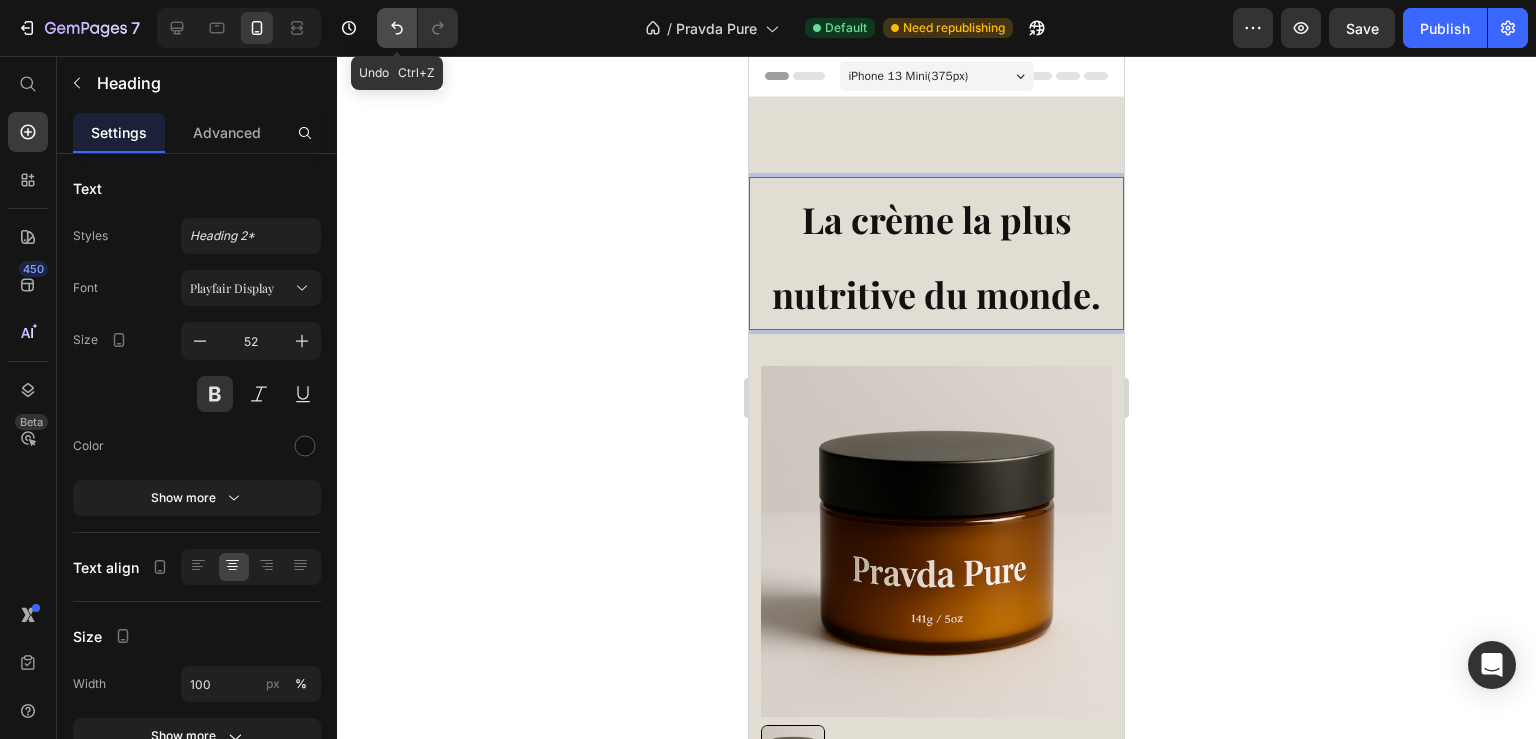 click 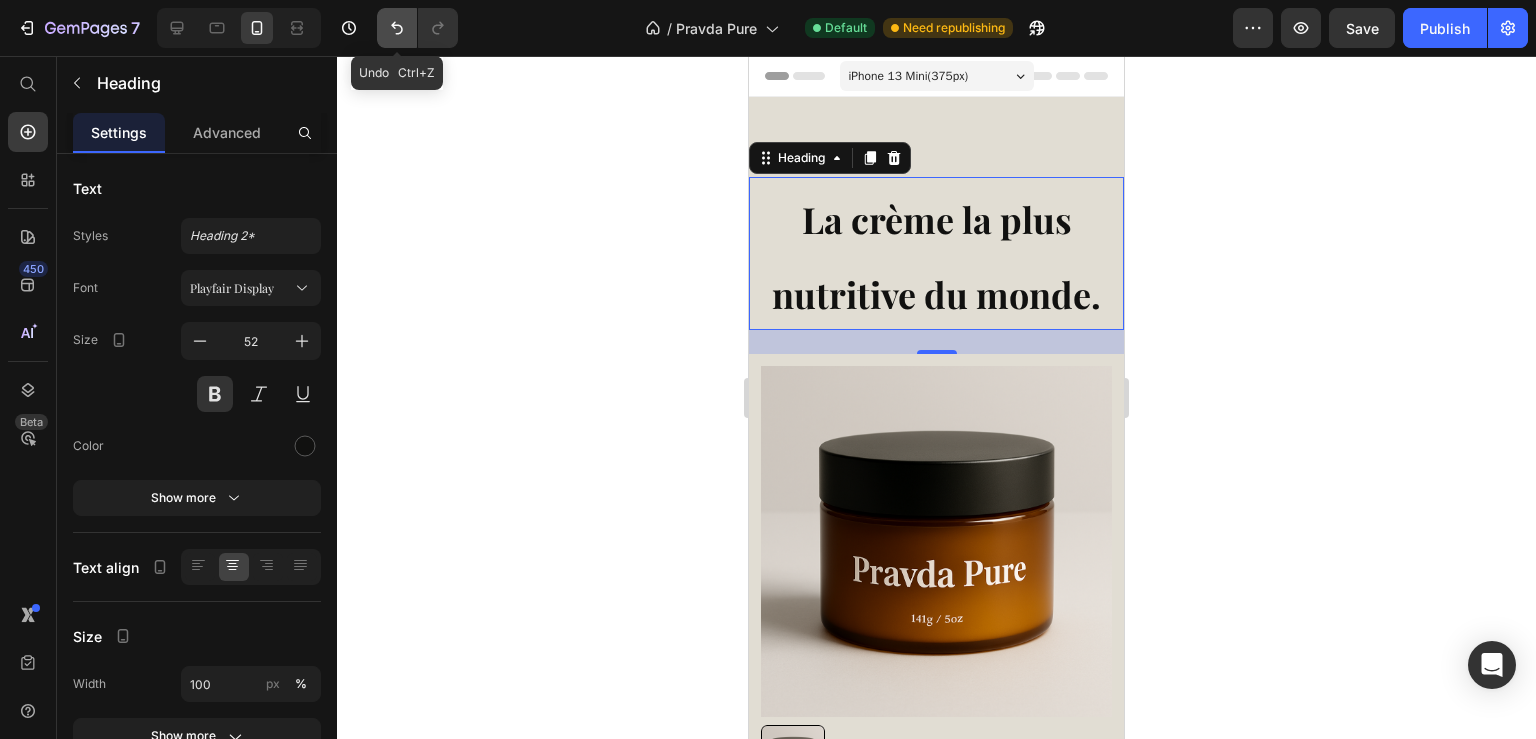 click 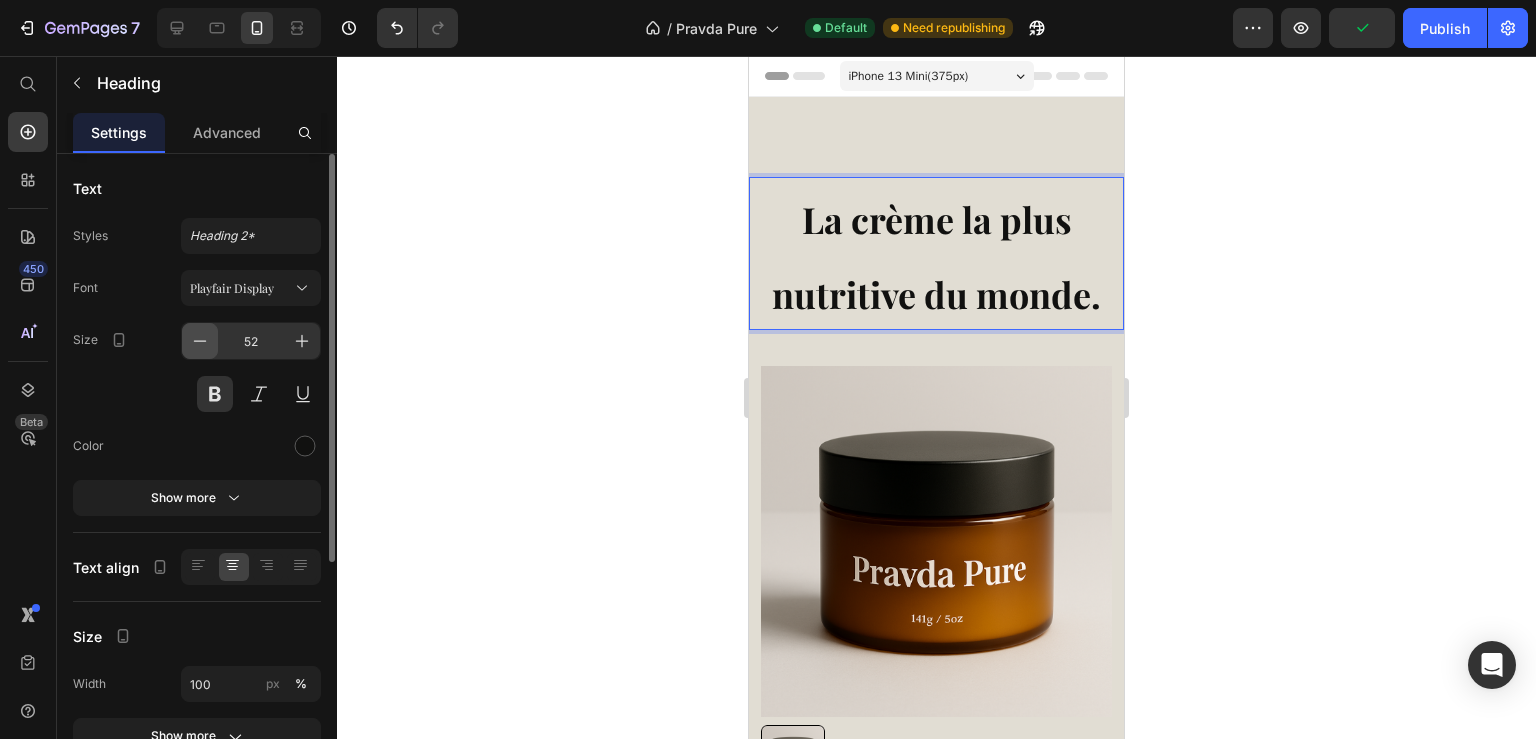 click 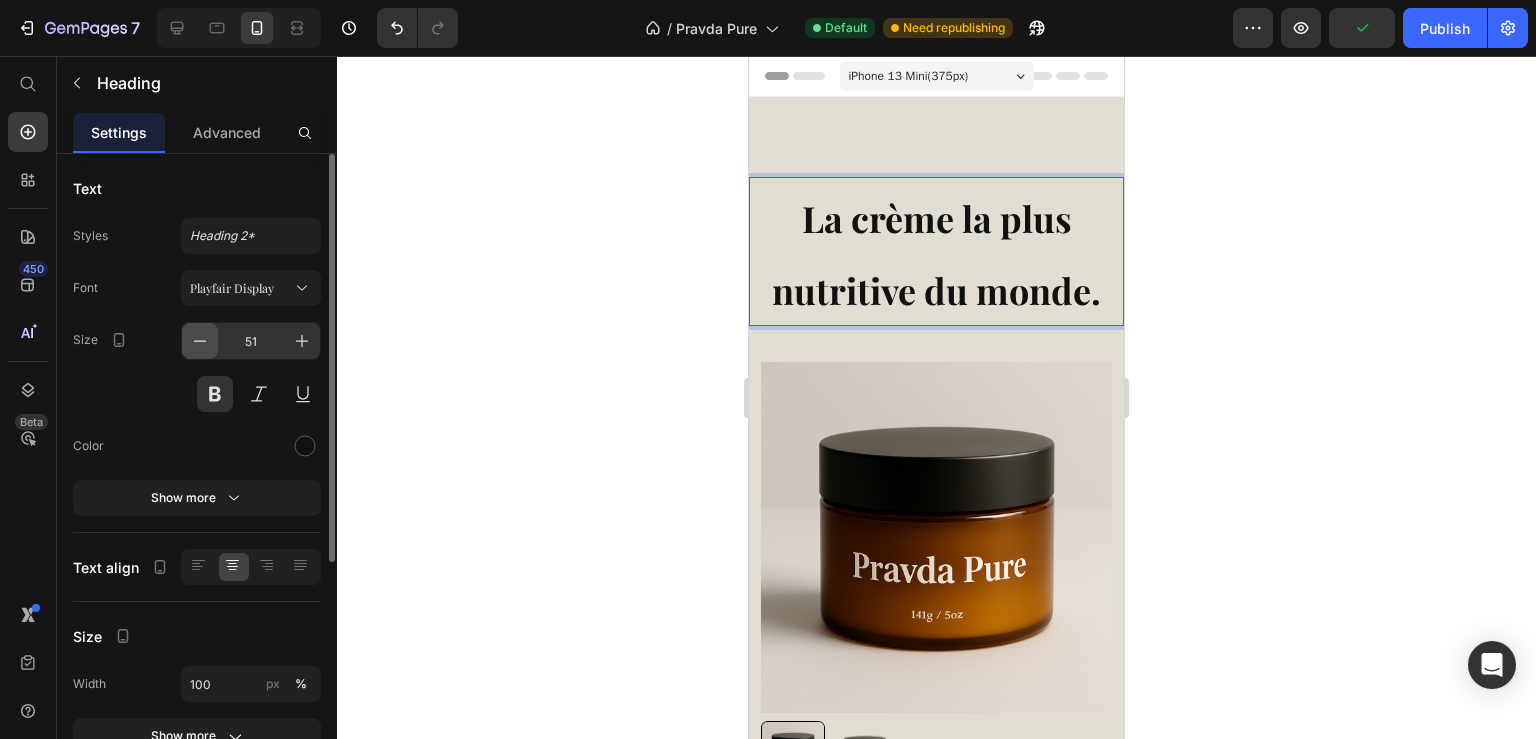click 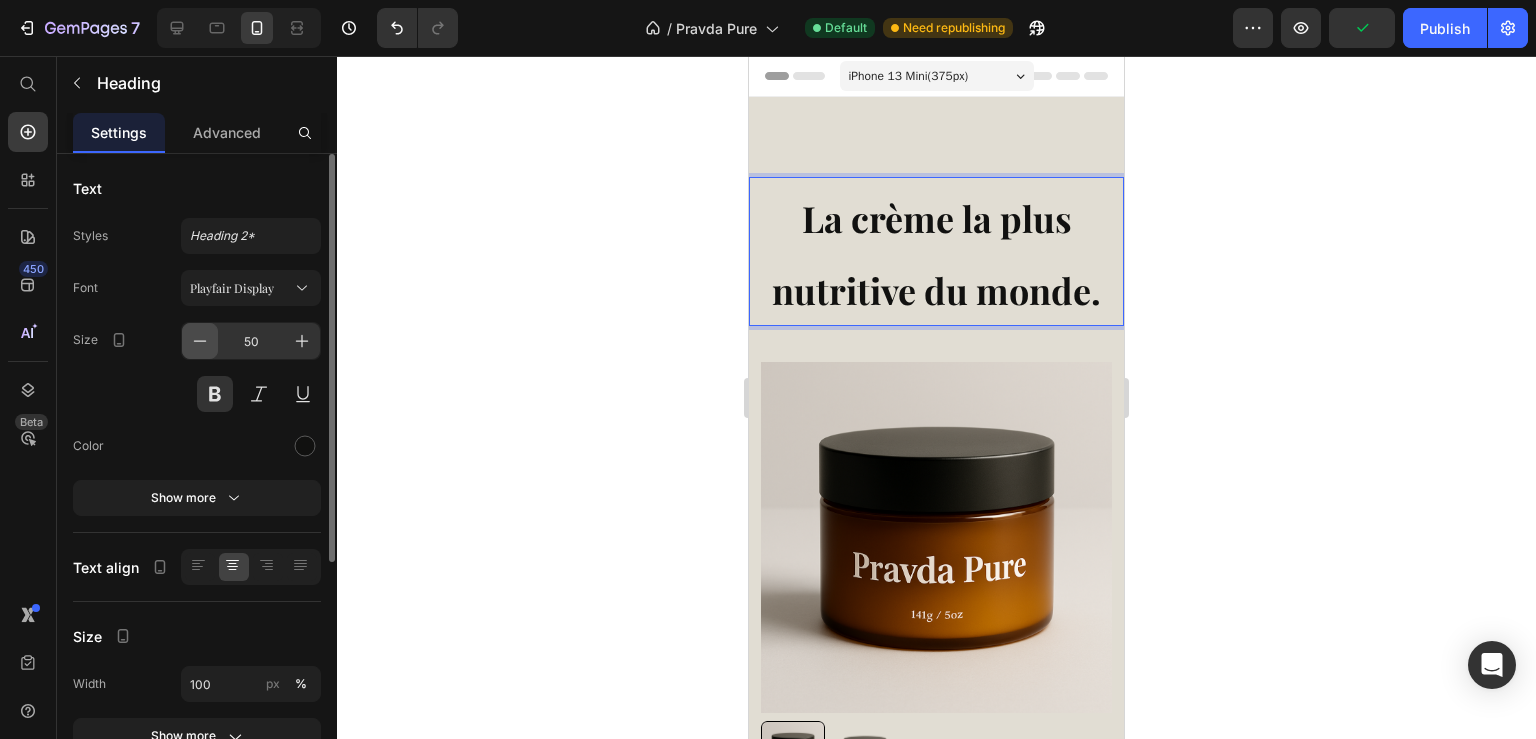 click 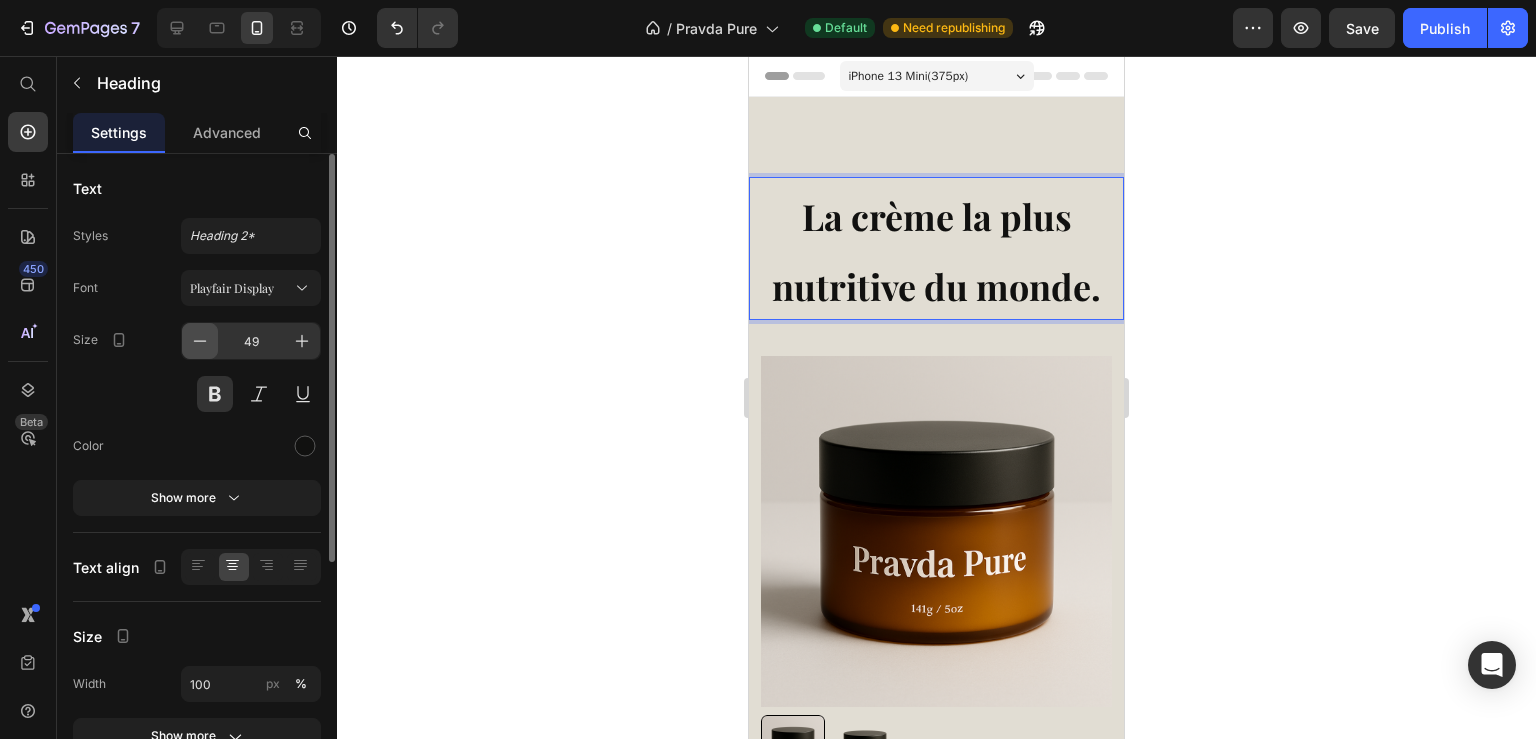 click 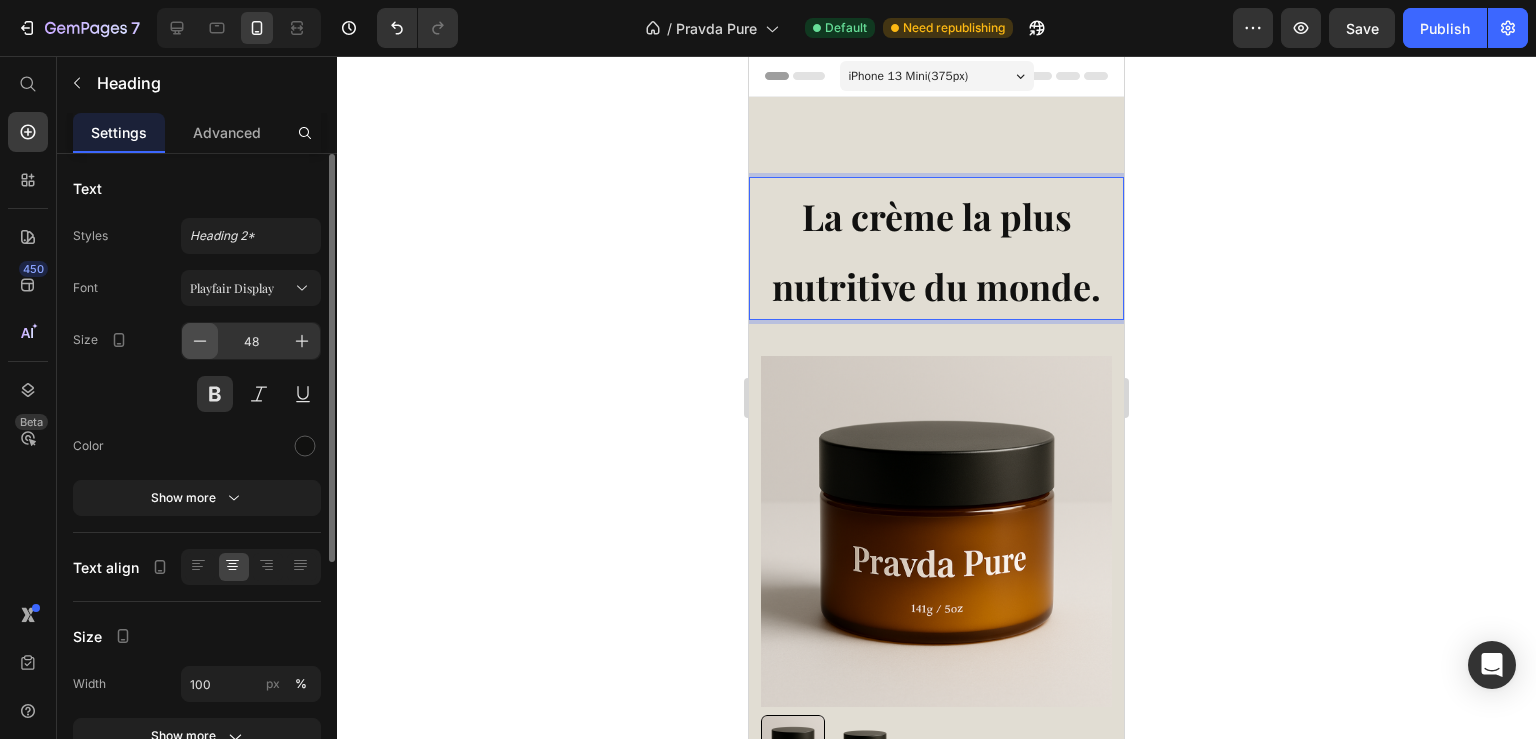 click 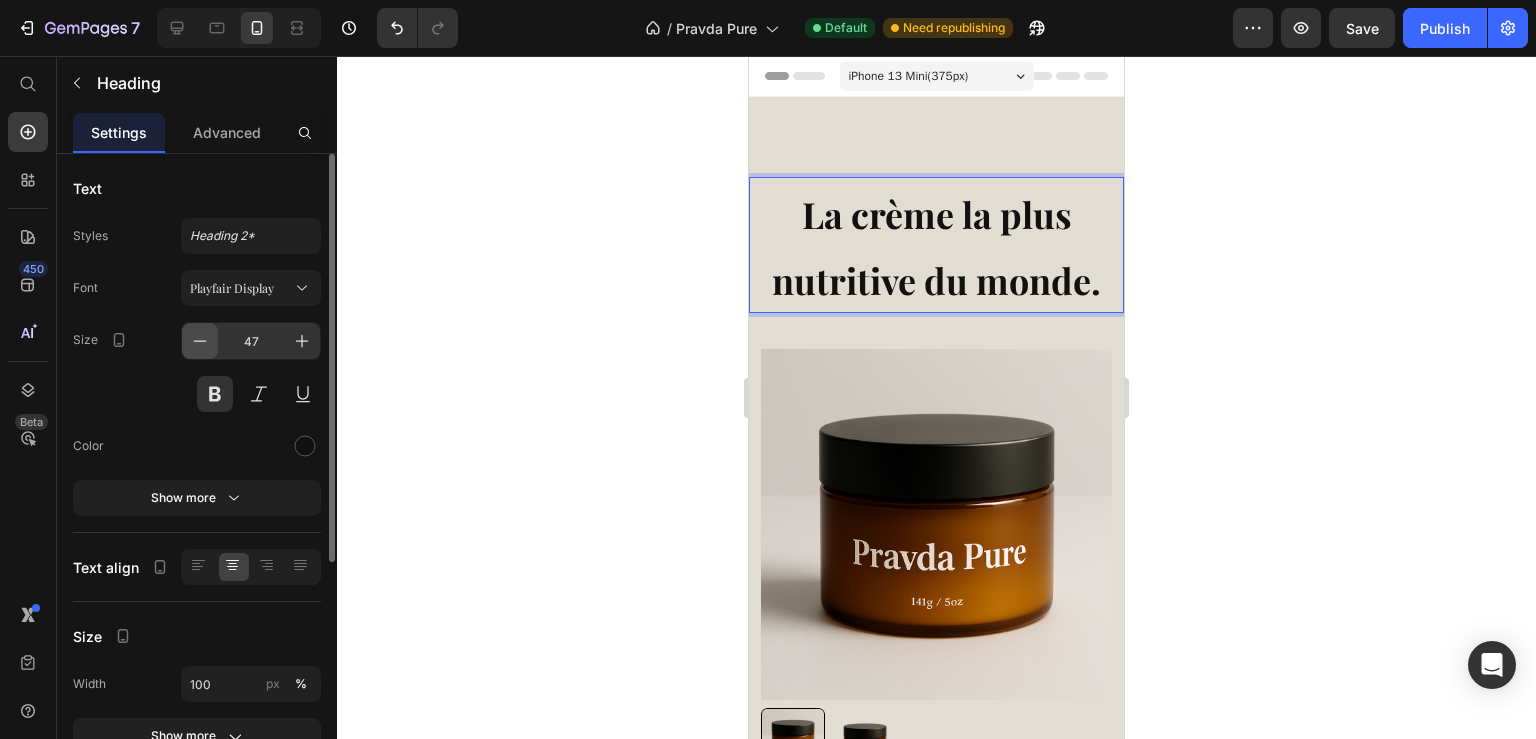 click 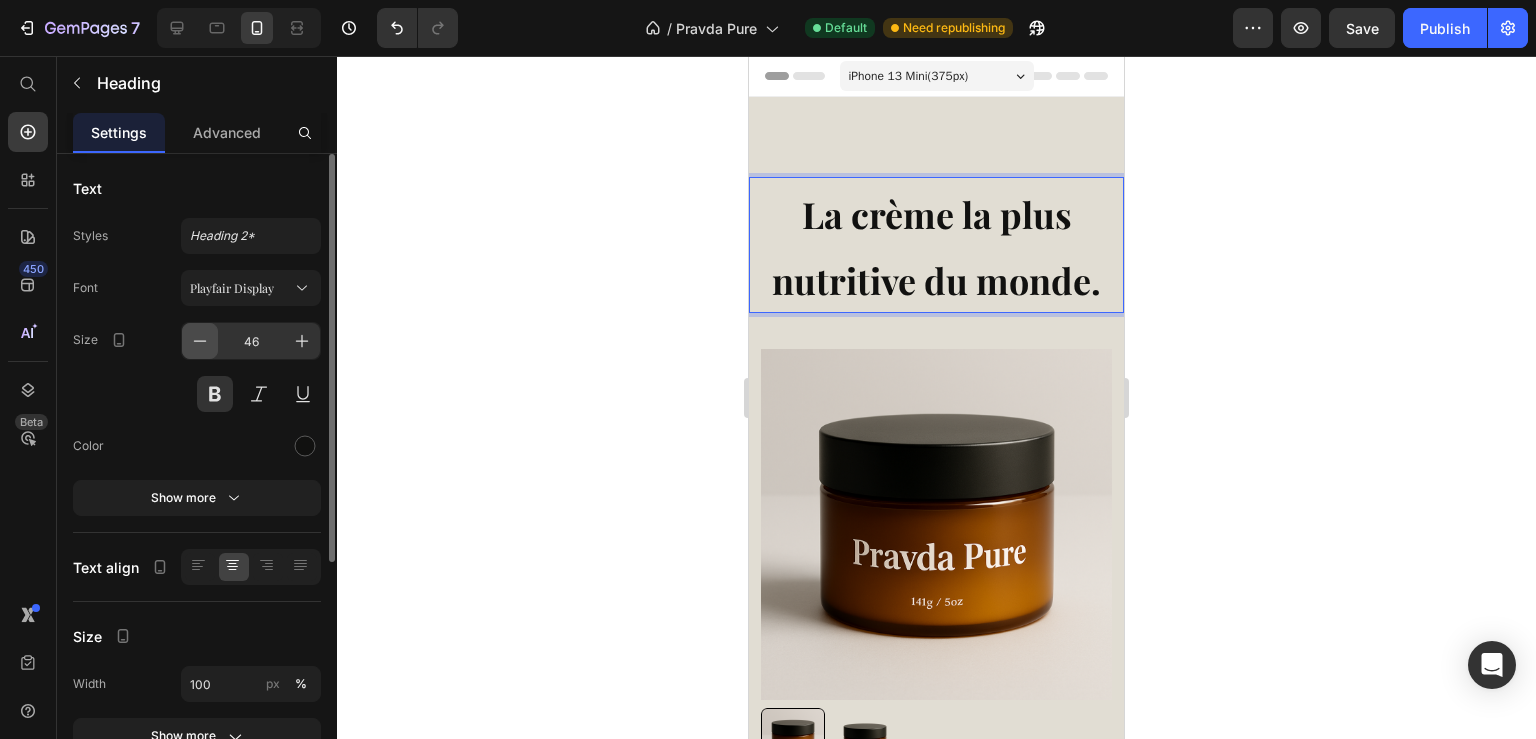 click 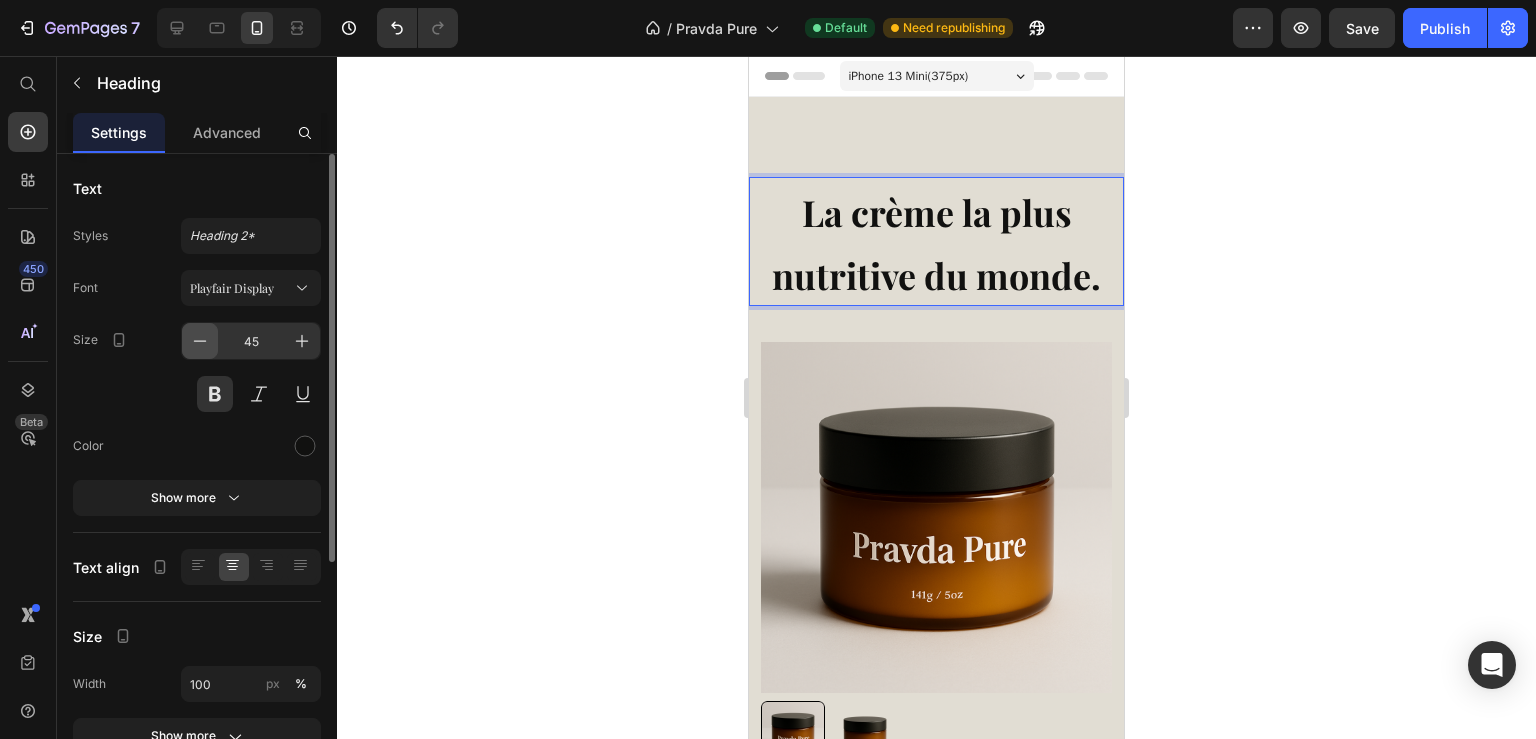 click 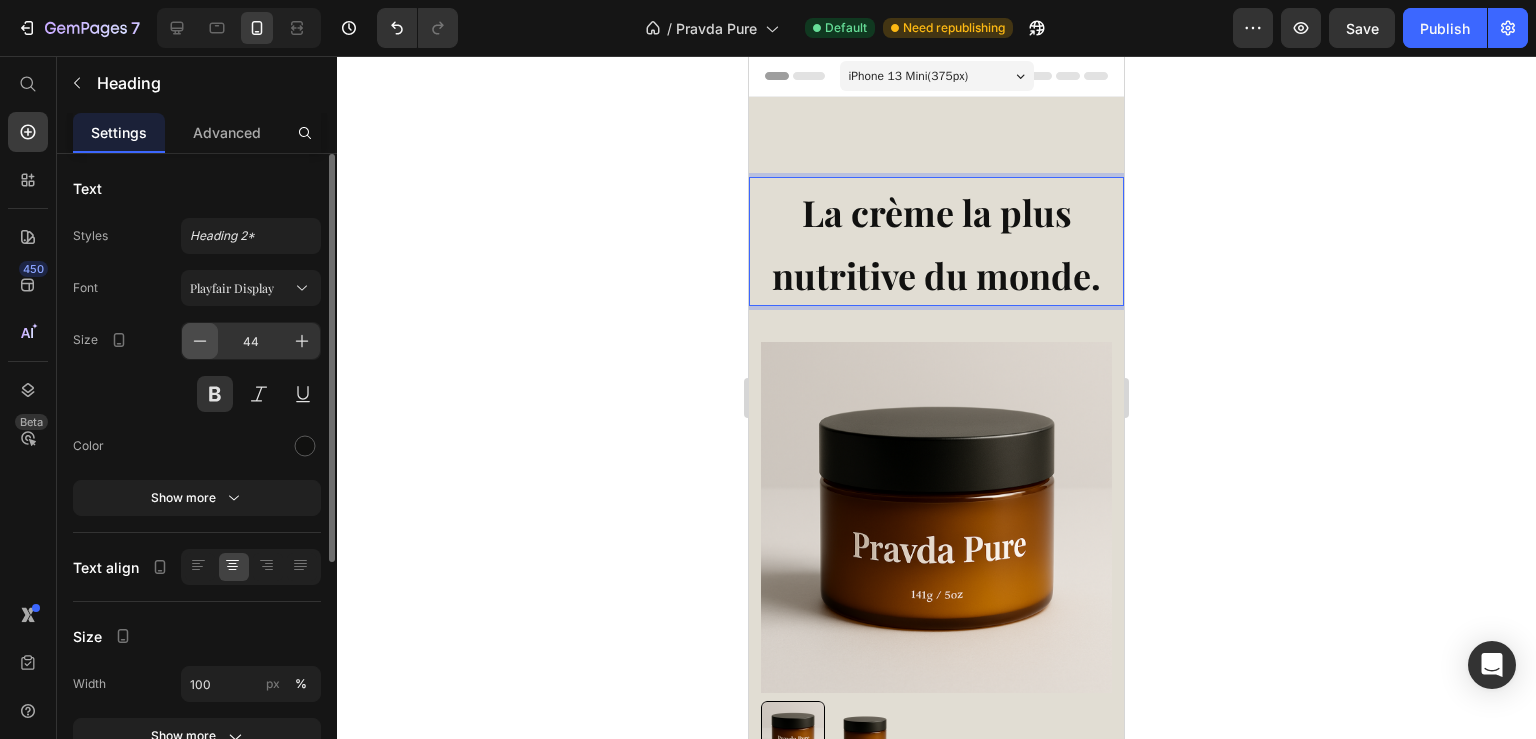 click 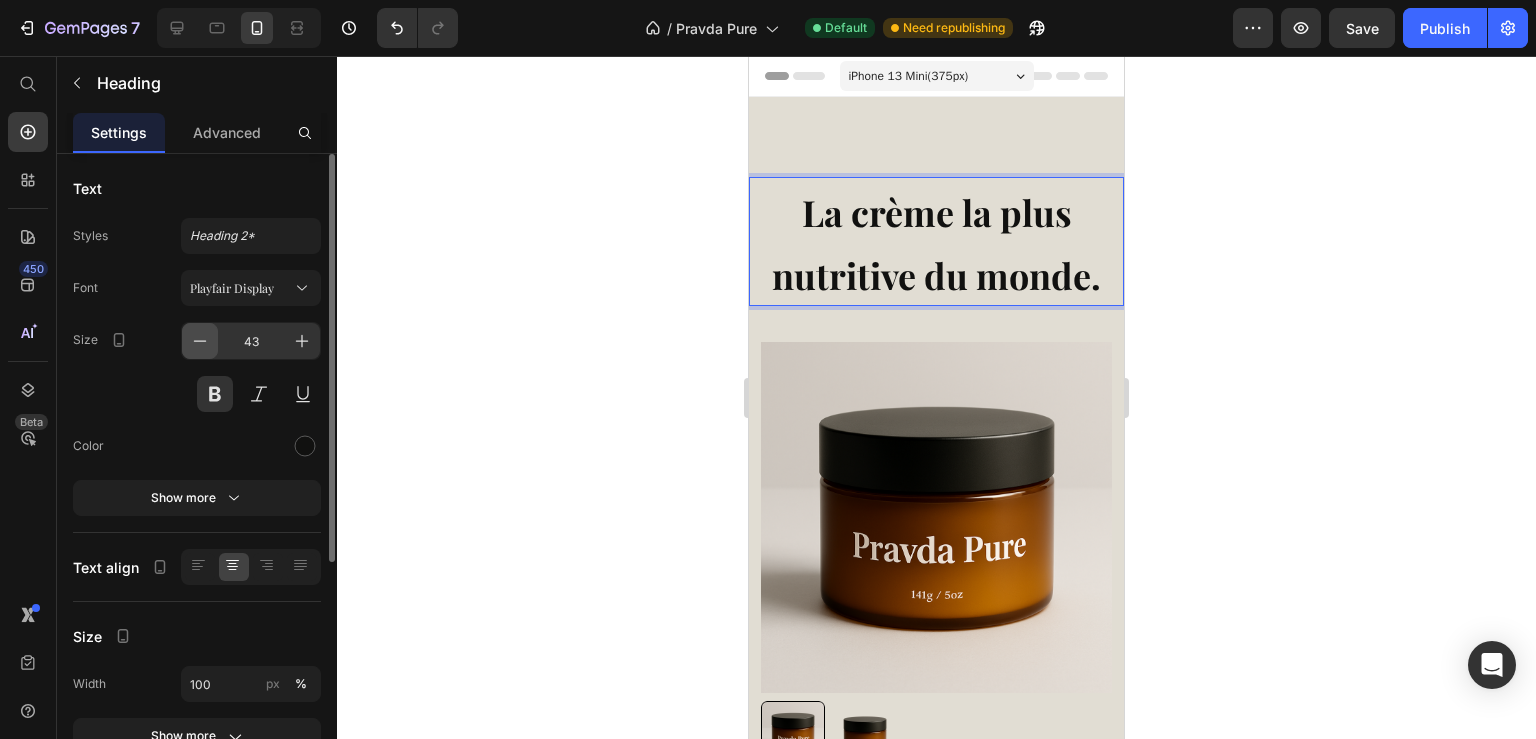 click 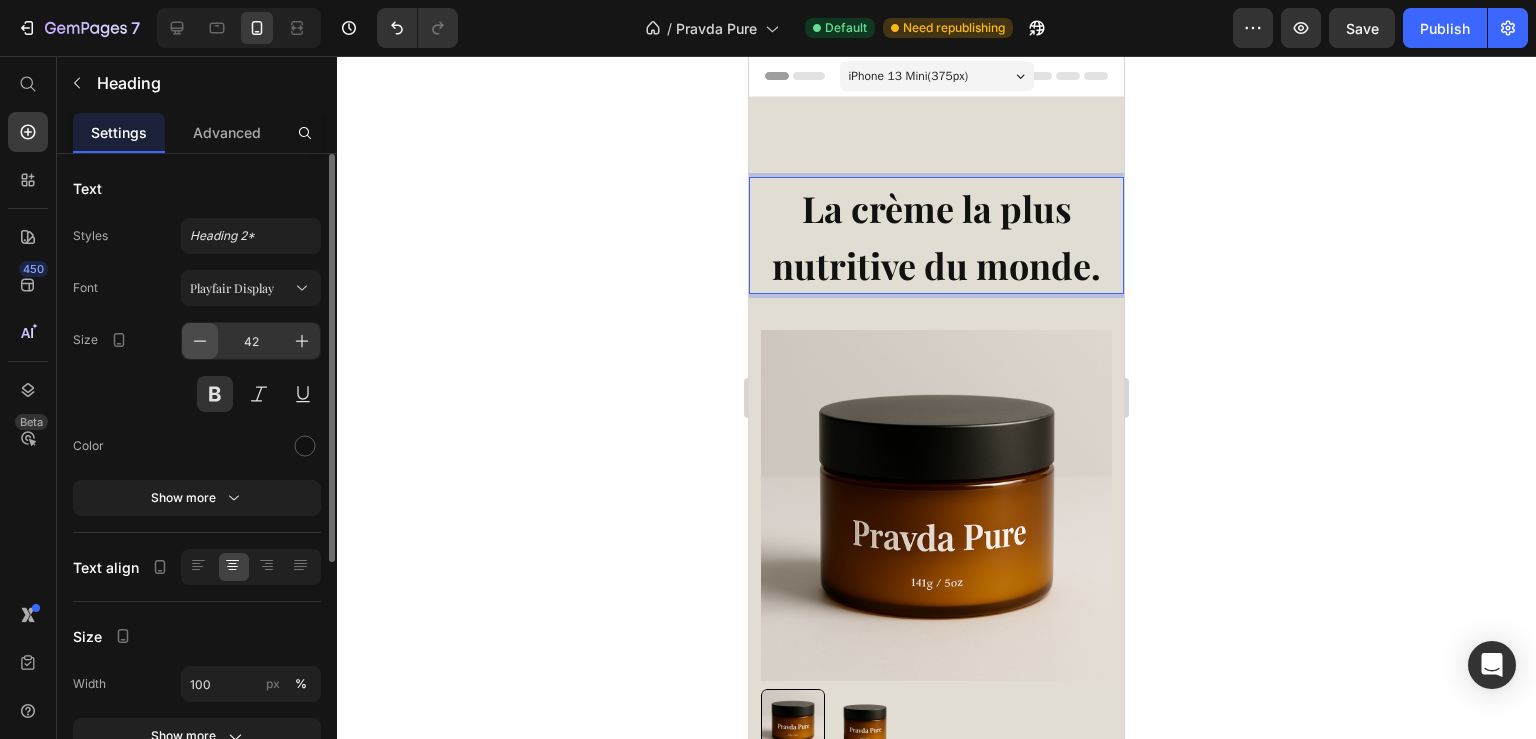click 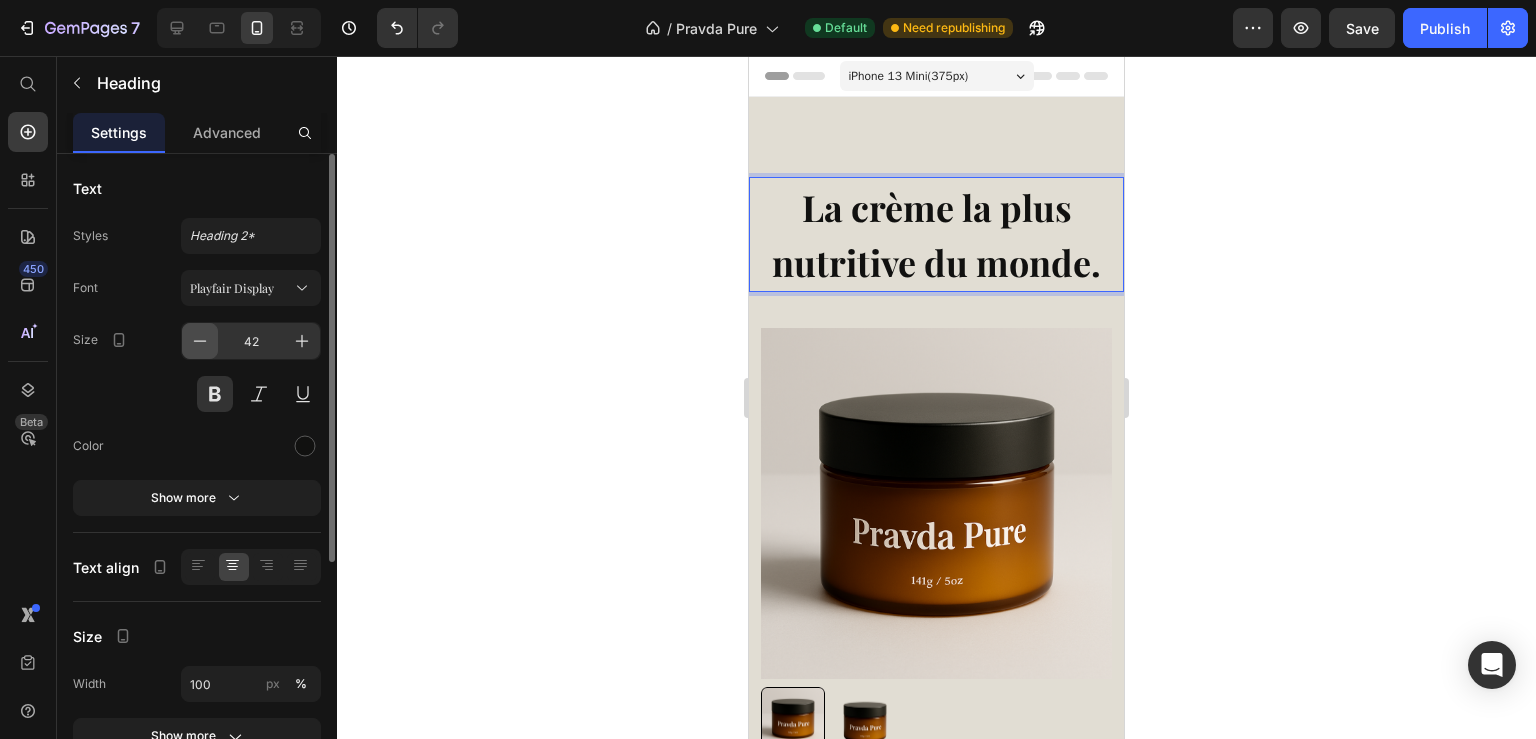 click 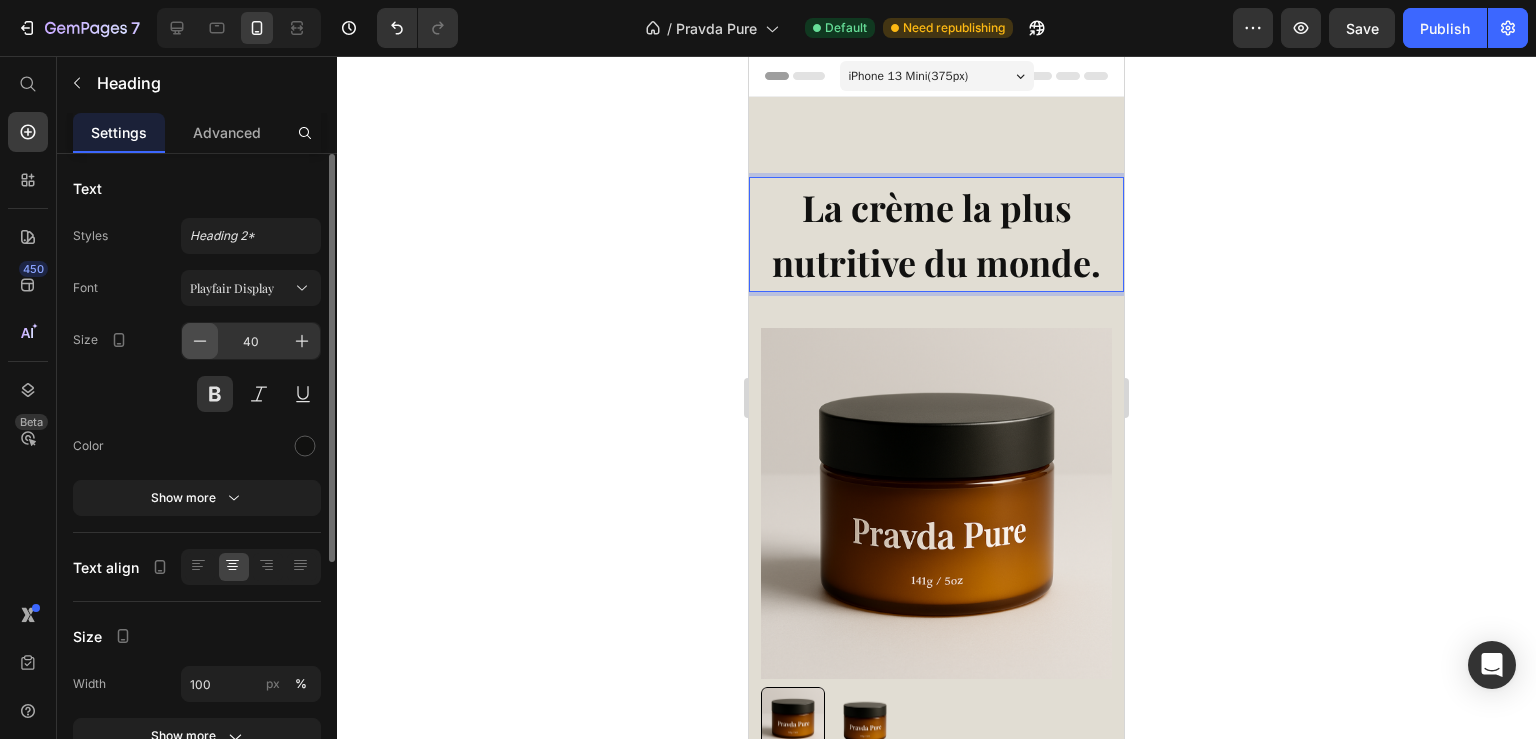 click 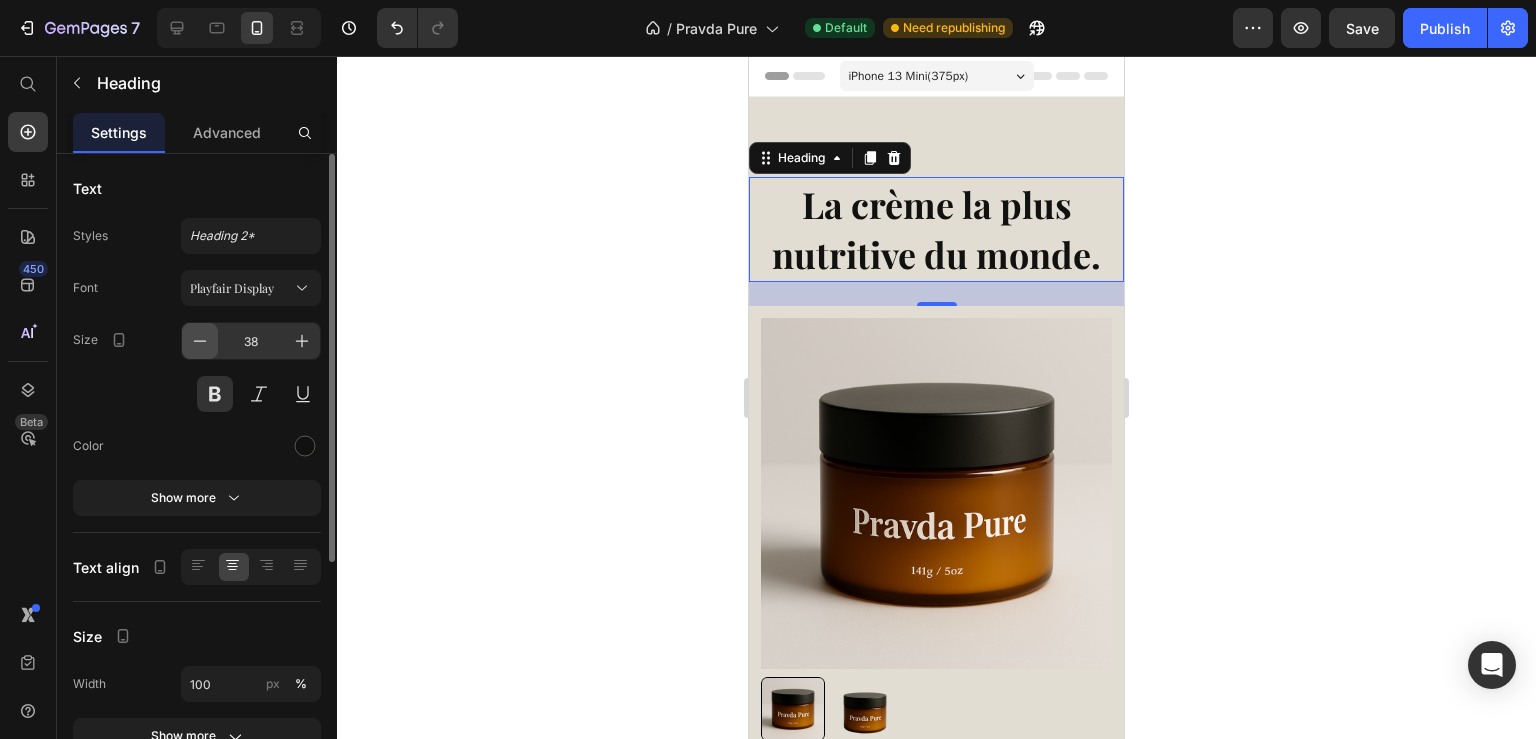 click 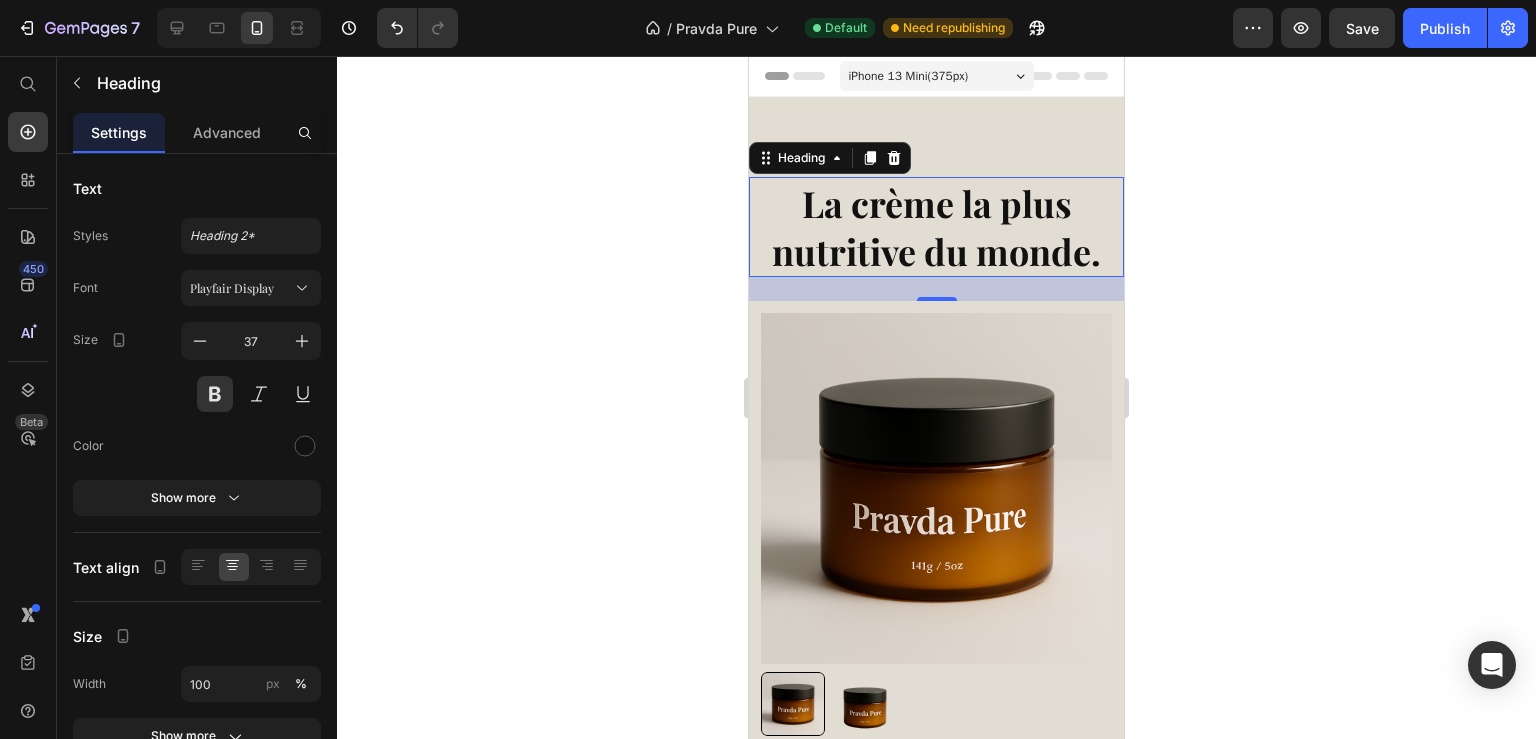 click on "Heading" at bounding box center (830, 158) 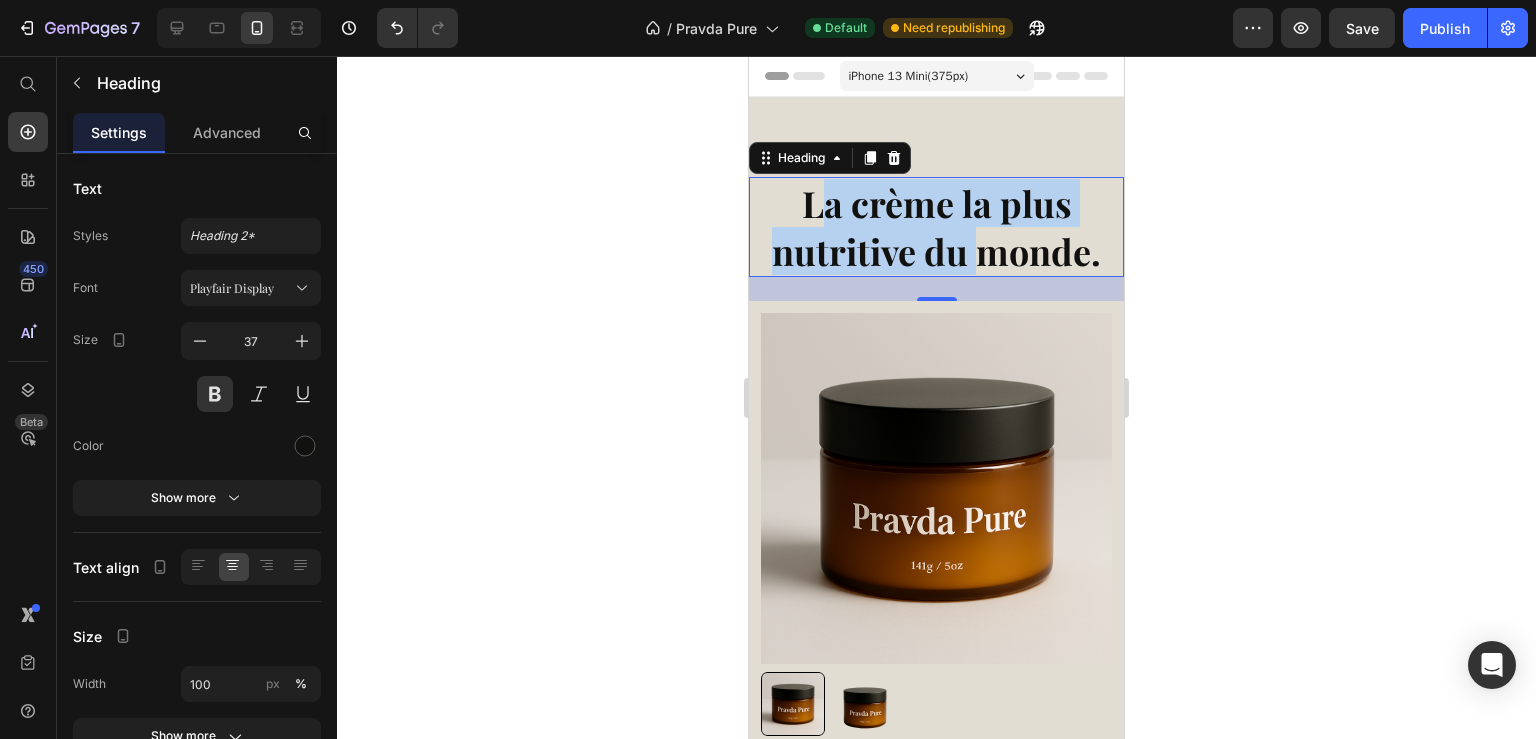 drag, startPoint x: 820, startPoint y: 206, endPoint x: 966, endPoint y: 240, distance: 149.90663 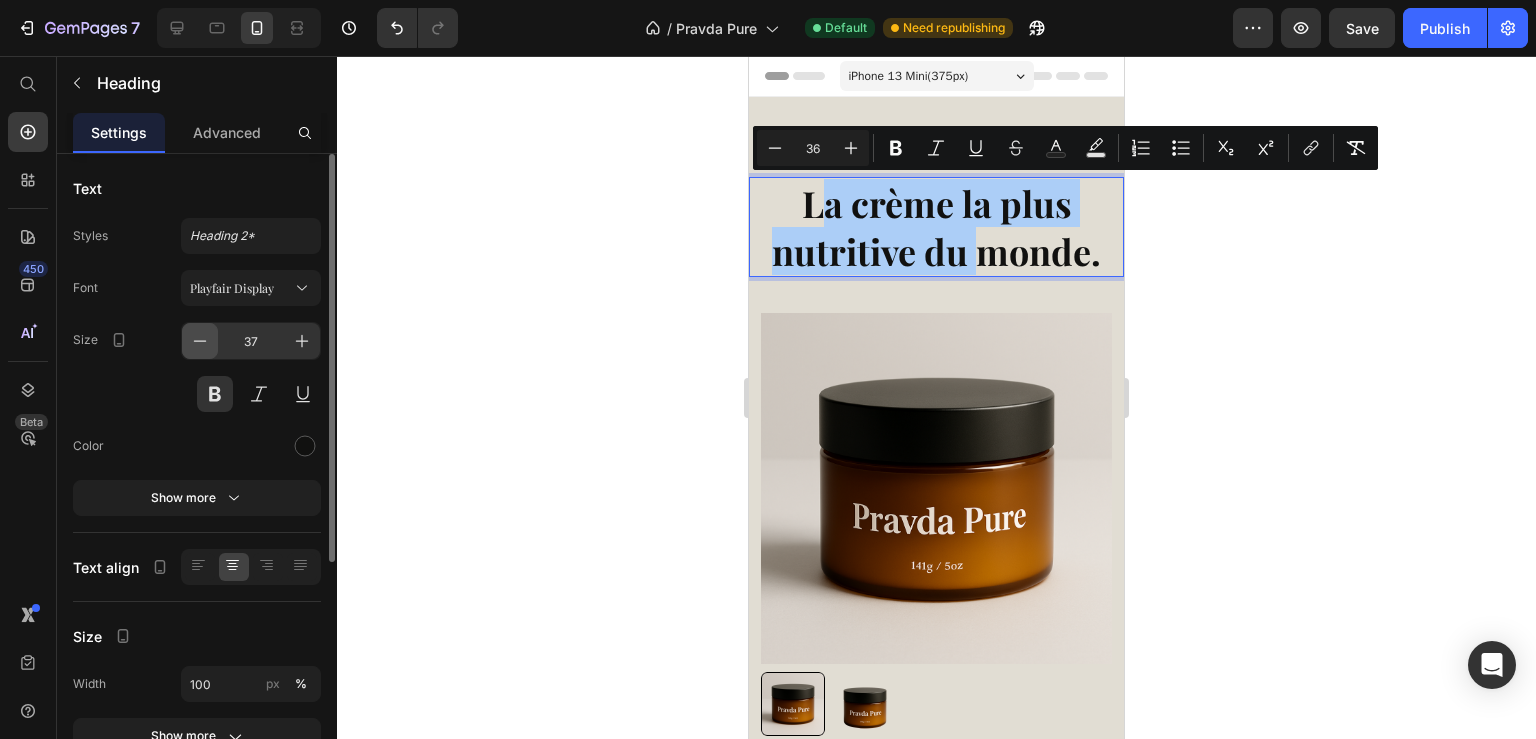 click at bounding box center [200, 341] 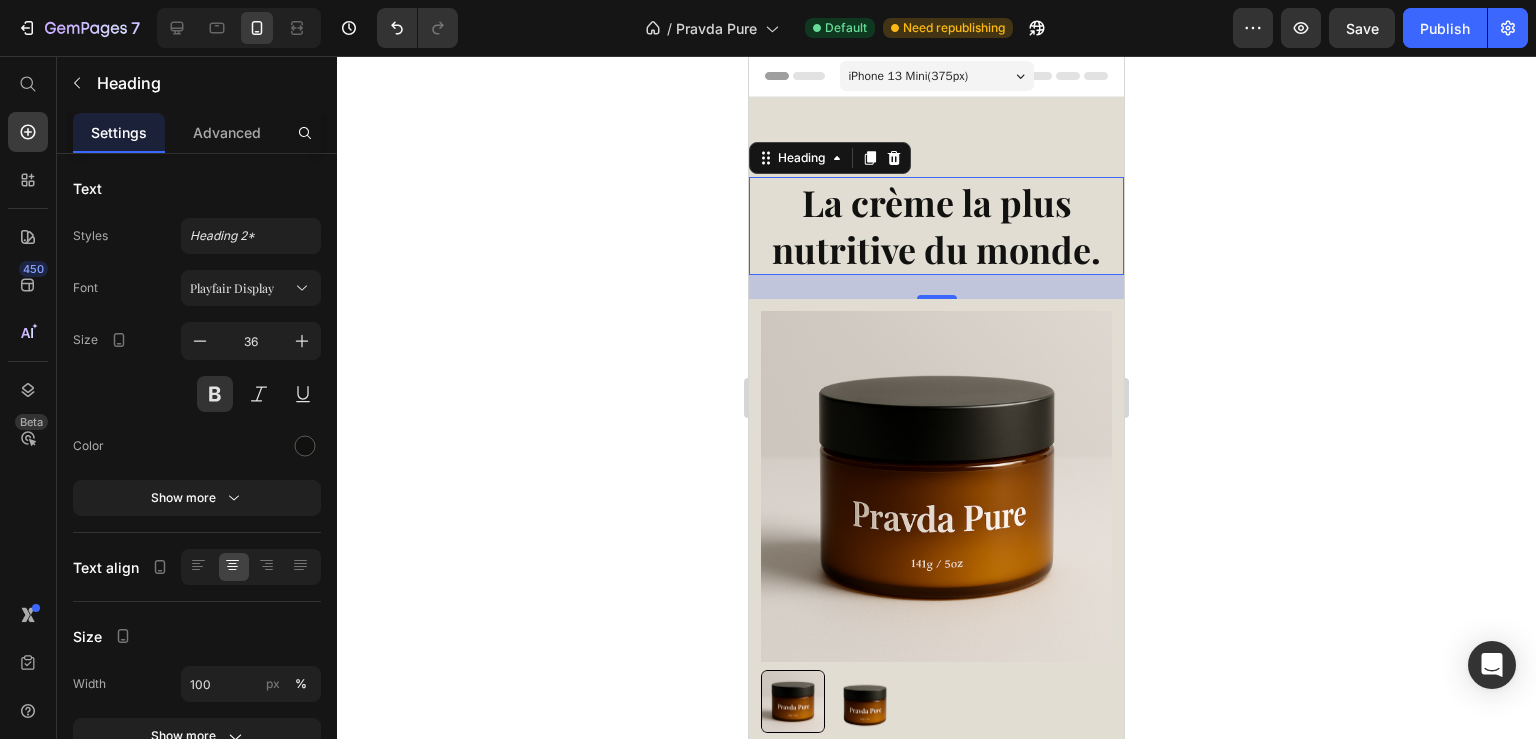click on "La crème la plus nutritive du monde." at bounding box center (936, 225) 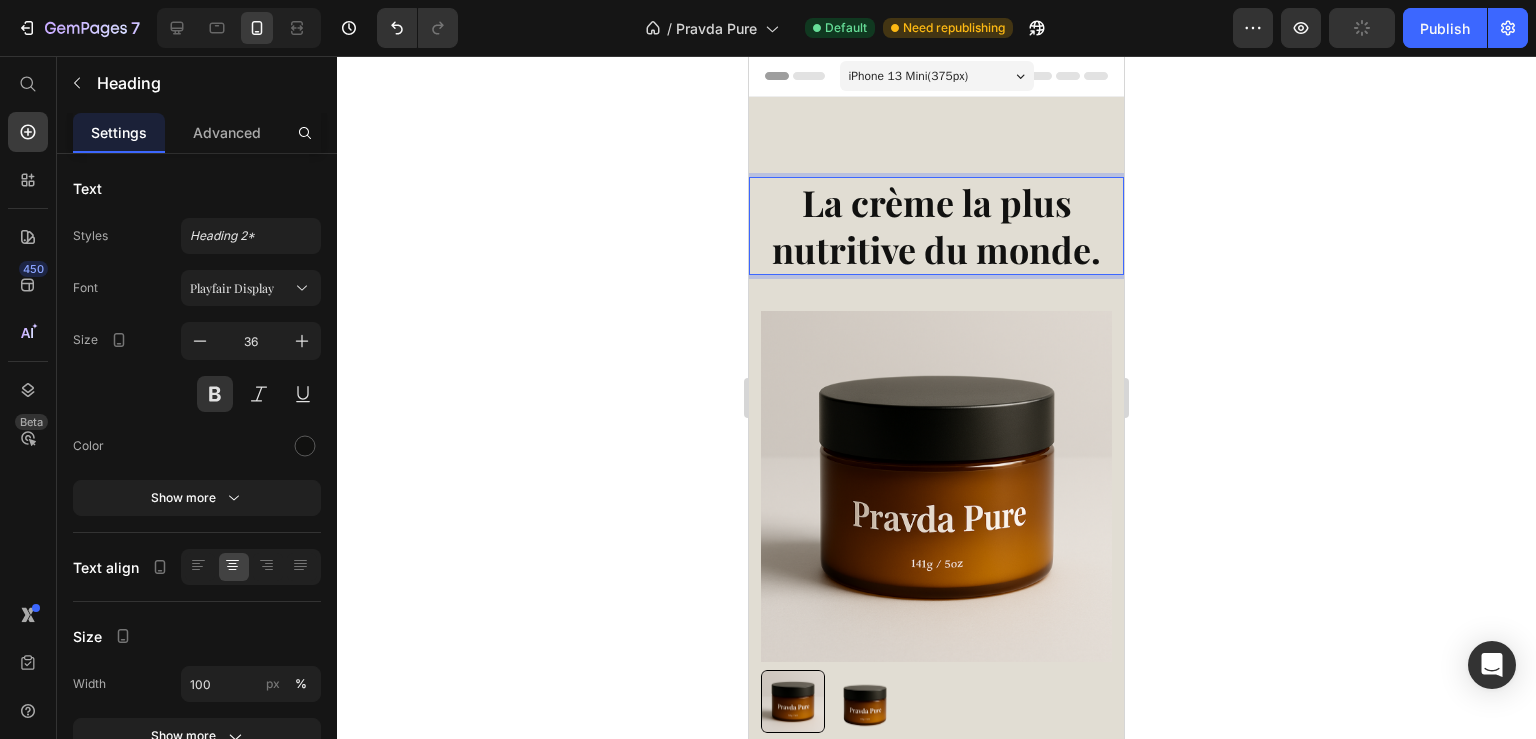 click on "La crème la plus nutritive du monde." at bounding box center (936, 225) 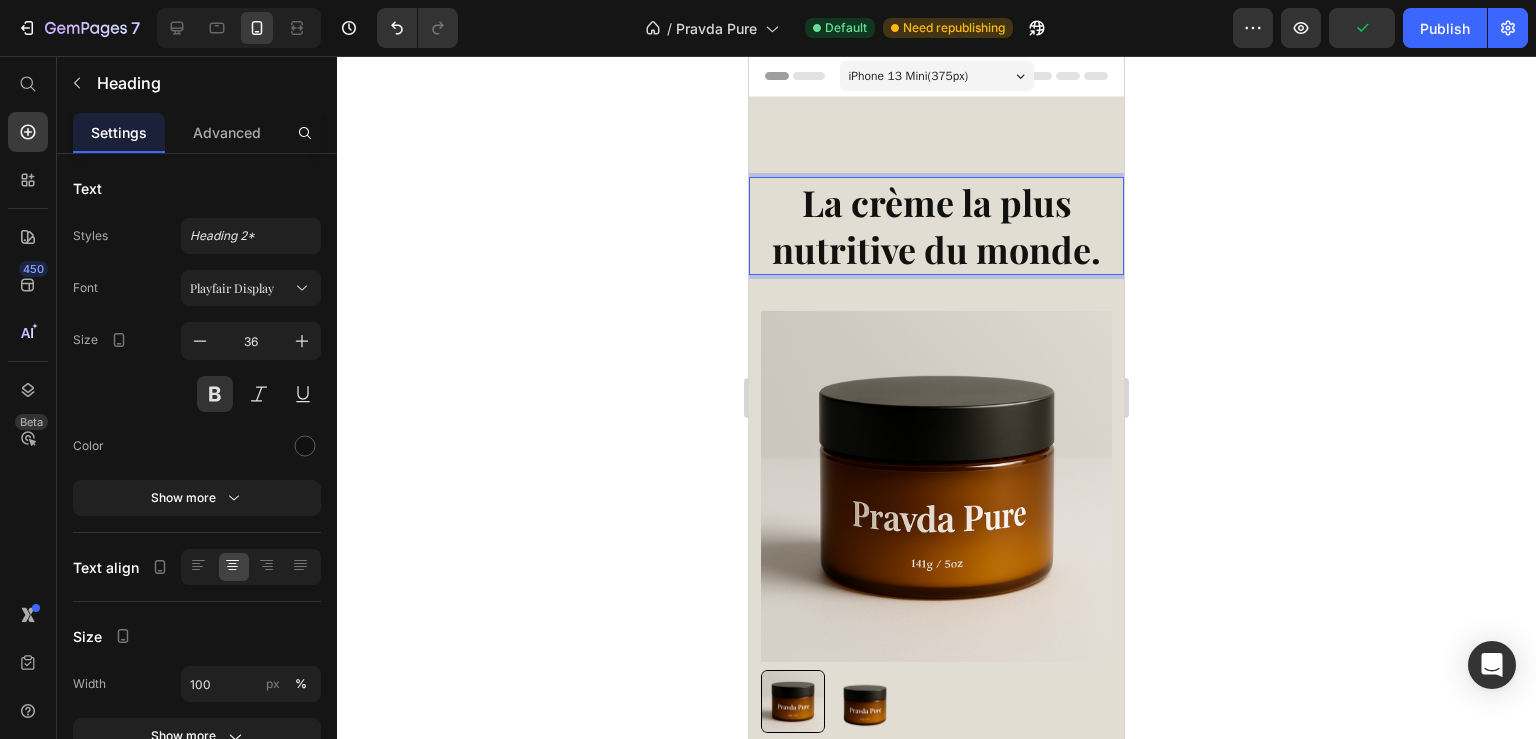 click on "La crème la plus nutritive du monde." at bounding box center (936, 225) 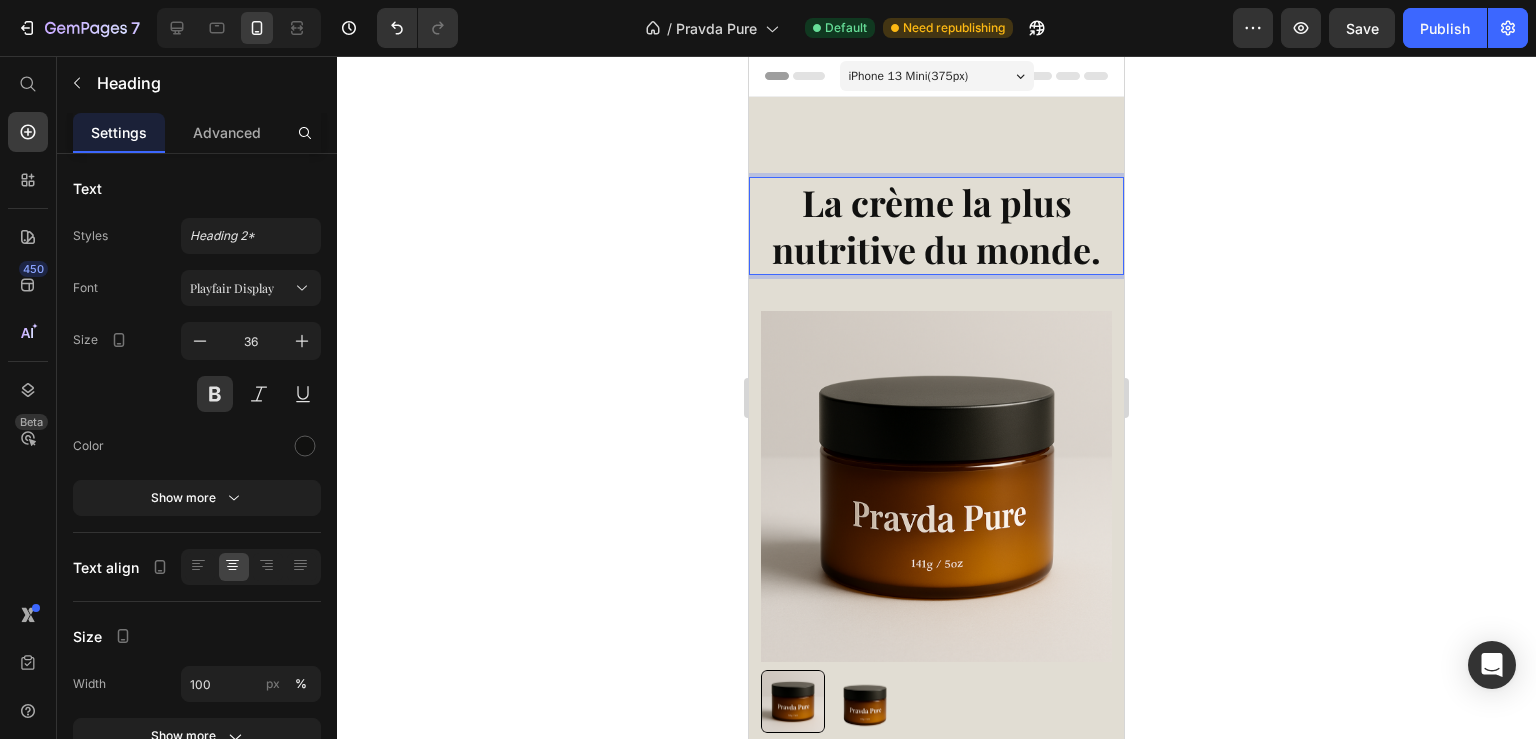 click 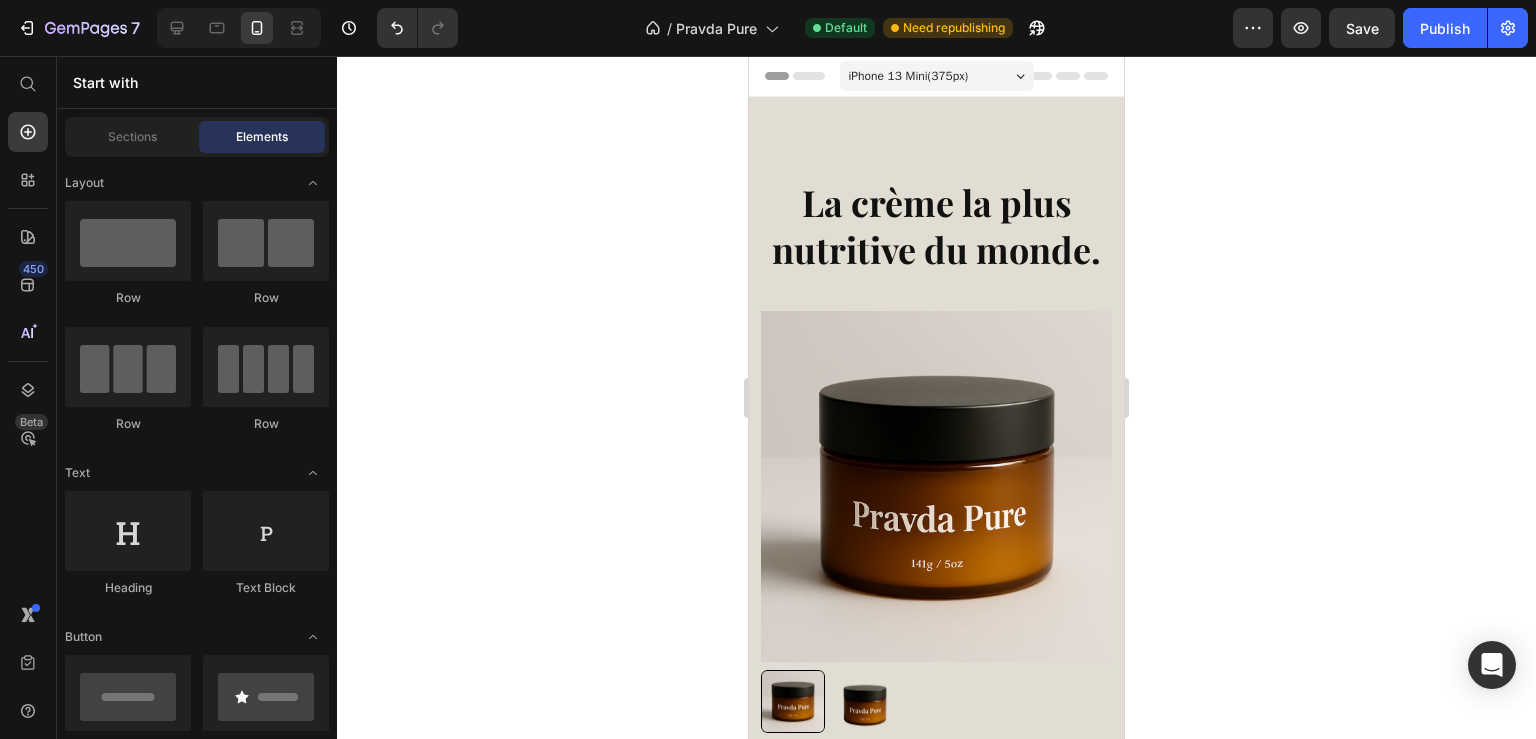 click on "La crème la plus nutritive du monde." at bounding box center [936, 225] 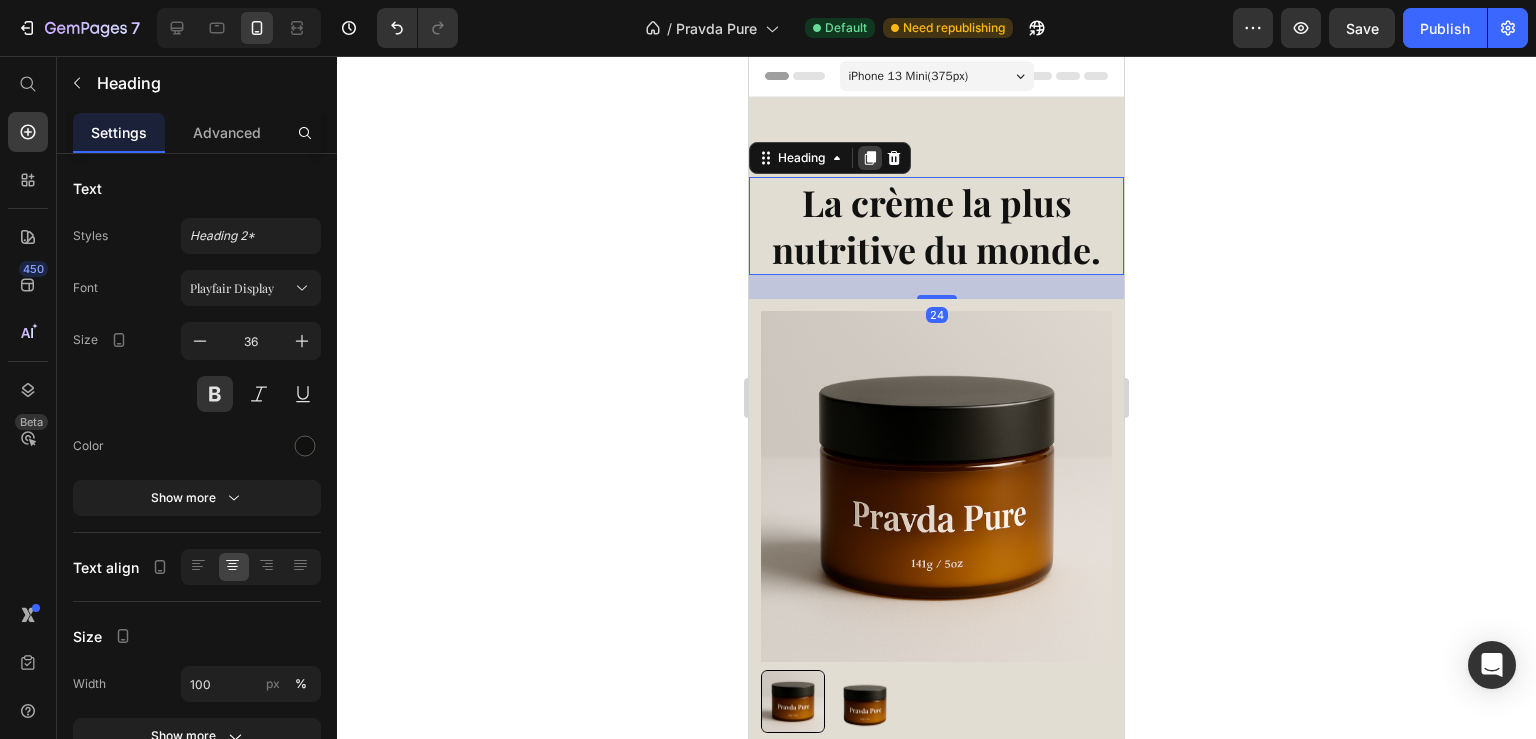 click 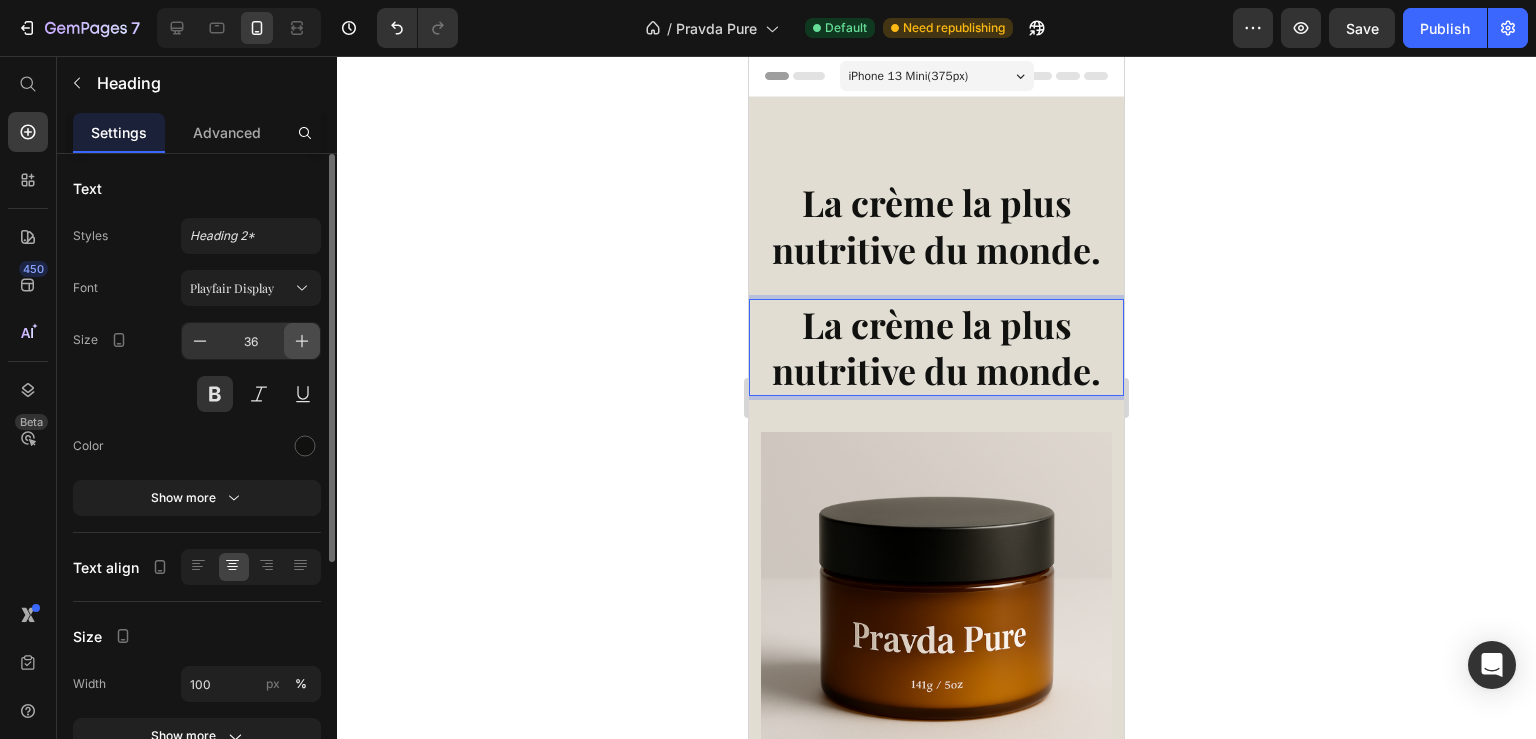click at bounding box center [302, 341] 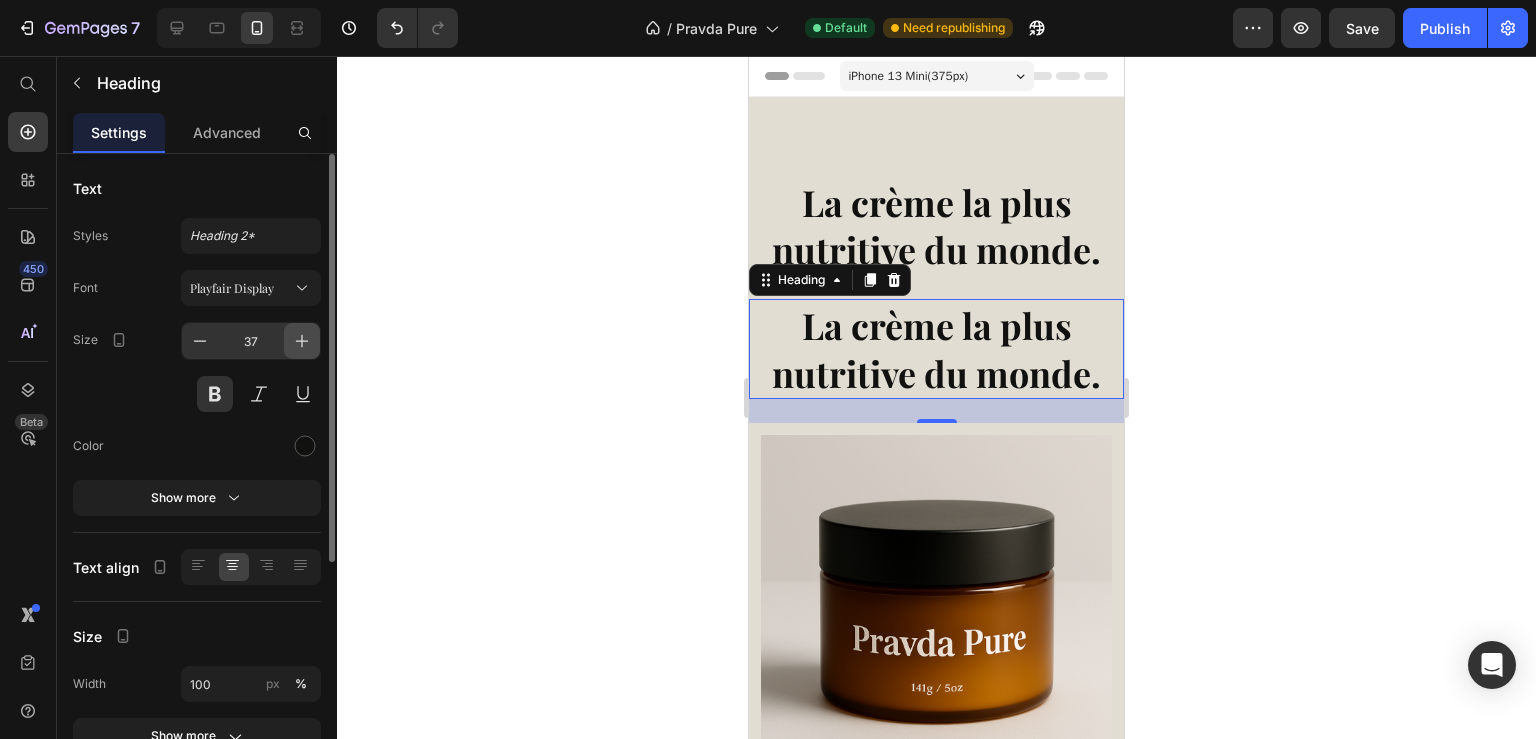 click at bounding box center (302, 341) 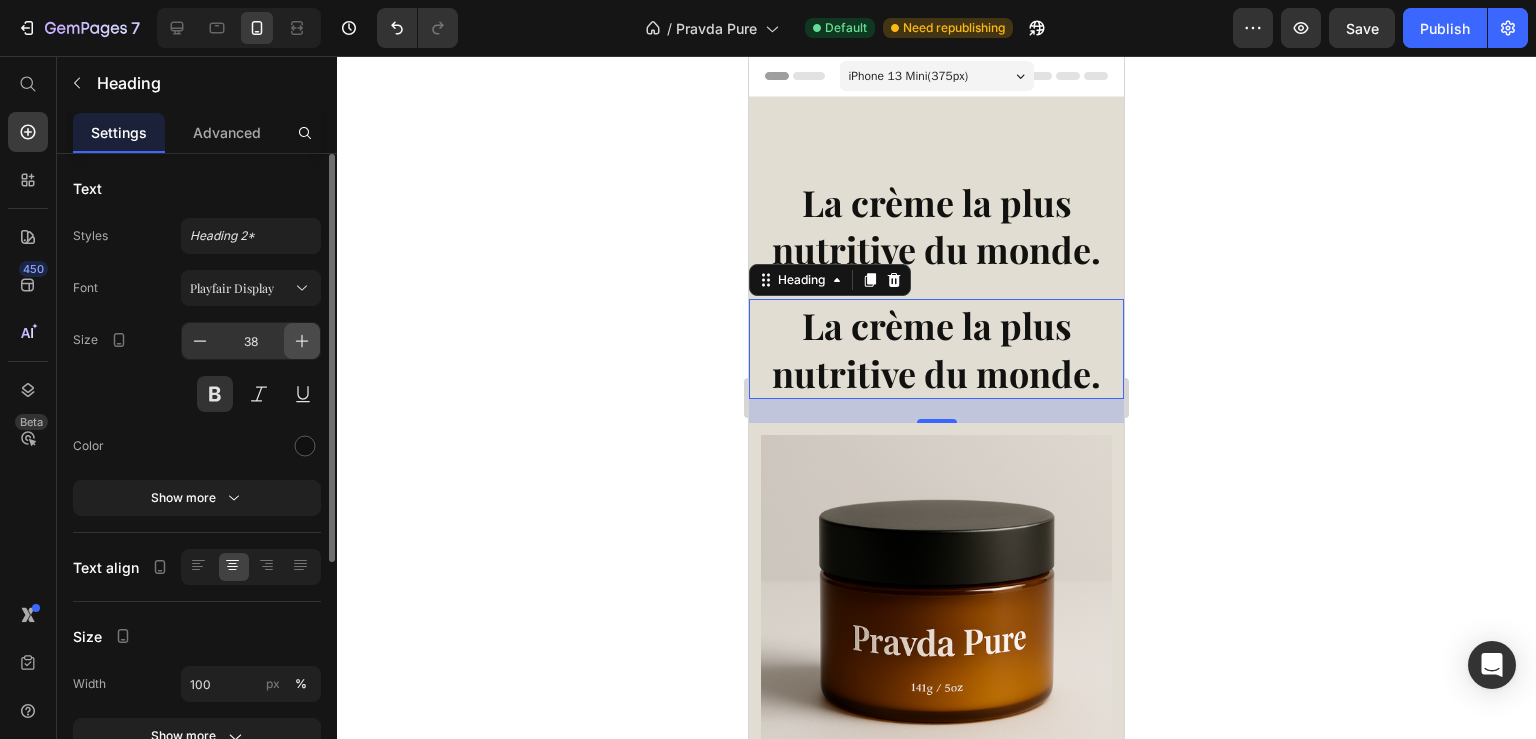 click at bounding box center (302, 341) 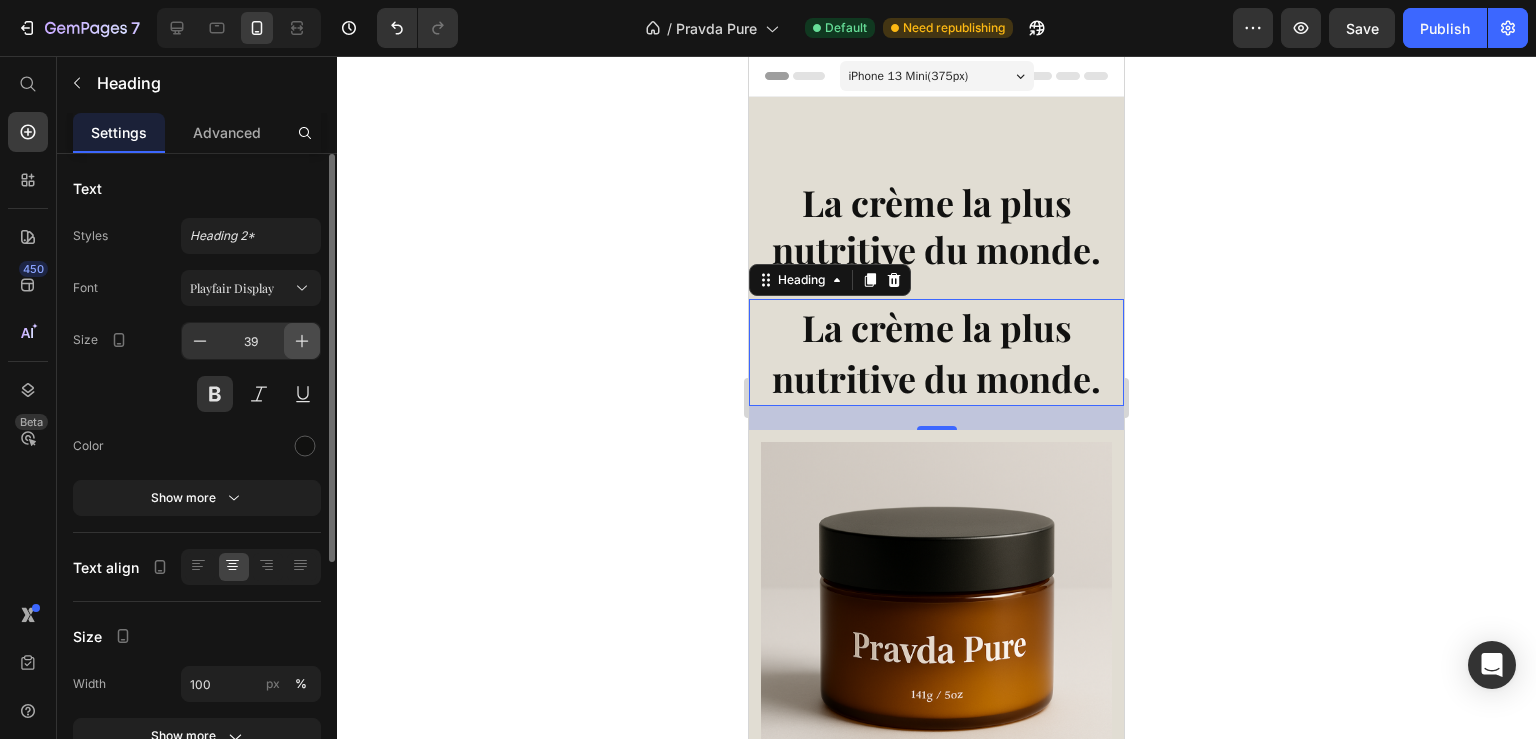 click at bounding box center [302, 341] 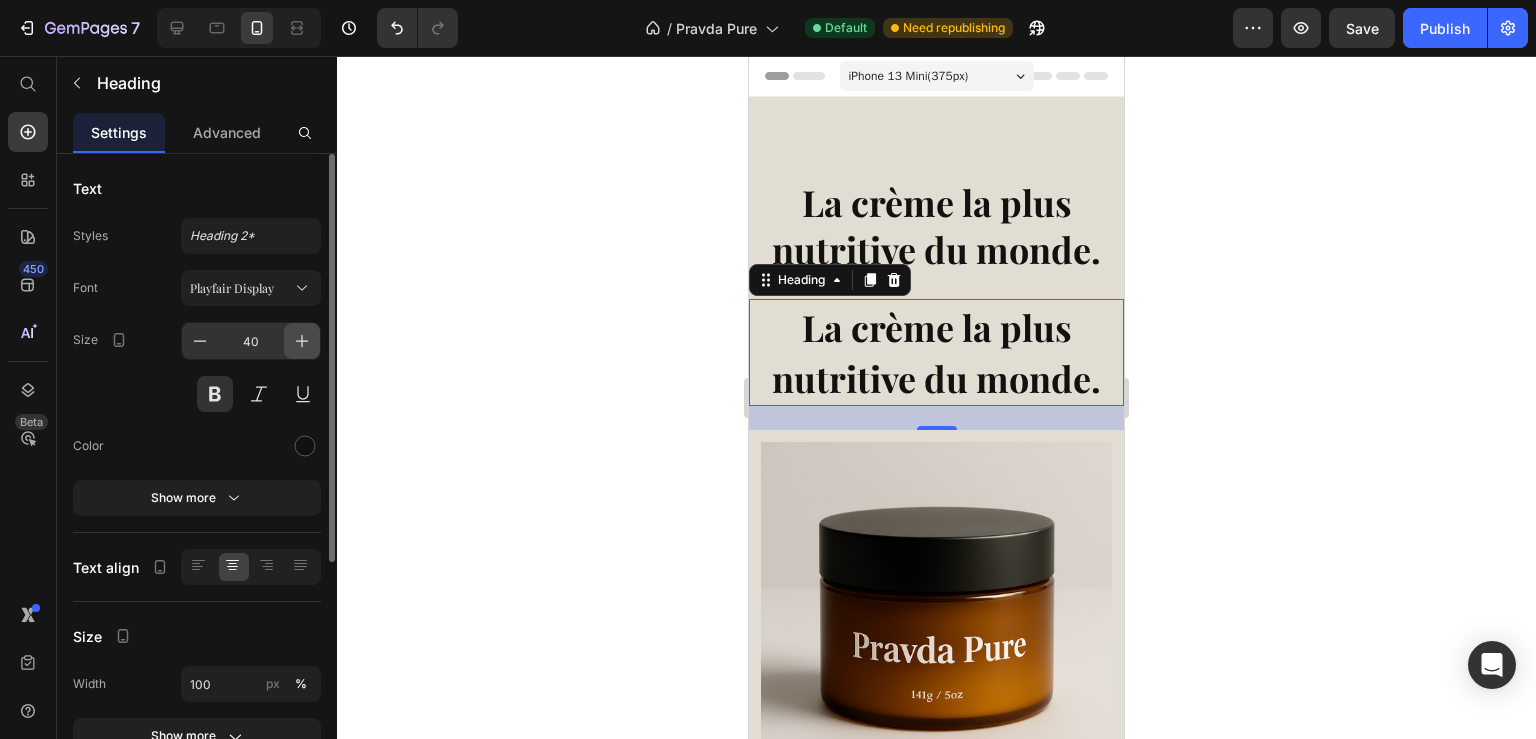 click at bounding box center [302, 341] 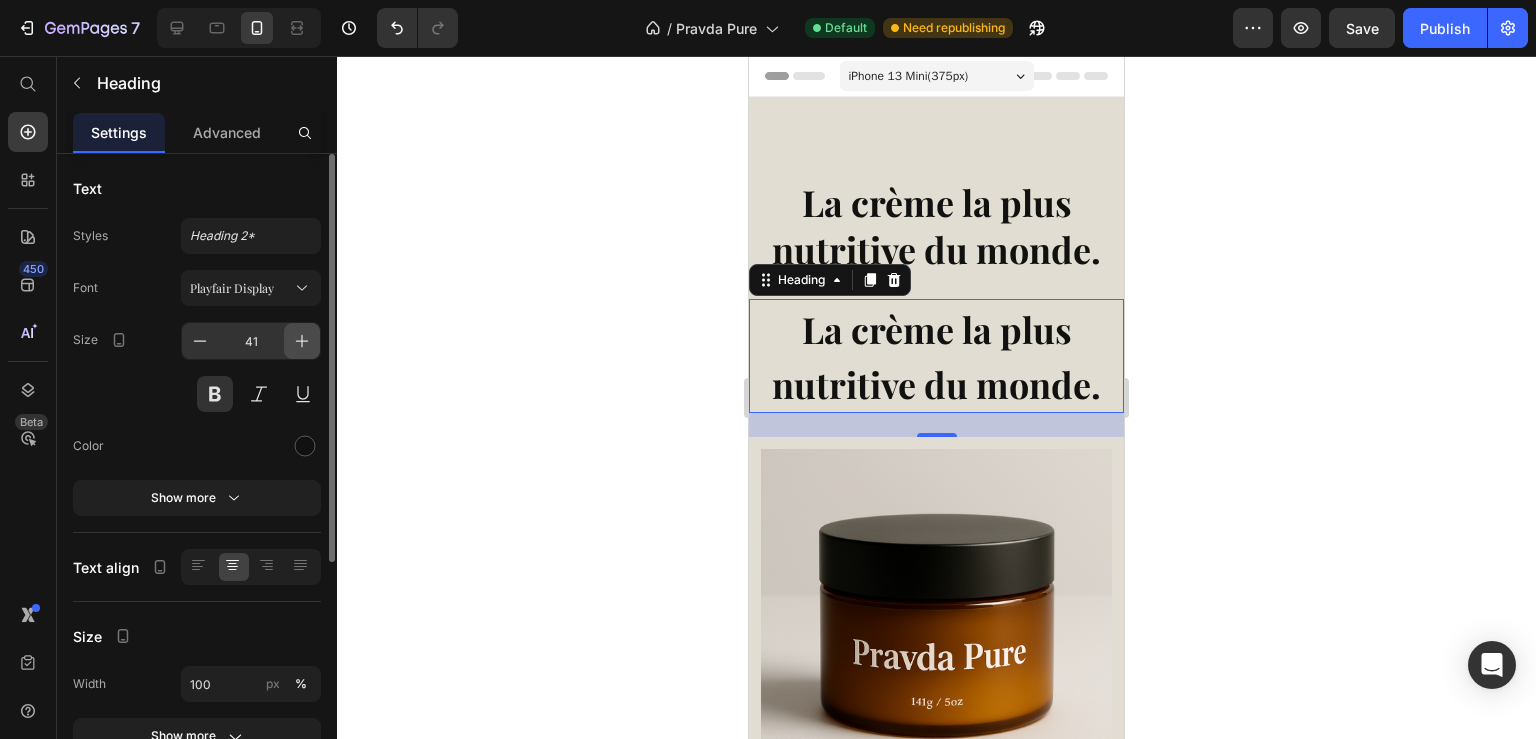 click at bounding box center [302, 341] 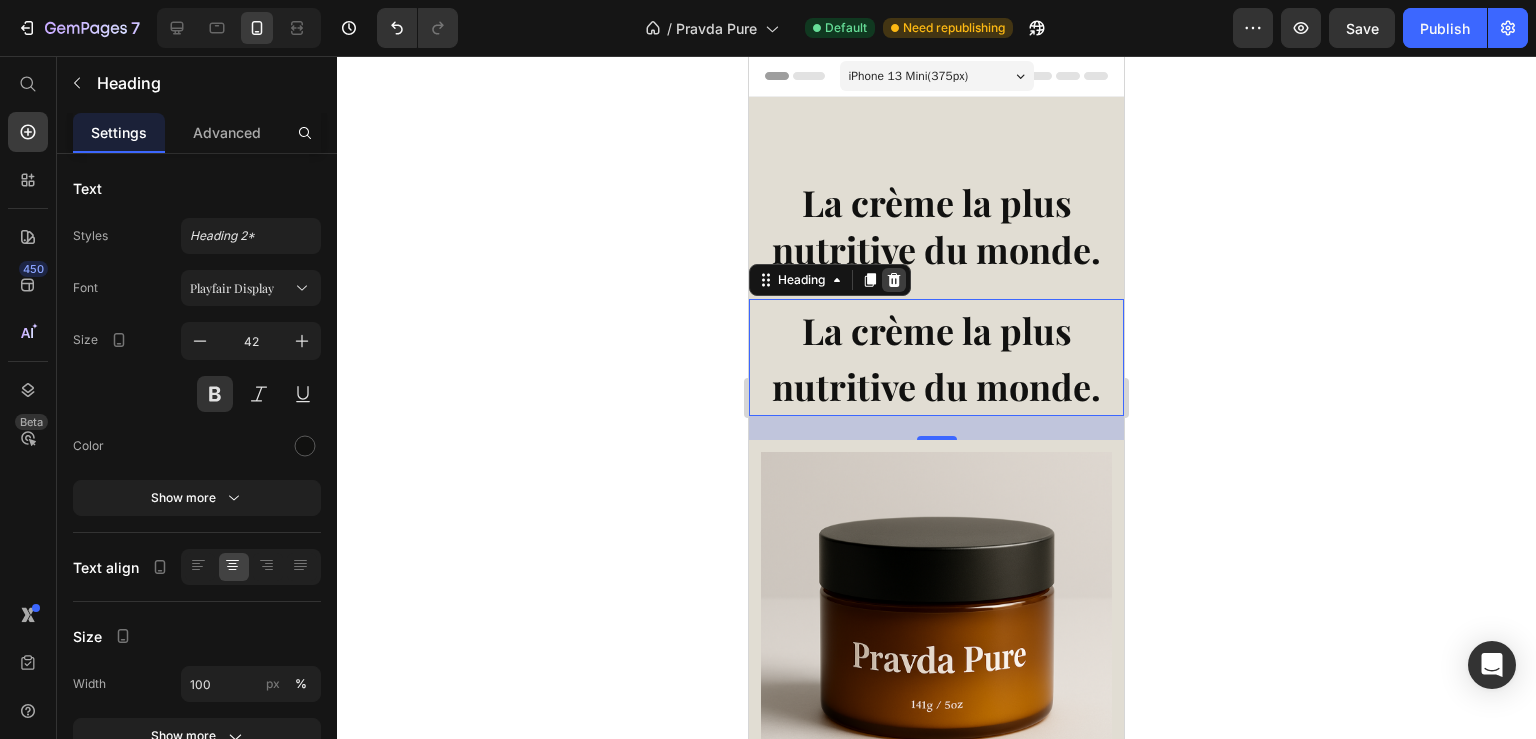 click 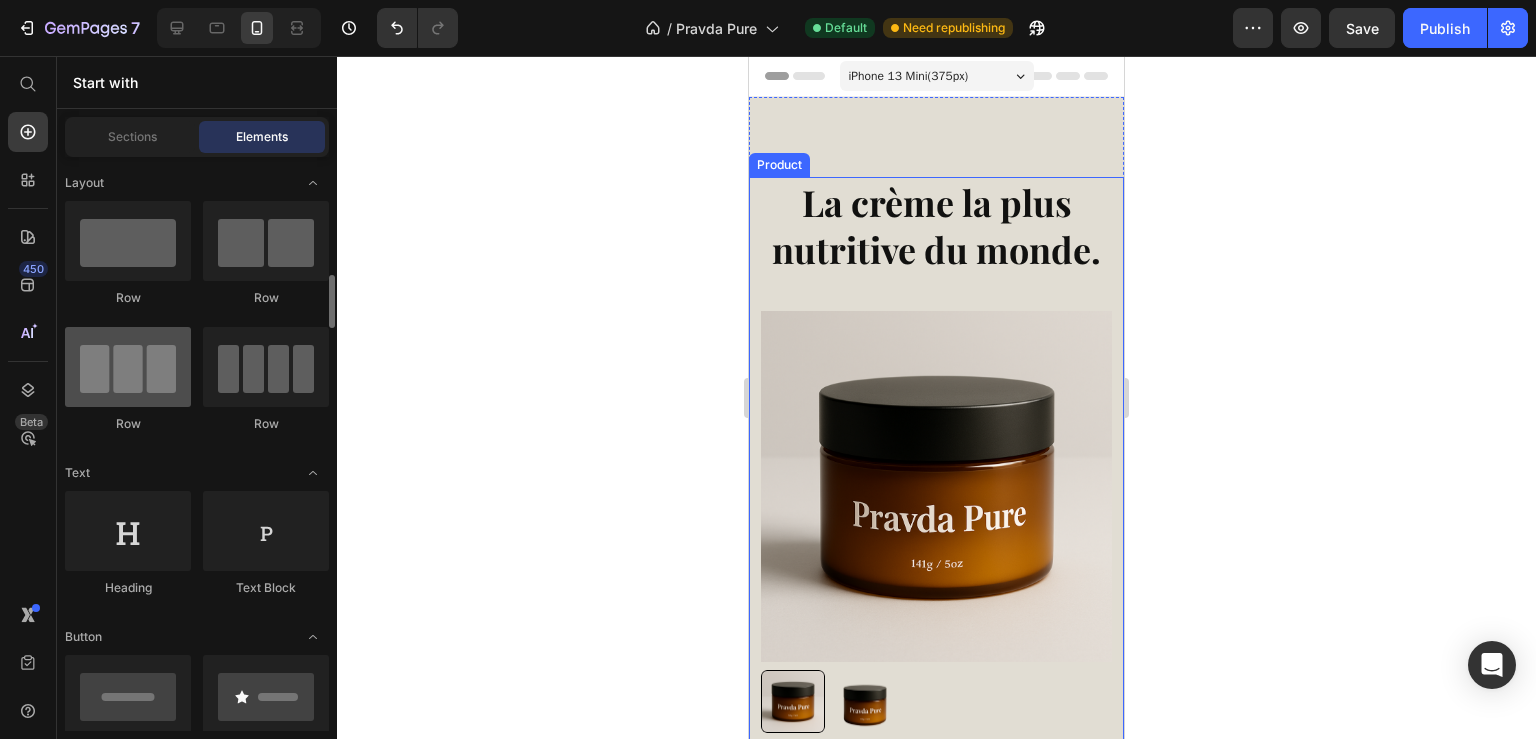 scroll, scrollTop: 108, scrollLeft: 0, axis: vertical 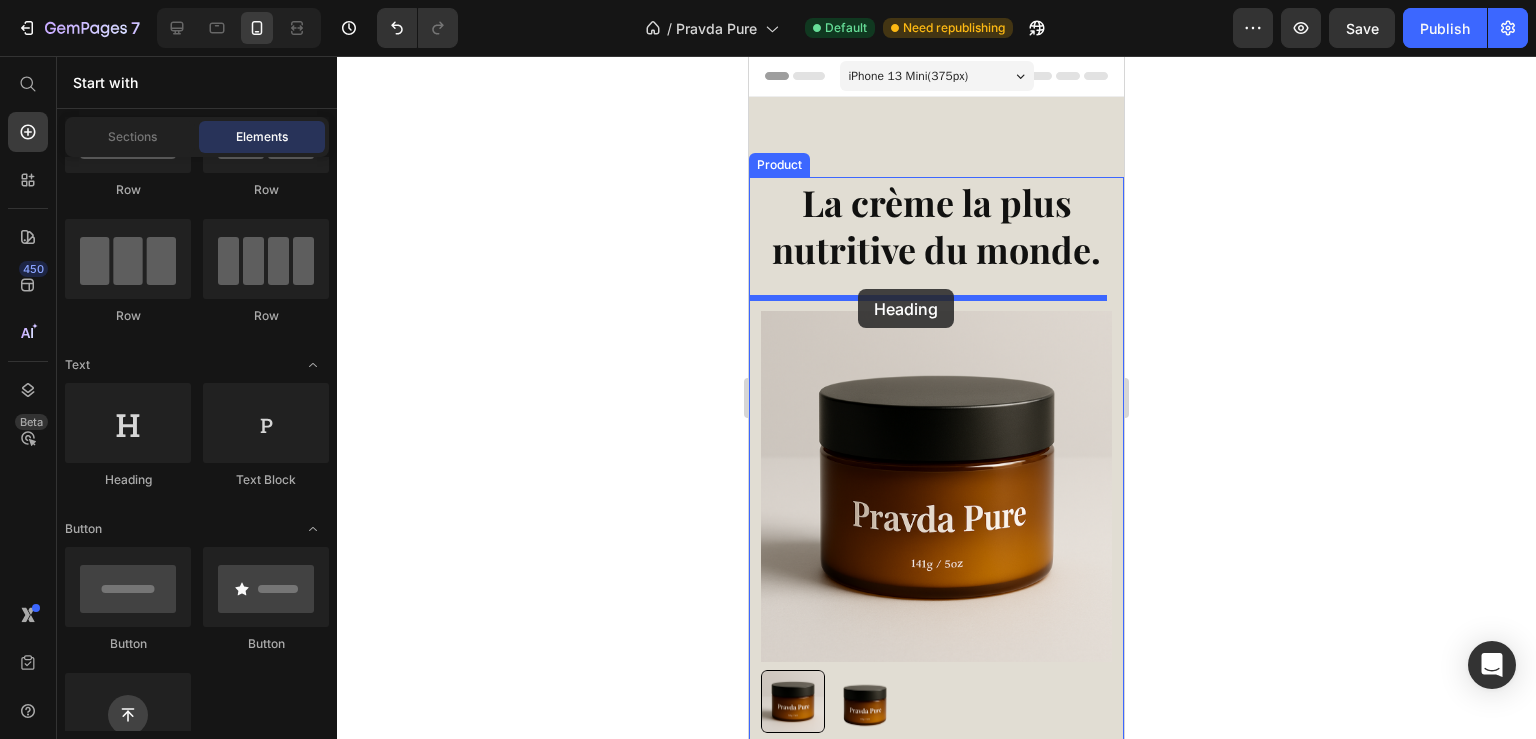 drag, startPoint x: 871, startPoint y: 484, endPoint x: 858, endPoint y: 290, distance: 194.43507 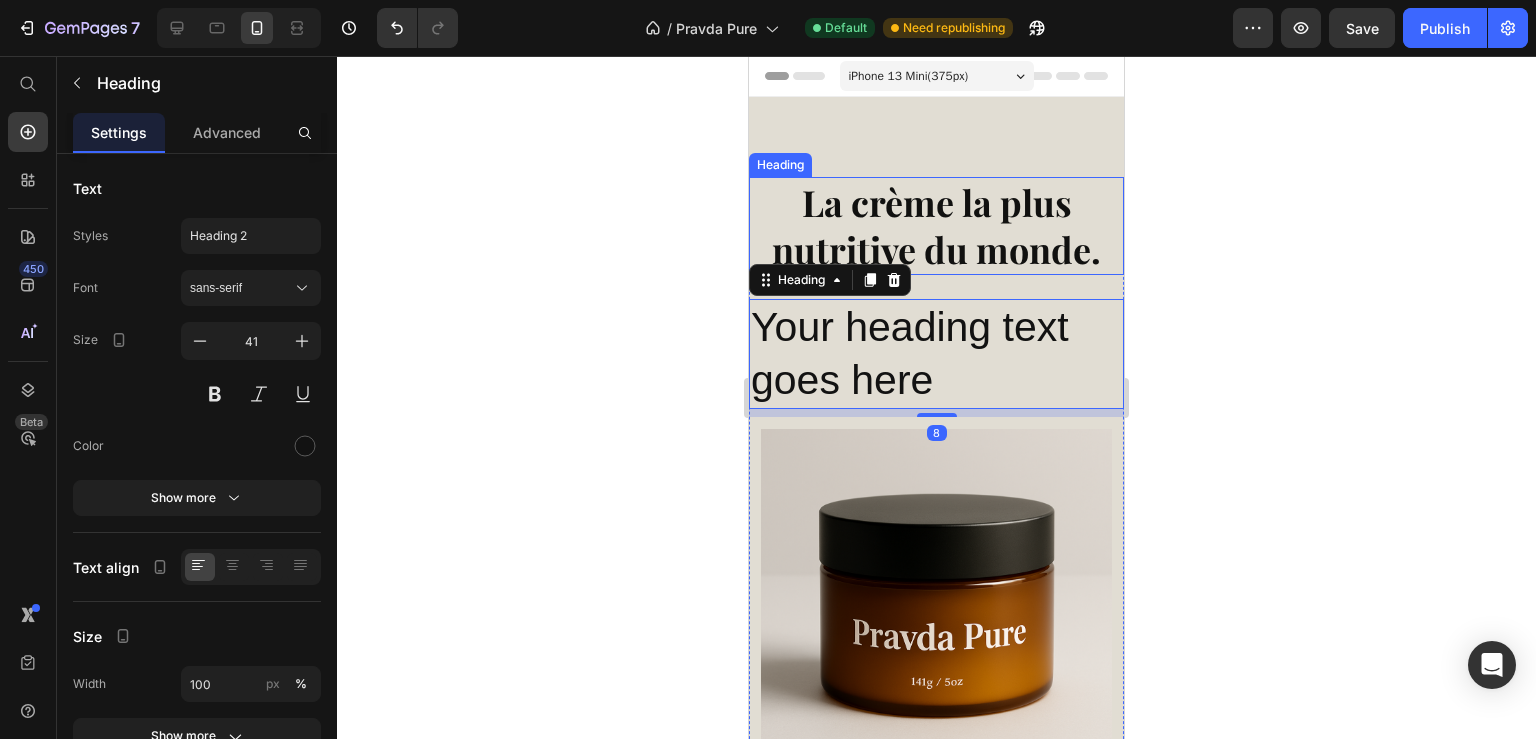 click on "La crème la plus nutritive du monde." at bounding box center (936, 225) 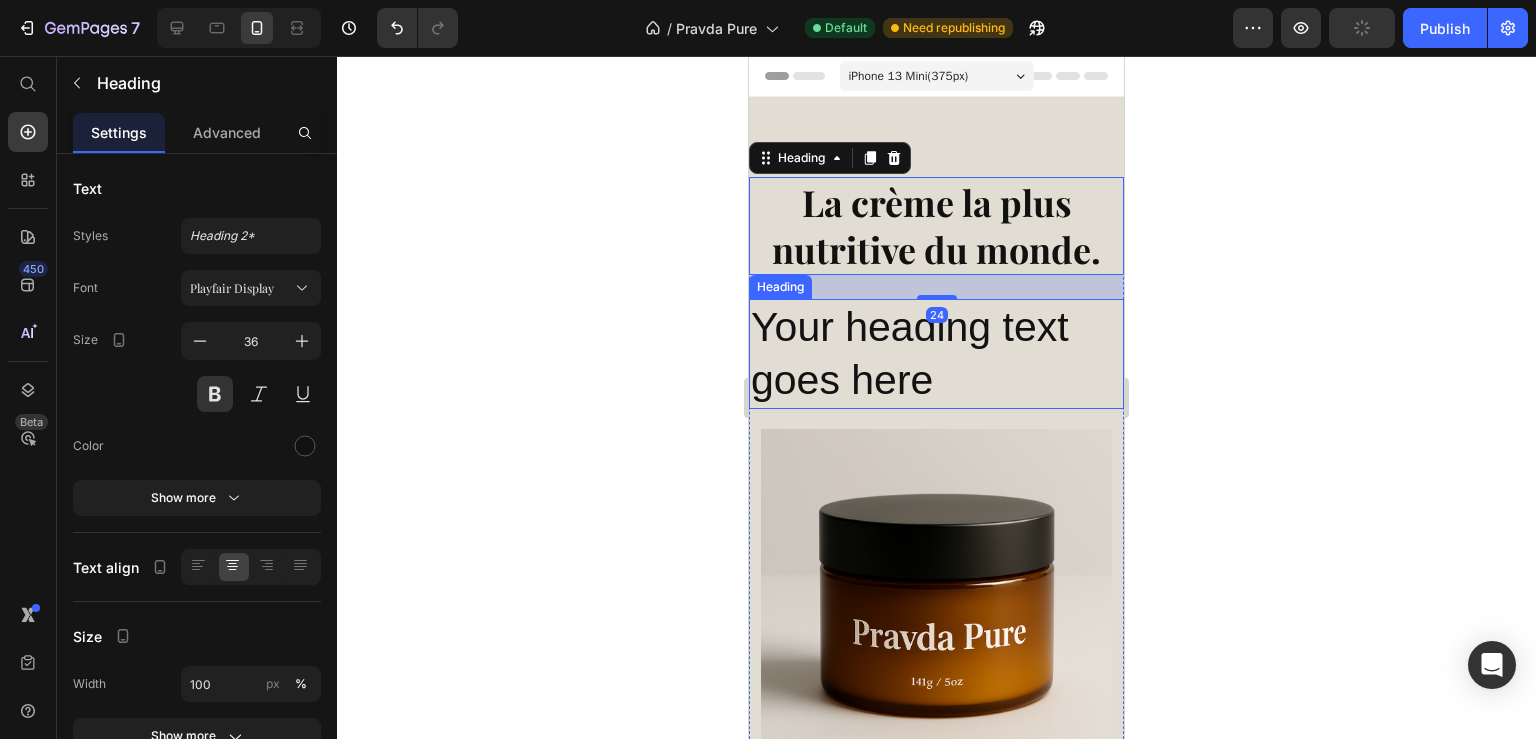 click on "Your heading text goes here" at bounding box center [936, 354] 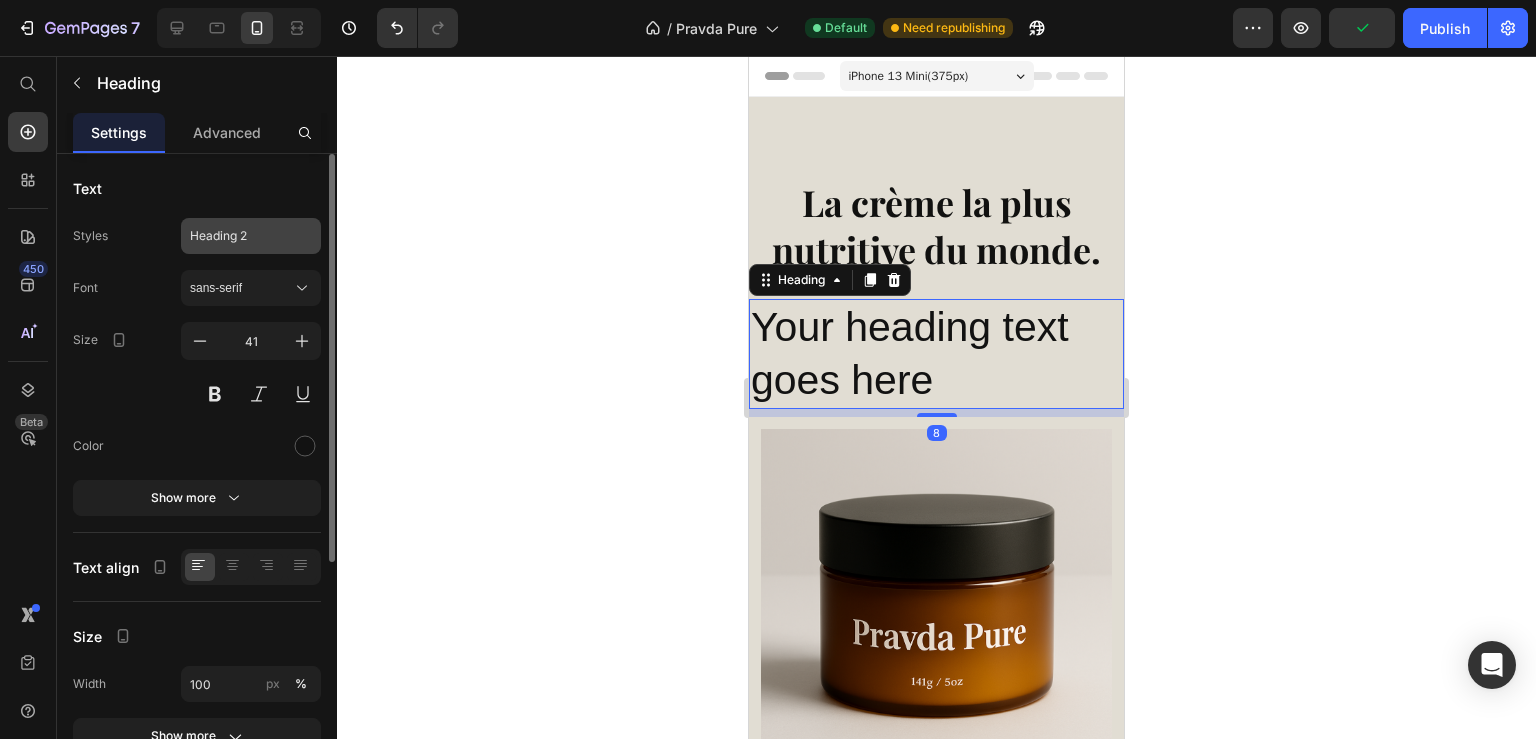 click on "Heading 2" at bounding box center (239, 236) 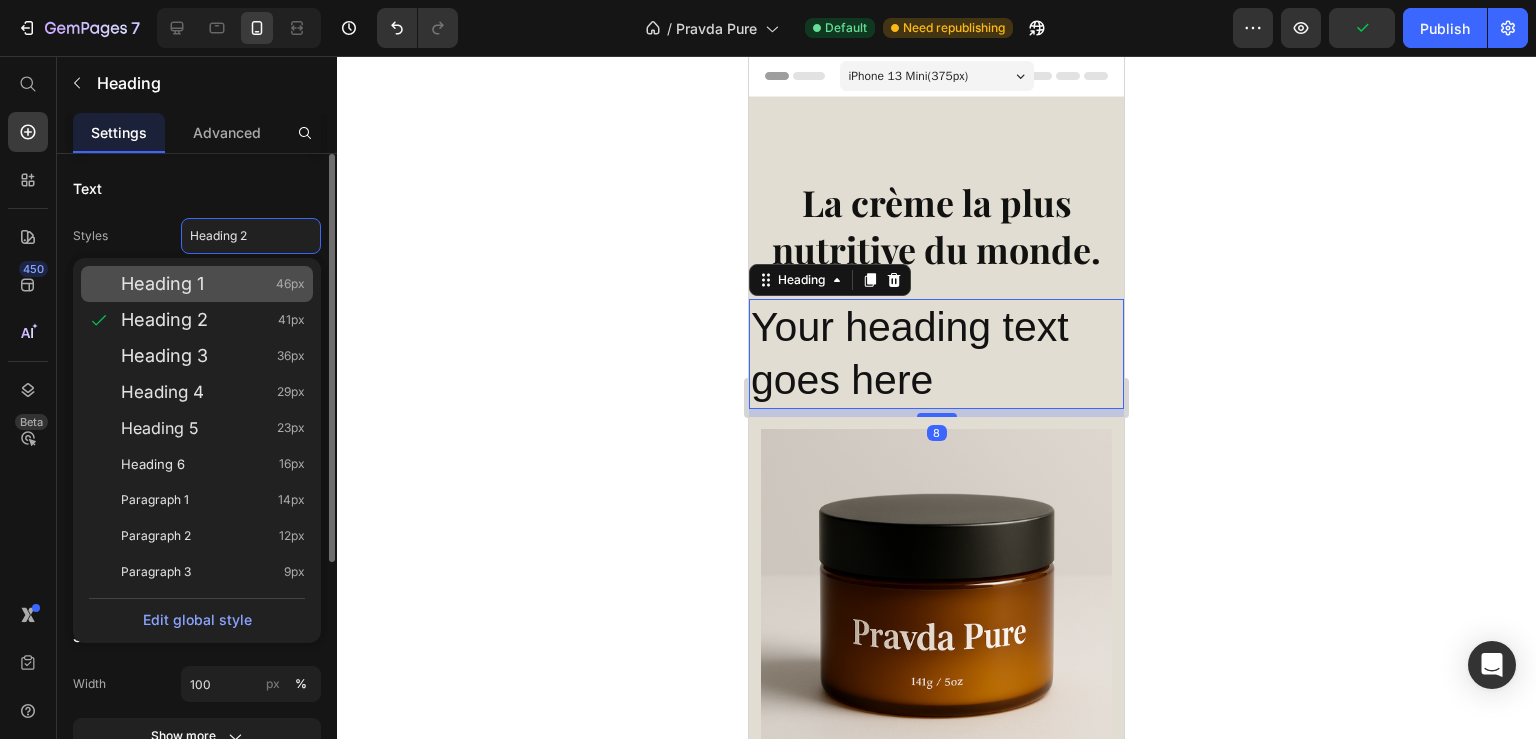 click on "Heading 1 46px" at bounding box center [213, 284] 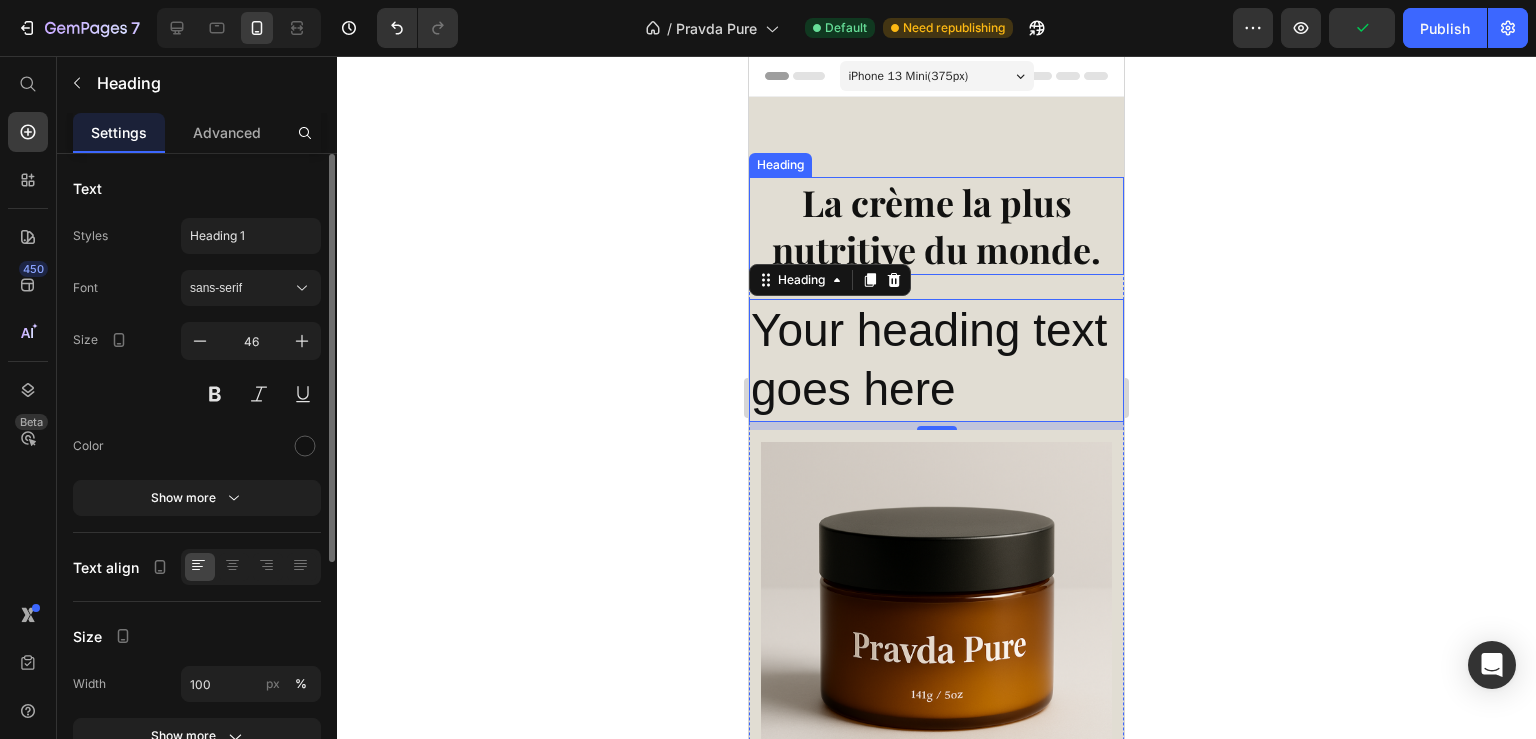 click on "La crème la plus nutritive du monde." at bounding box center [936, 225] 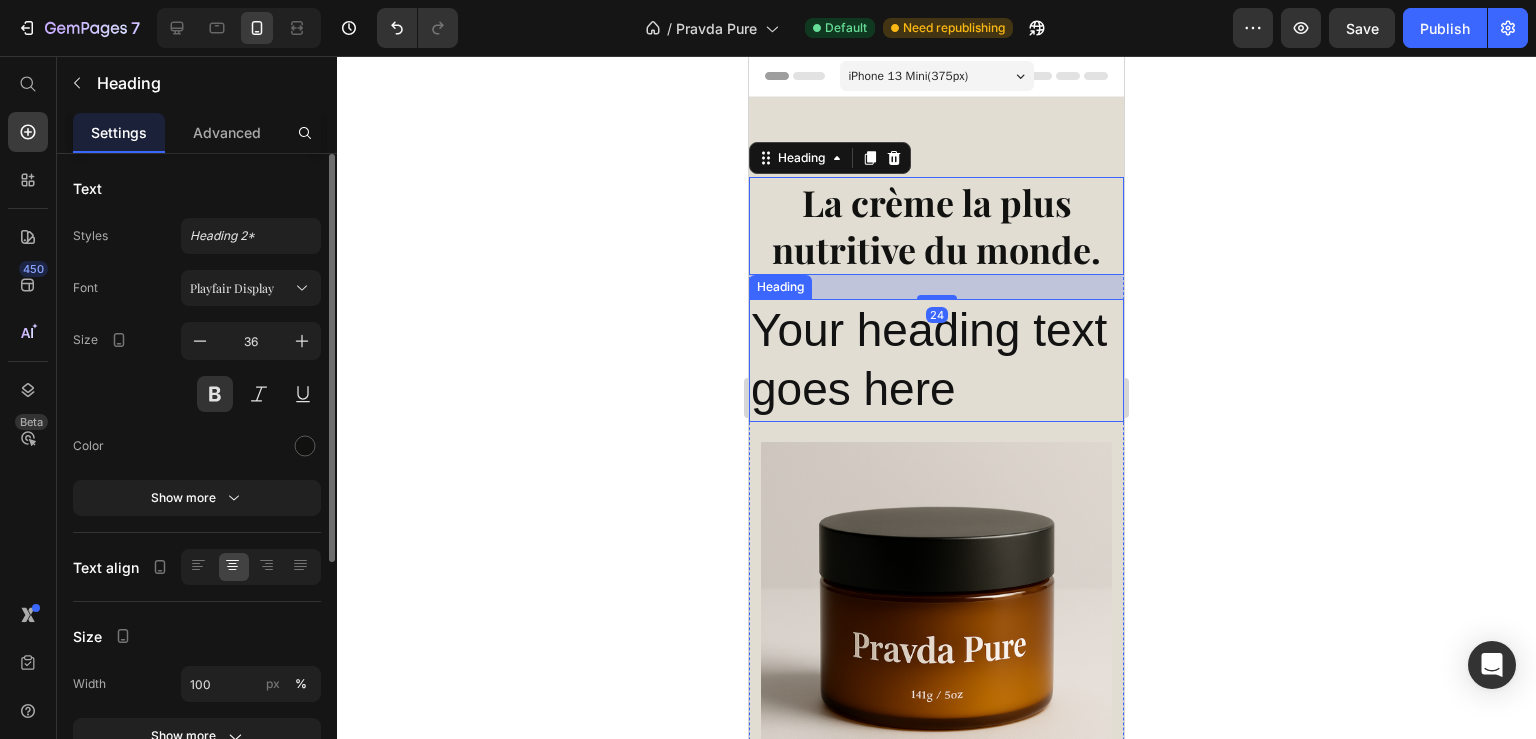 click on "Your heading text goes here" at bounding box center (936, 361) 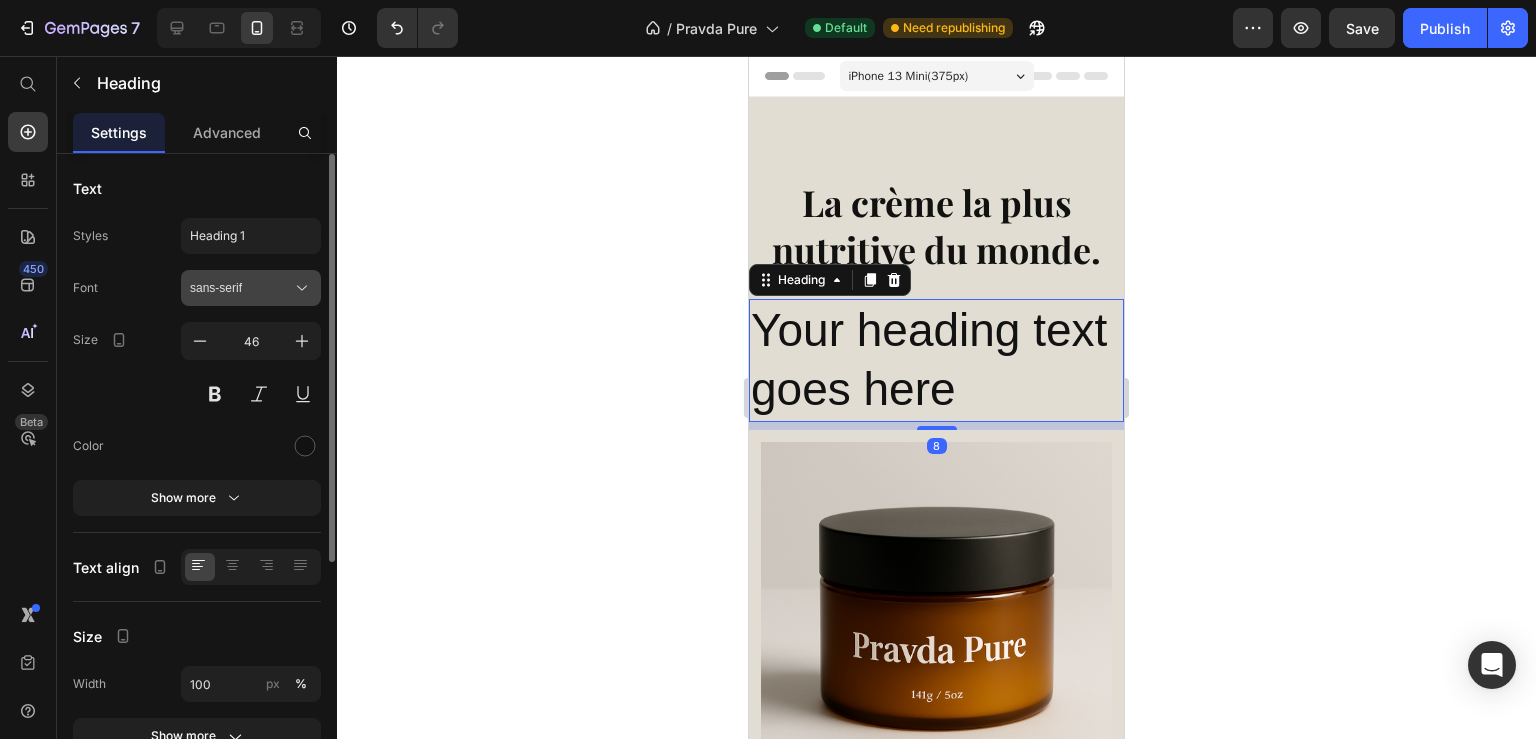 click on "sans-serif" at bounding box center (241, 288) 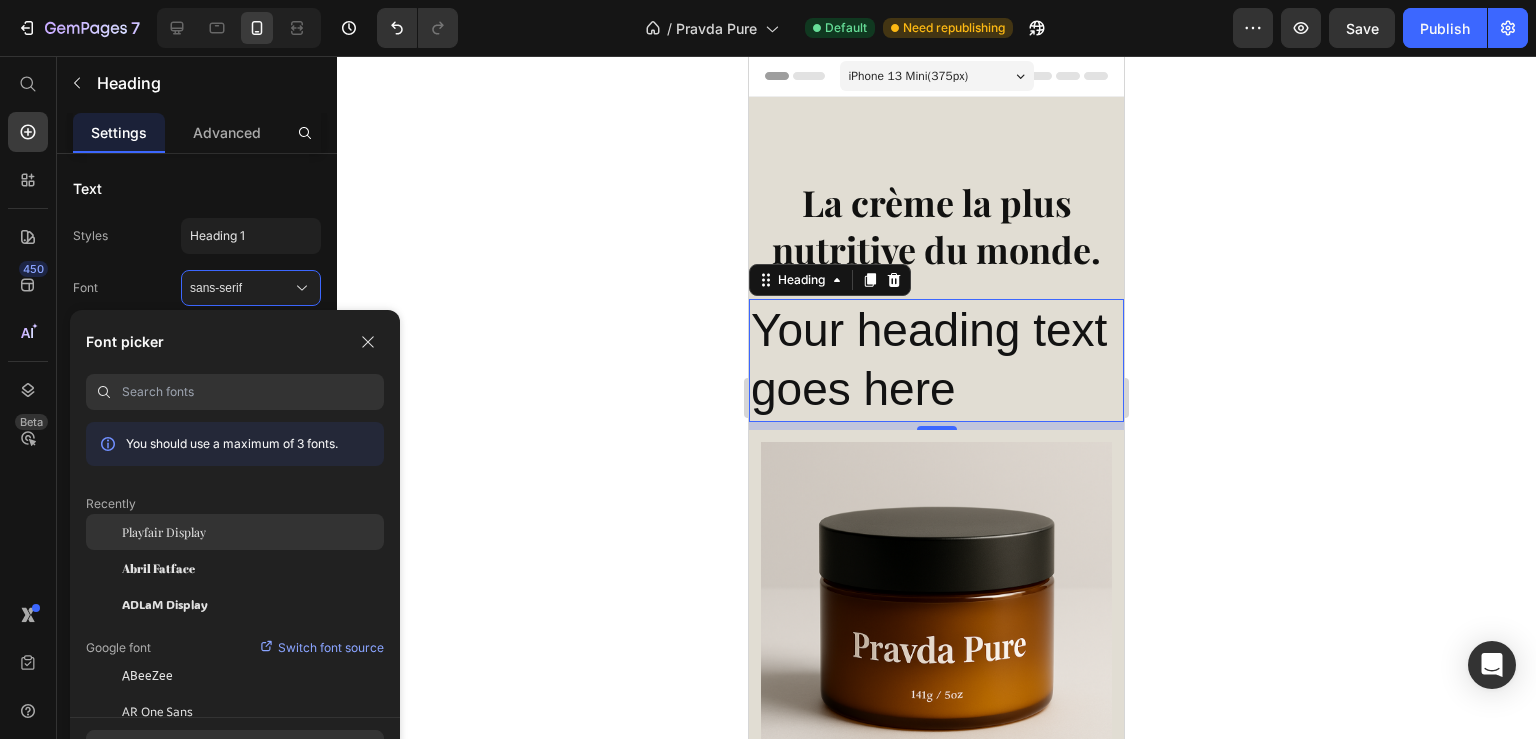 click on "Playfair Display" 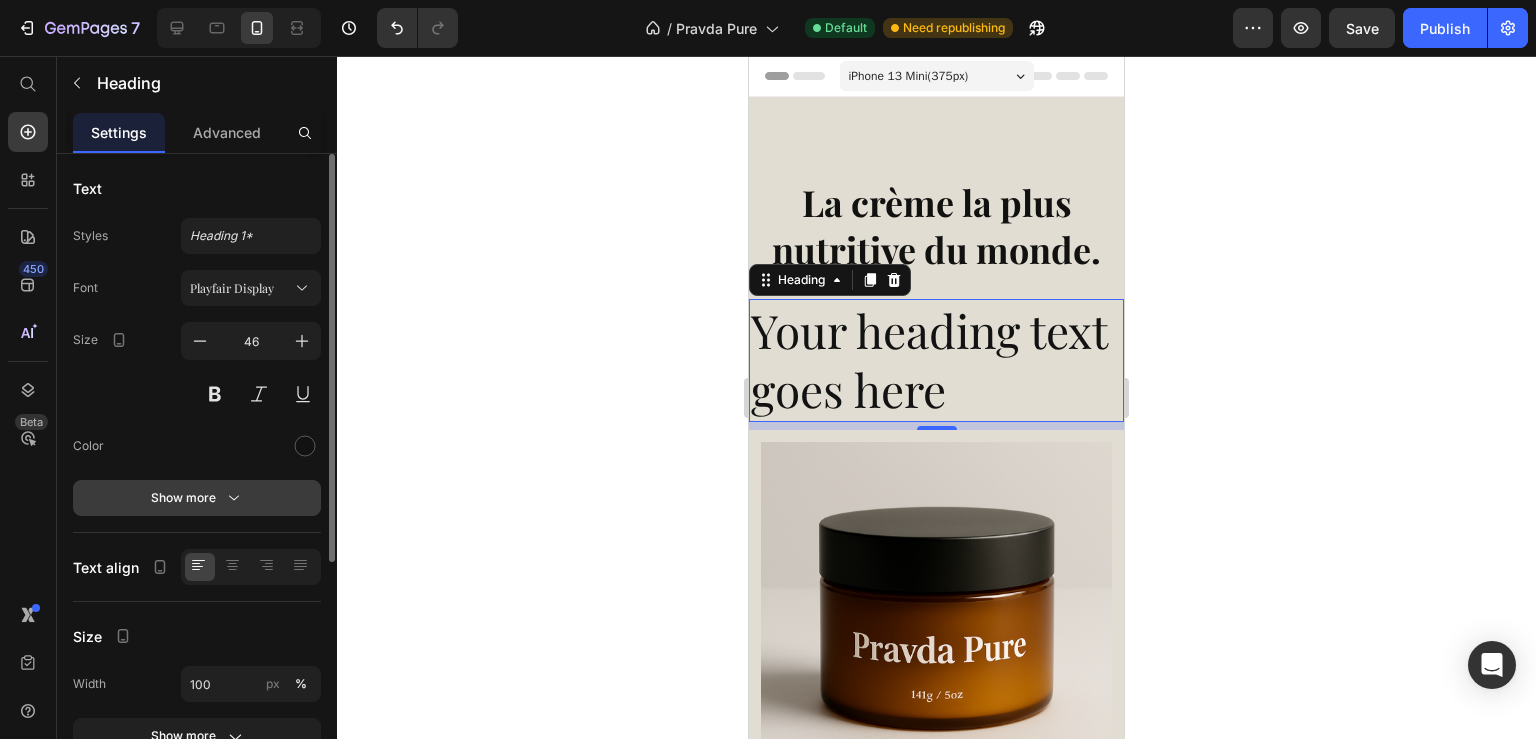 click on "Show more" at bounding box center [197, 498] 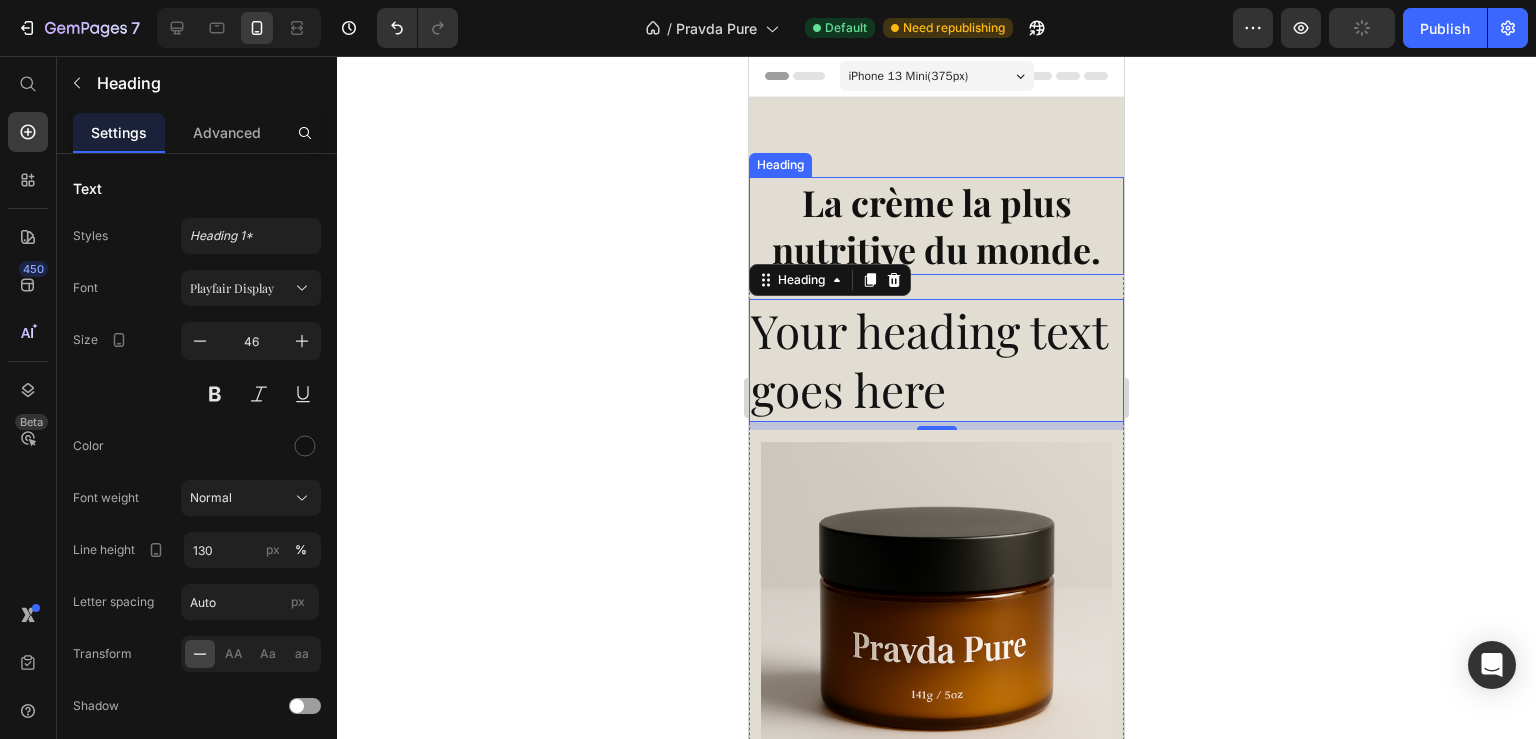 click on "La crème la plus nutritive du monde." at bounding box center [936, 225] 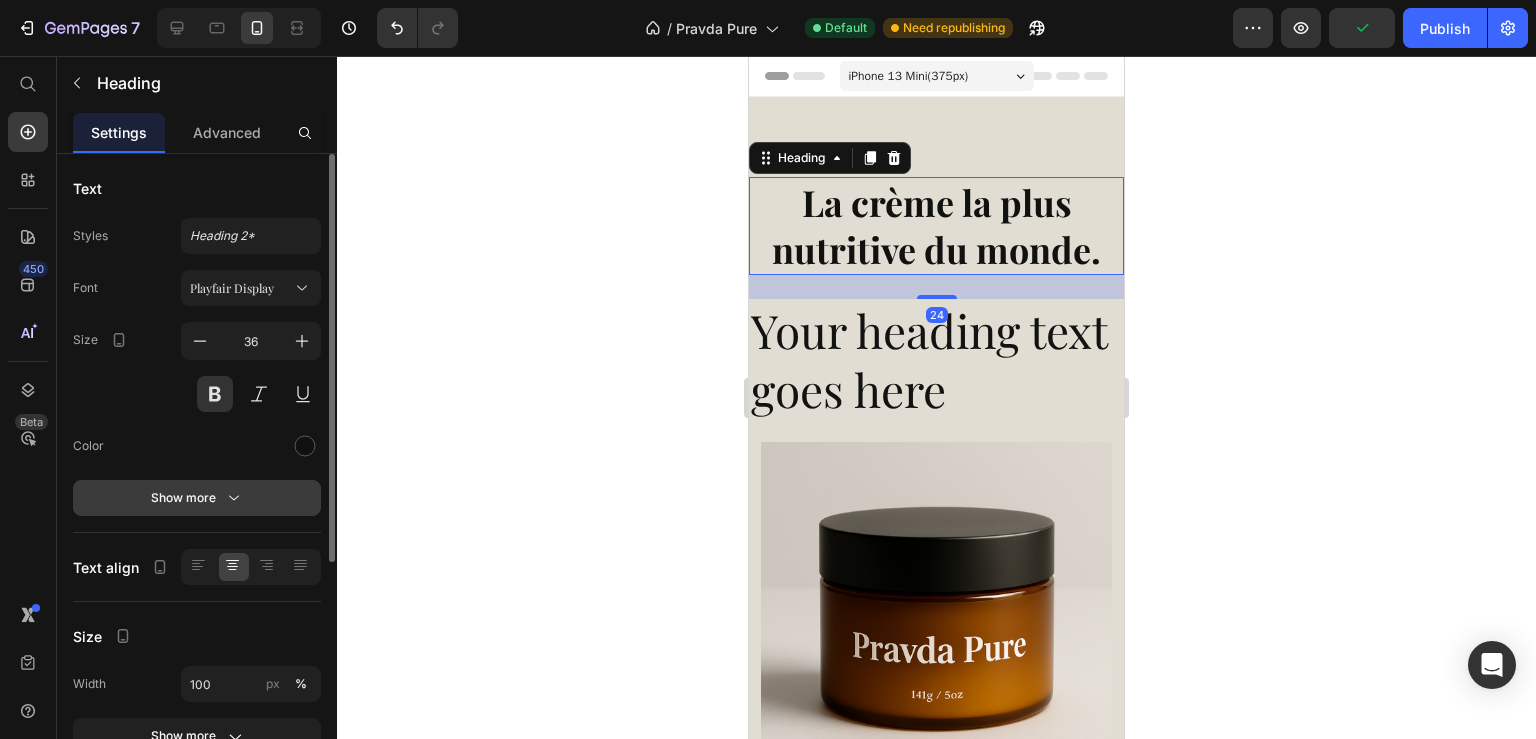 click 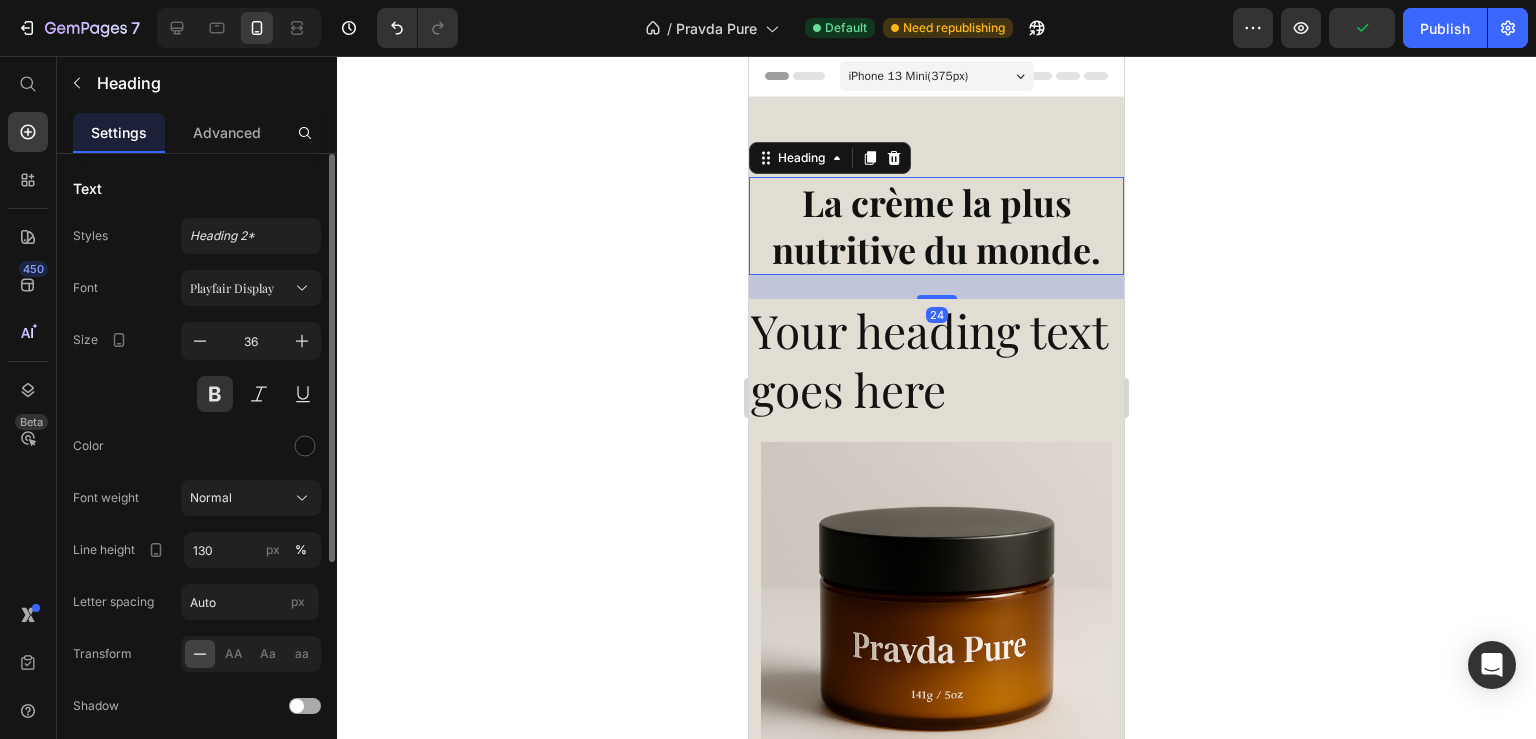 scroll, scrollTop: 216, scrollLeft: 0, axis: vertical 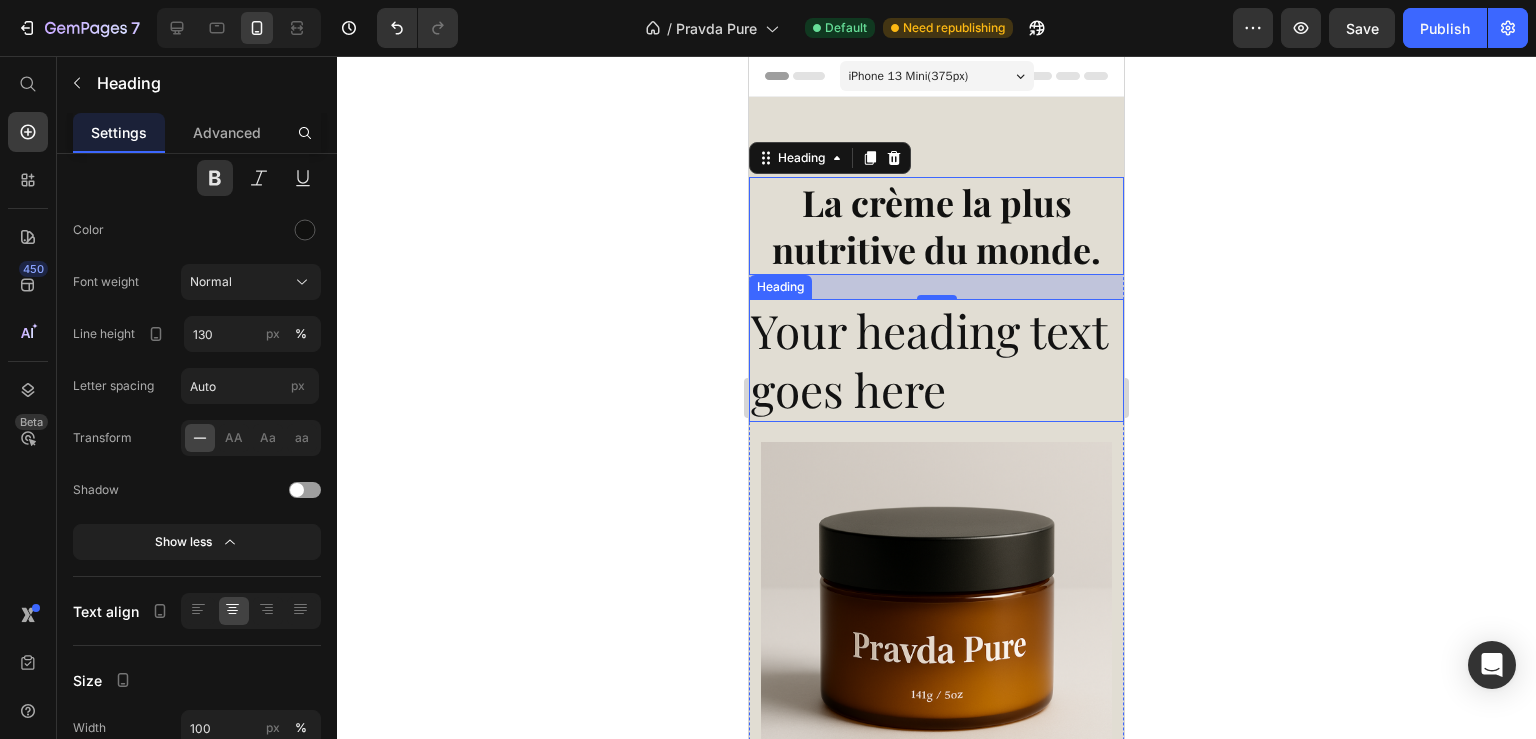 click on "Your heading text goes here" at bounding box center [936, 361] 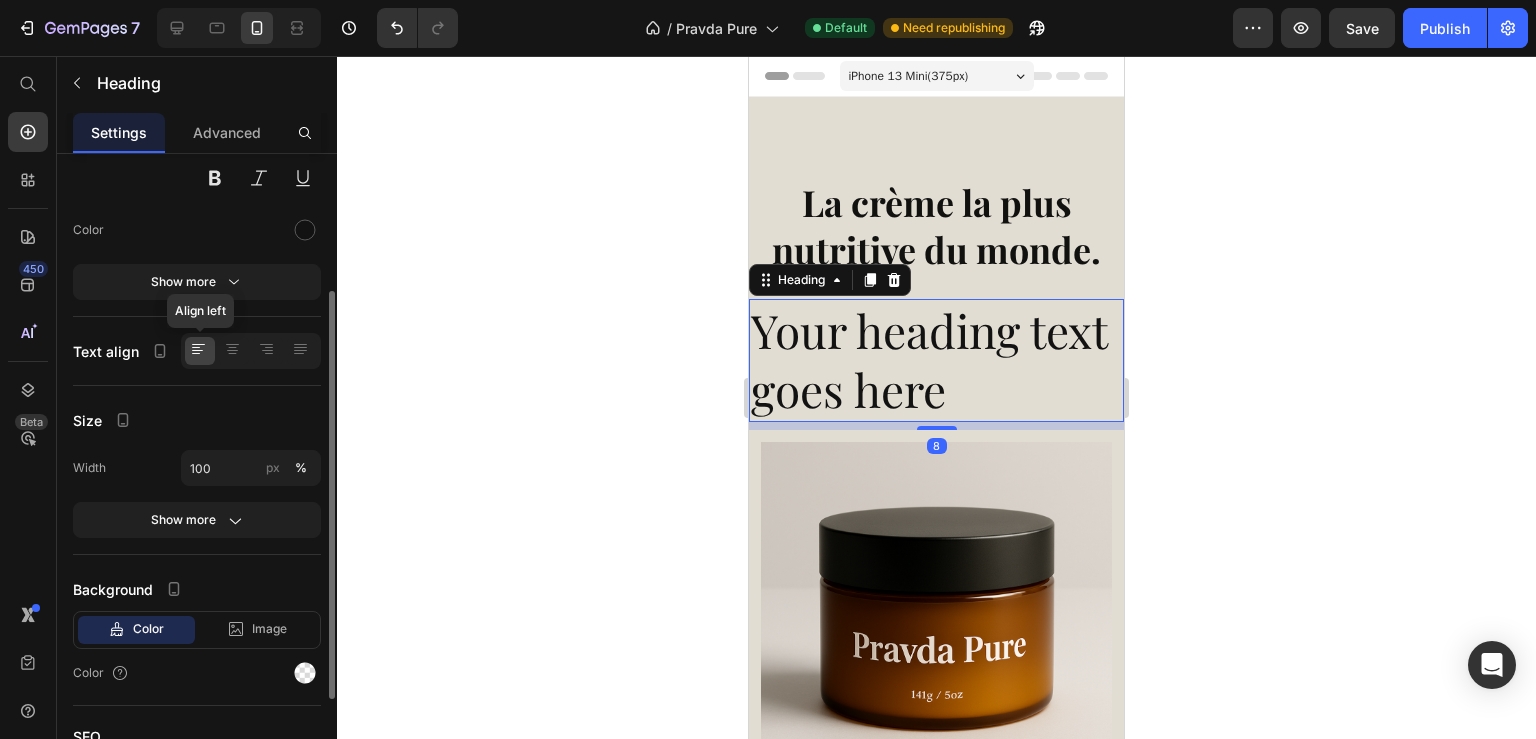scroll, scrollTop: 0, scrollLeft: 0, axis: both 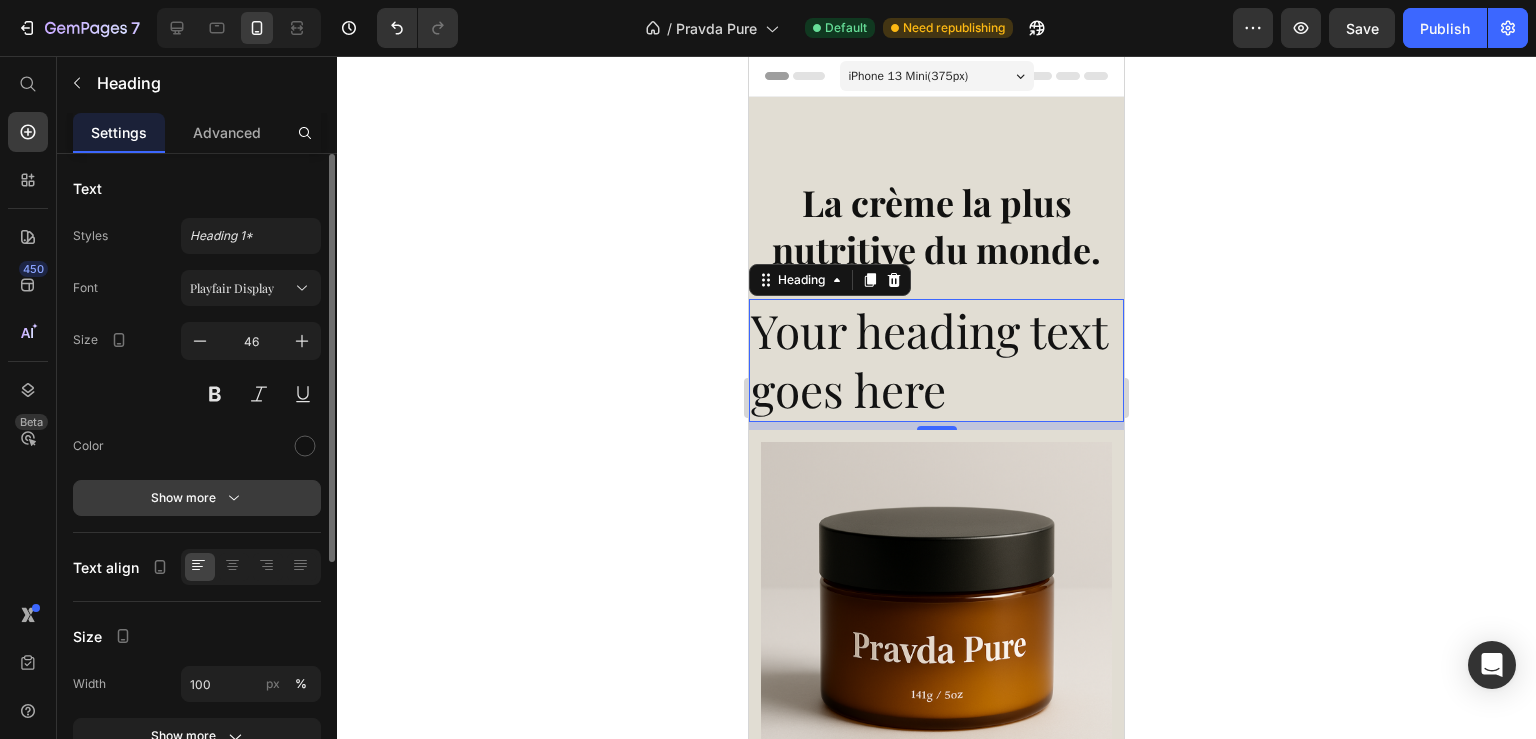 click on "Show more" at bounding box center (197, 498) 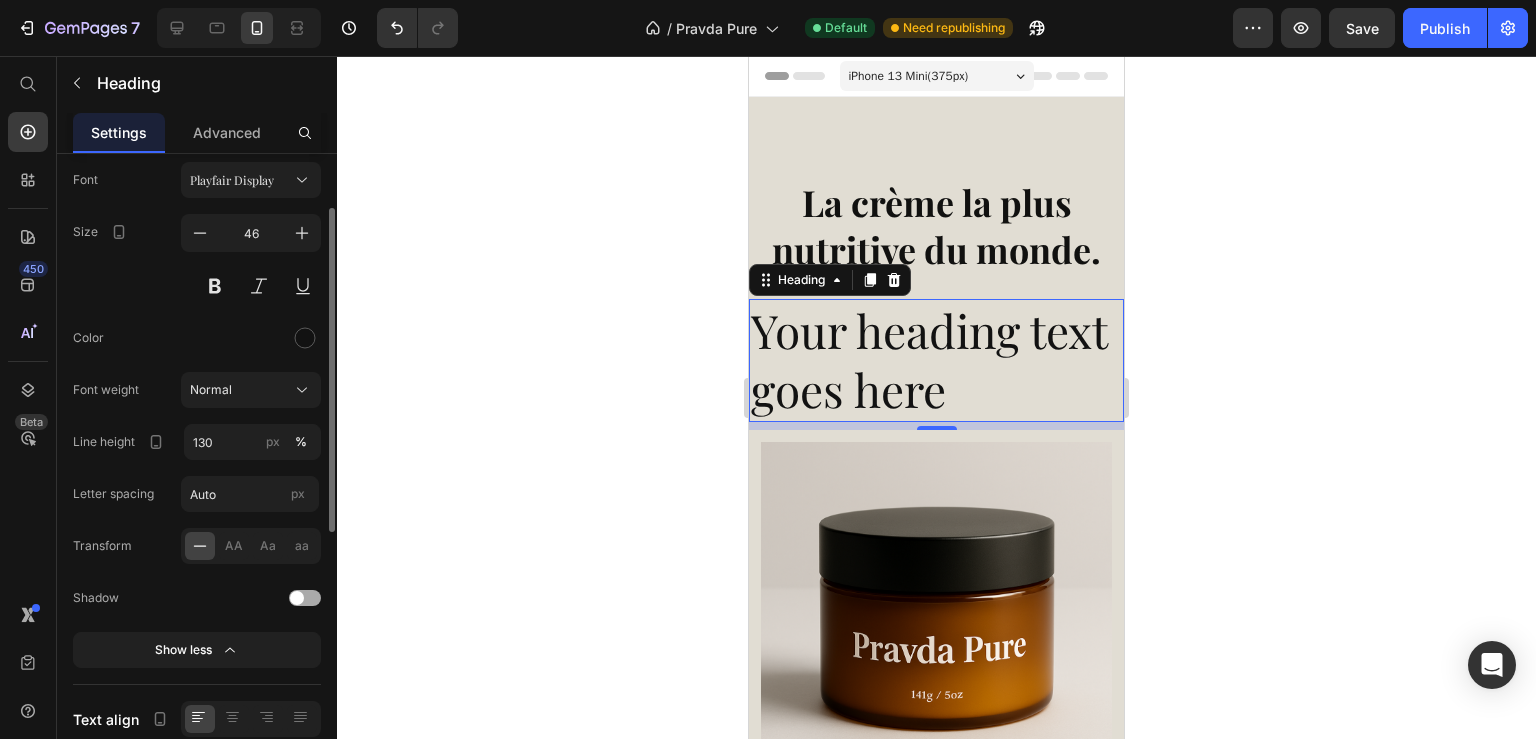 scroll, scrollTop: 324, scrollLeft: 0, axis: vertical 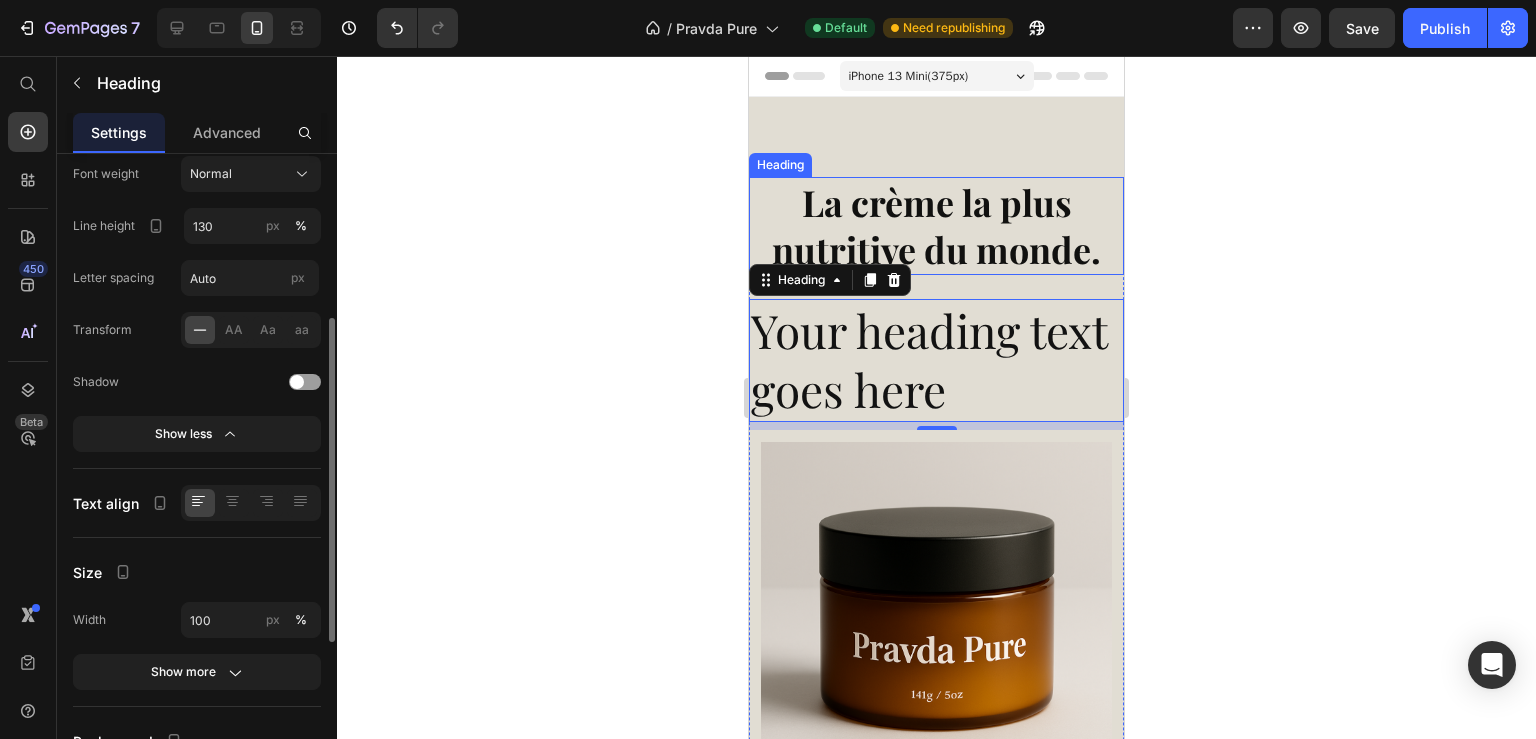click on "La crème la plus nutritive du monde." at bounding box center (936, 225) 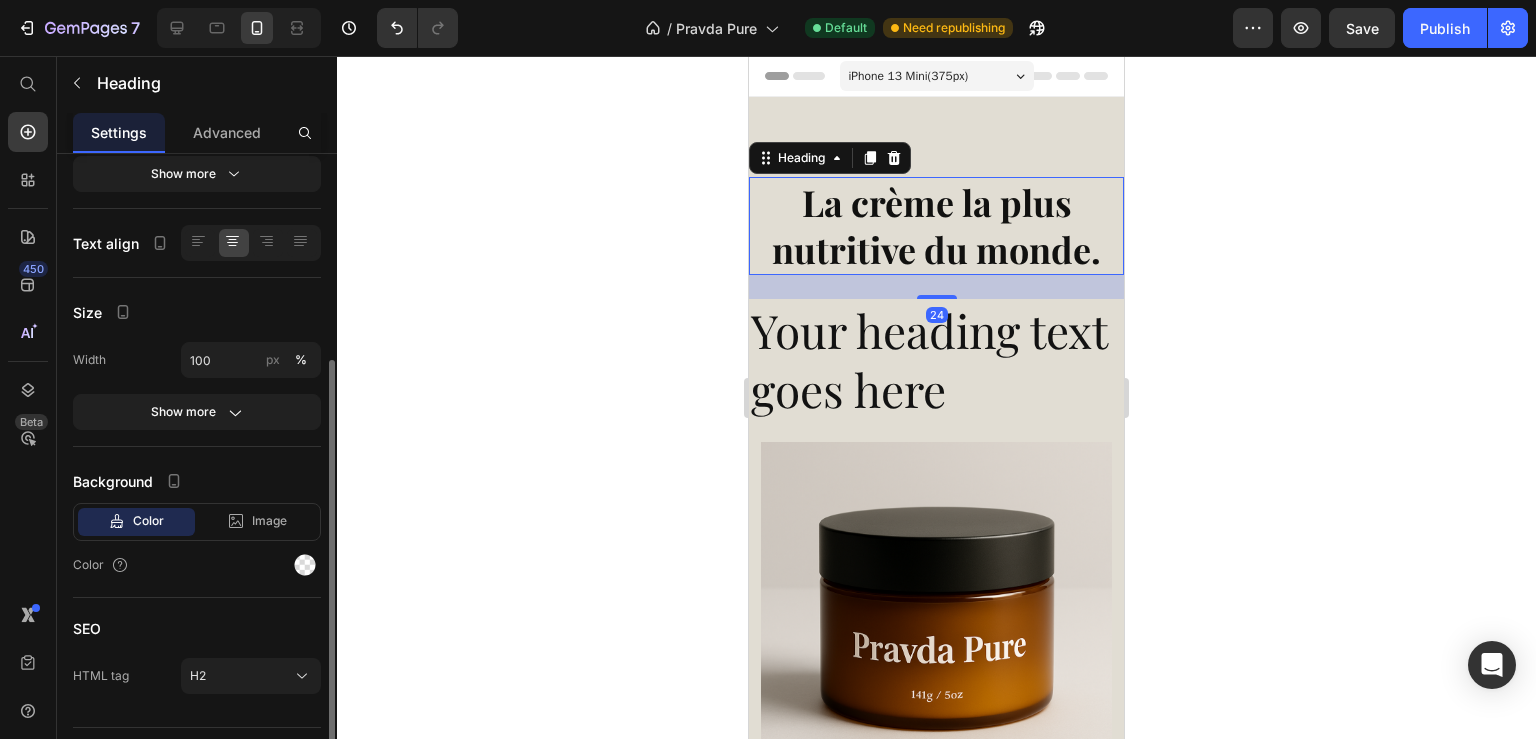 scroll, scrollTop: 367, scrollLeft: 0, axis: vertical 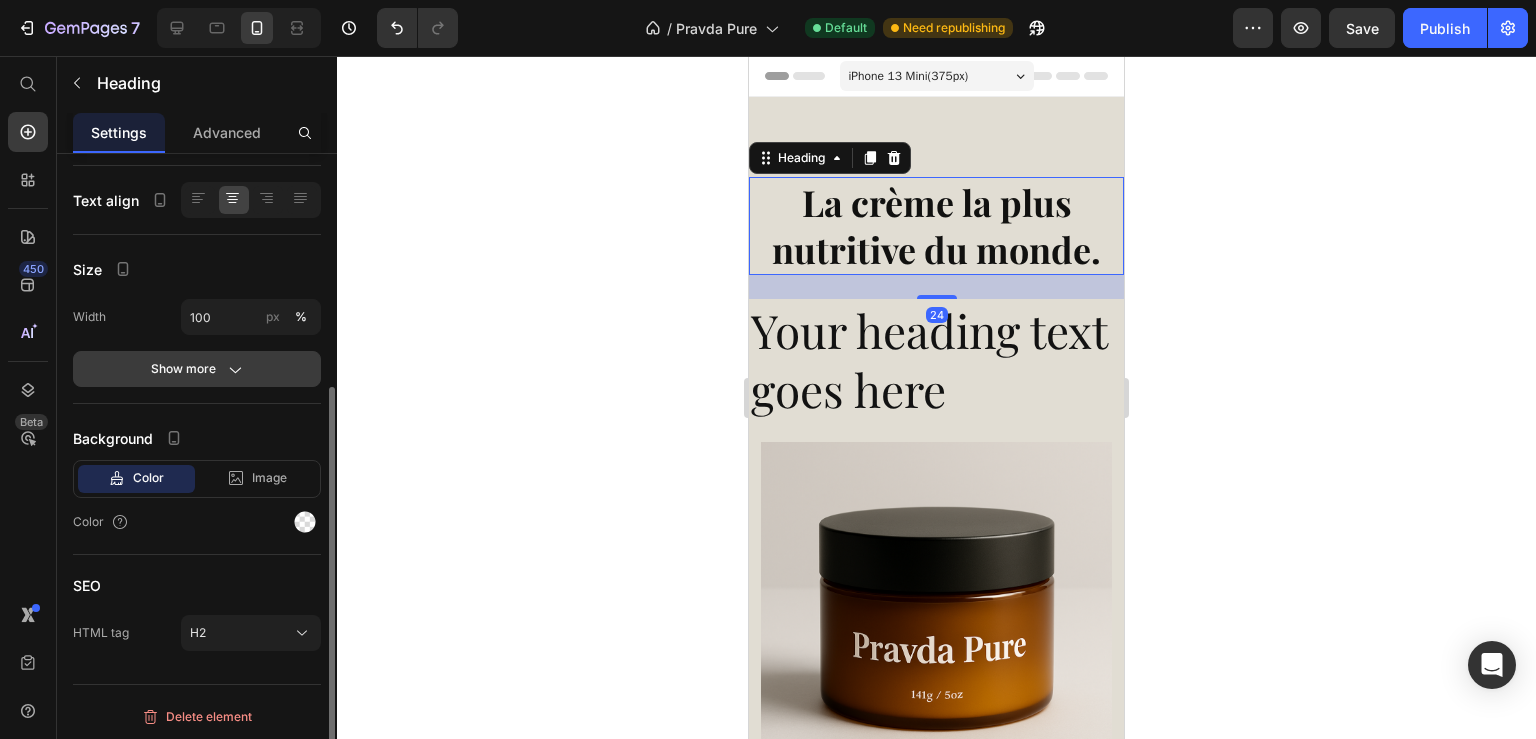 click on "Show more" at bounding box center [197, 369] 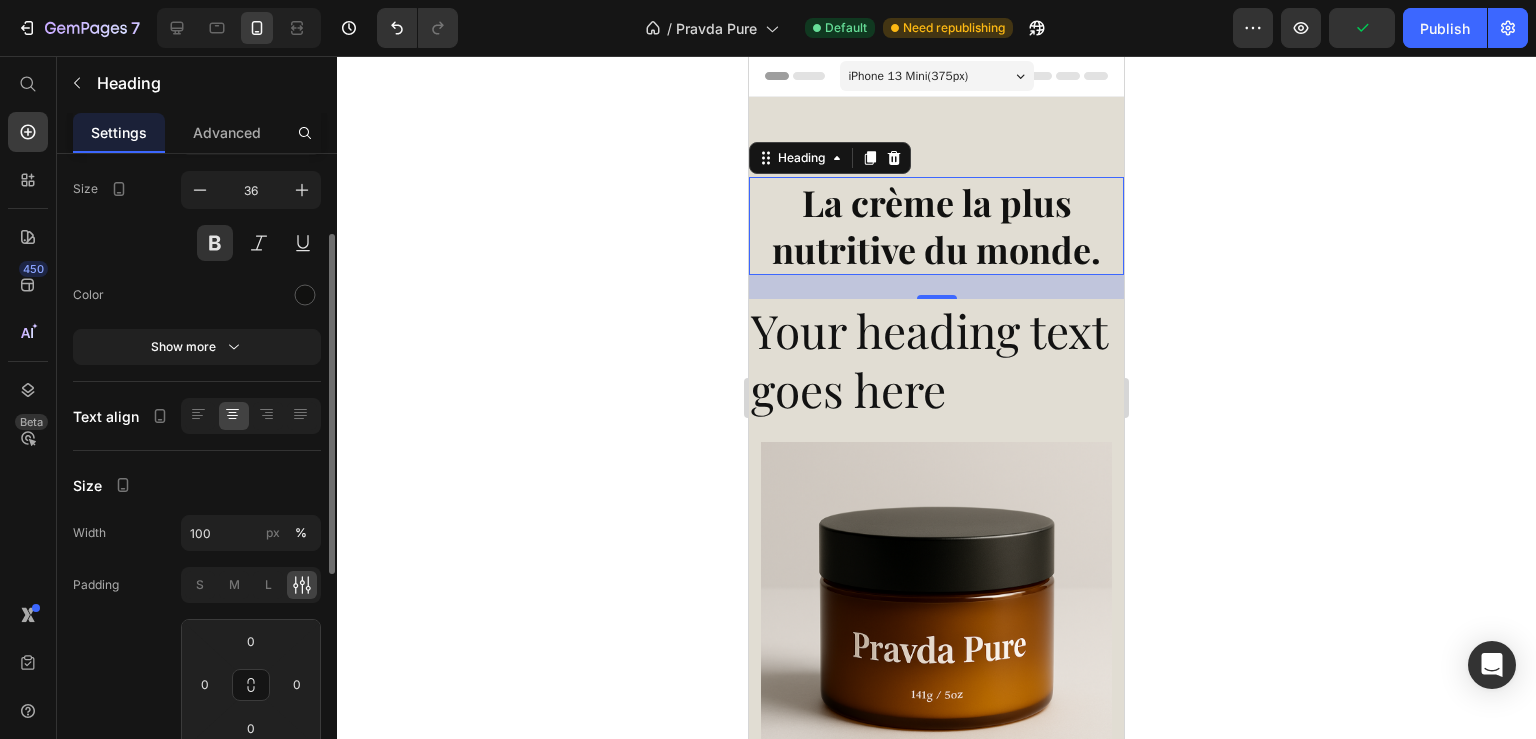 scroll, scrollTop: 43, scrollLeft: 0, axis: vertical 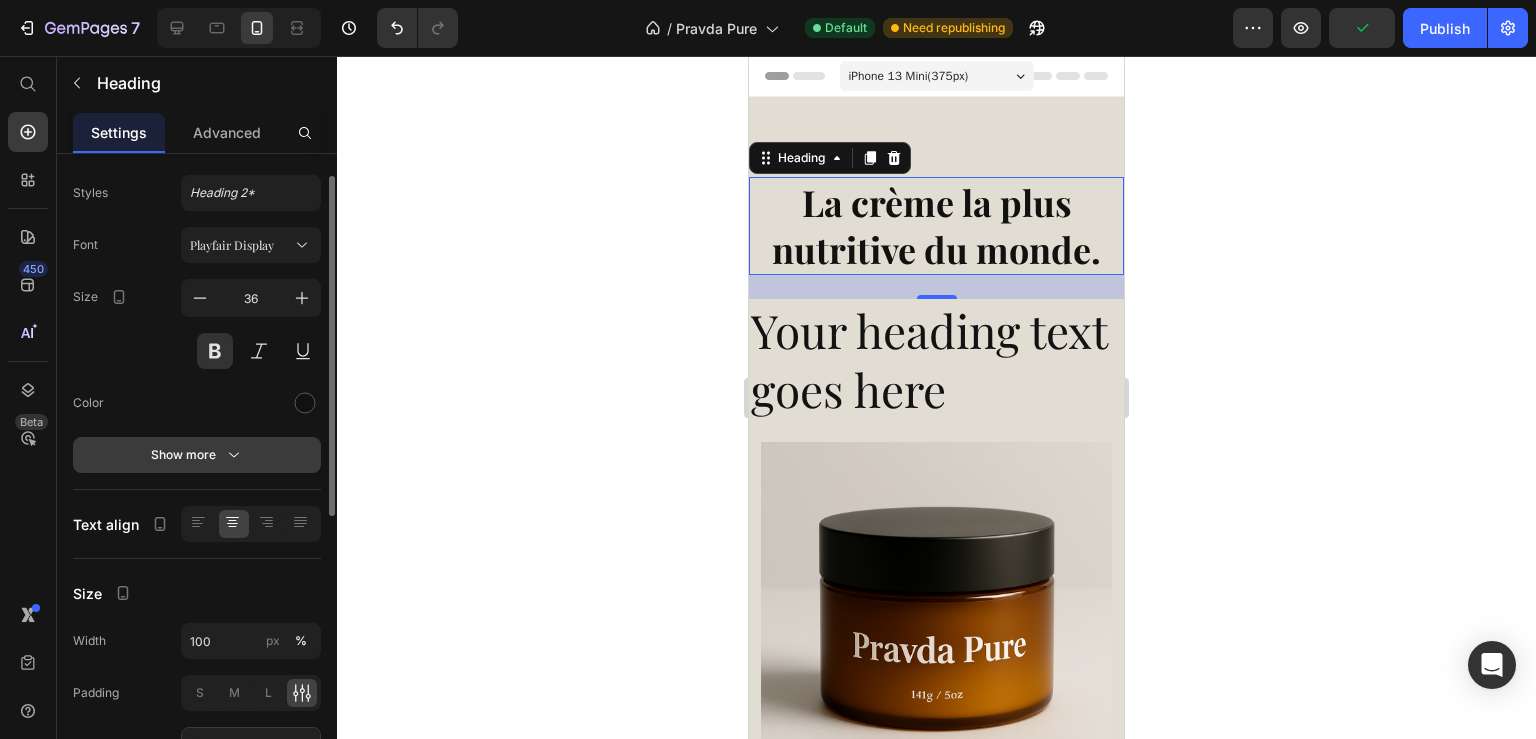 click on "Show more" at bounding box center [197, 455] 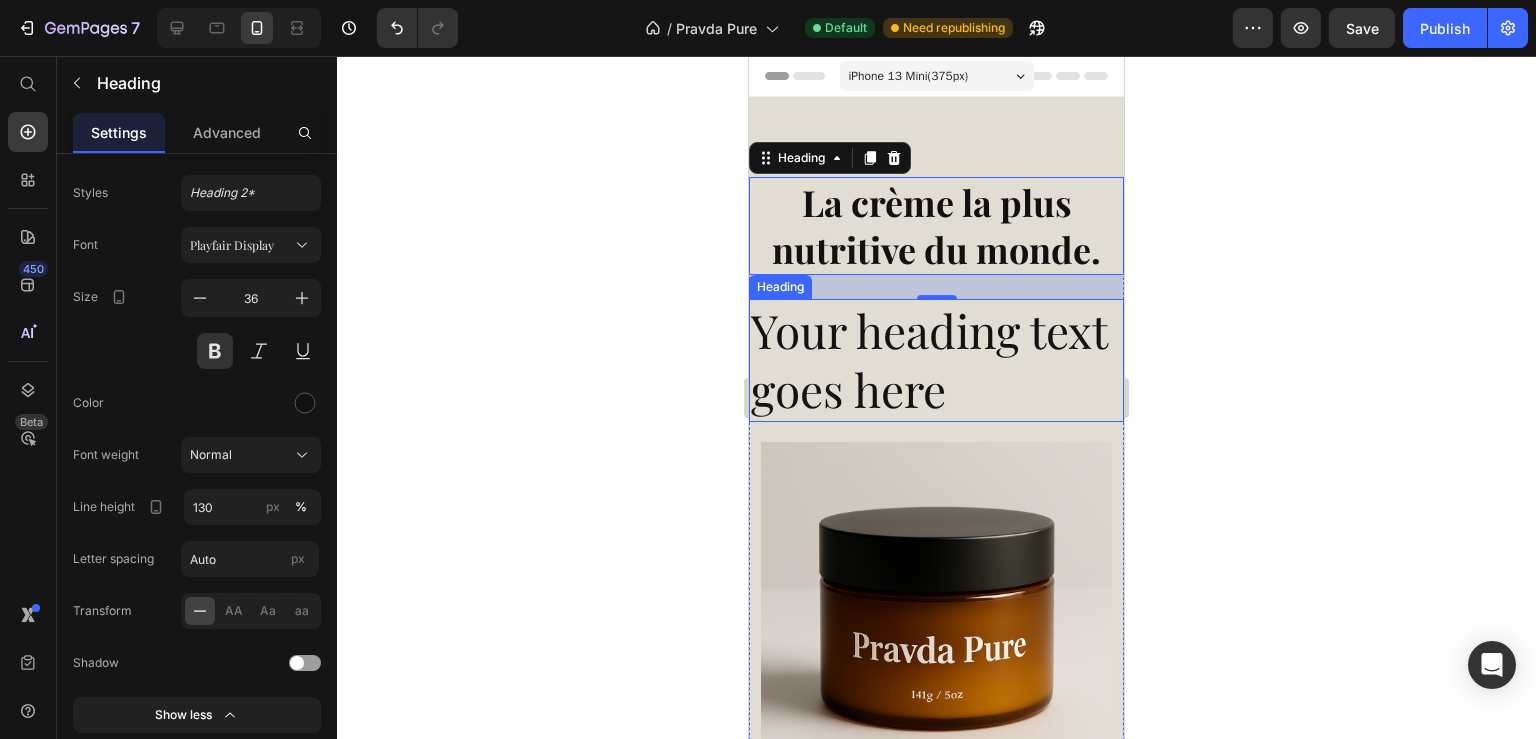 click on "Your heading text goes here" at bounding box center (936, 361) 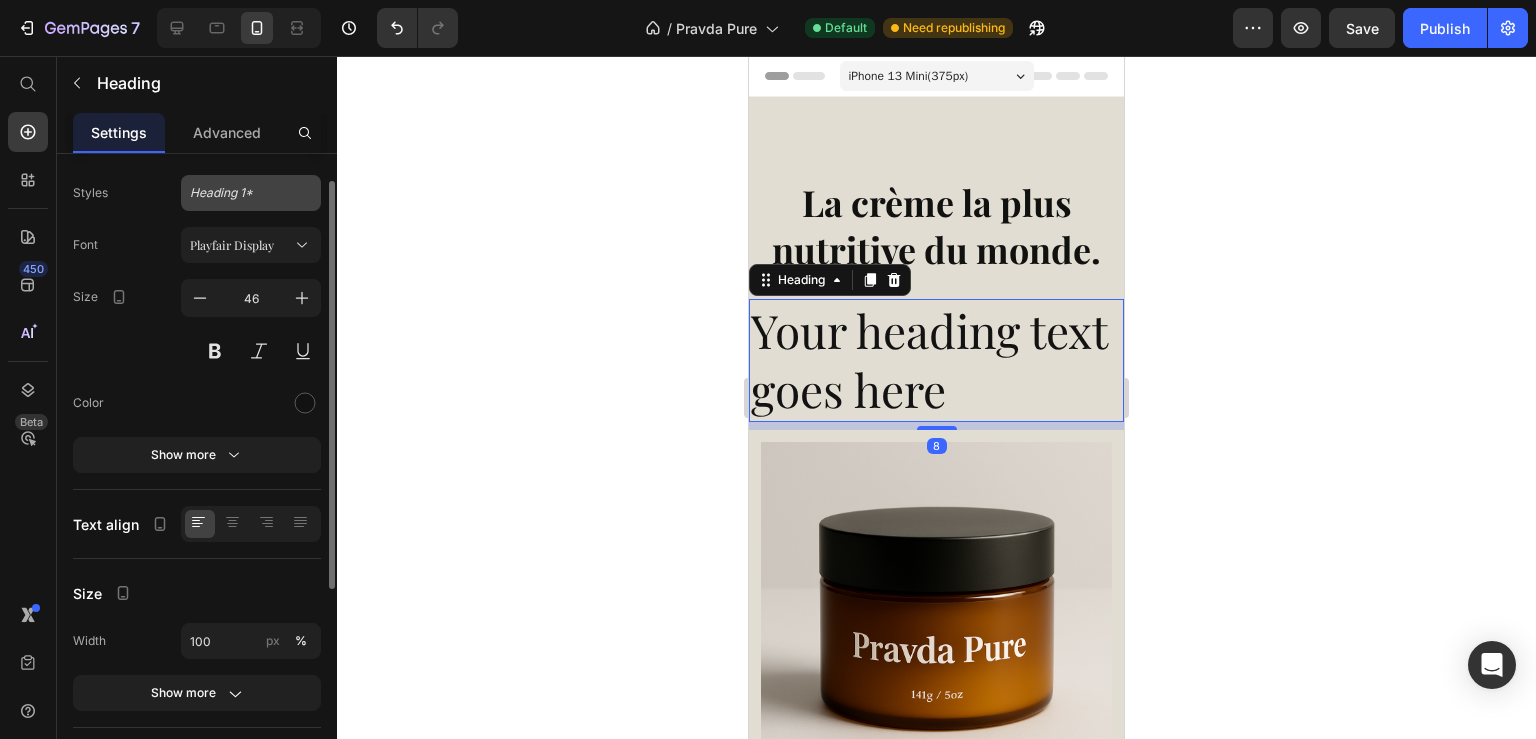 click on "Heading 1*" 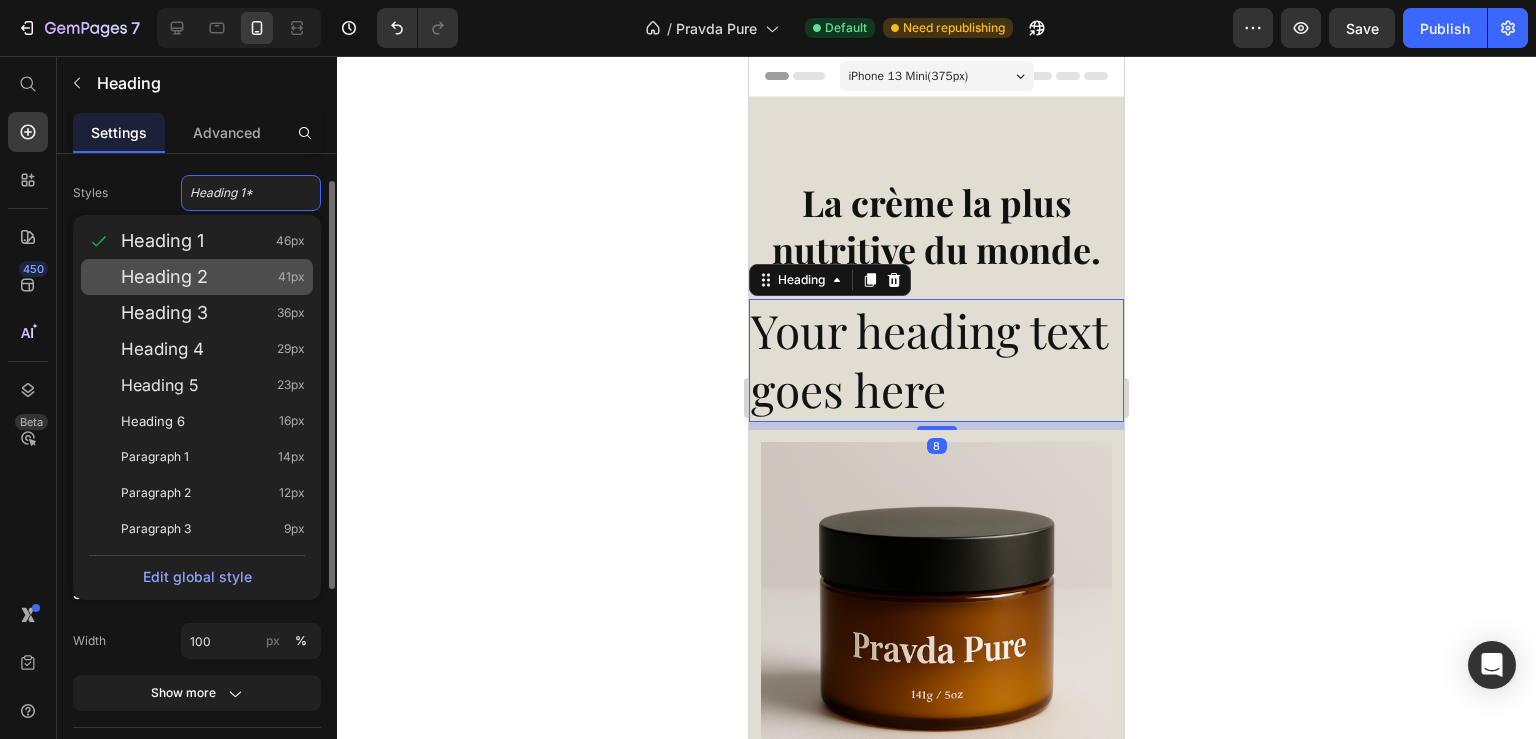 click on "Heading 2" at bounding box center [164, 277] 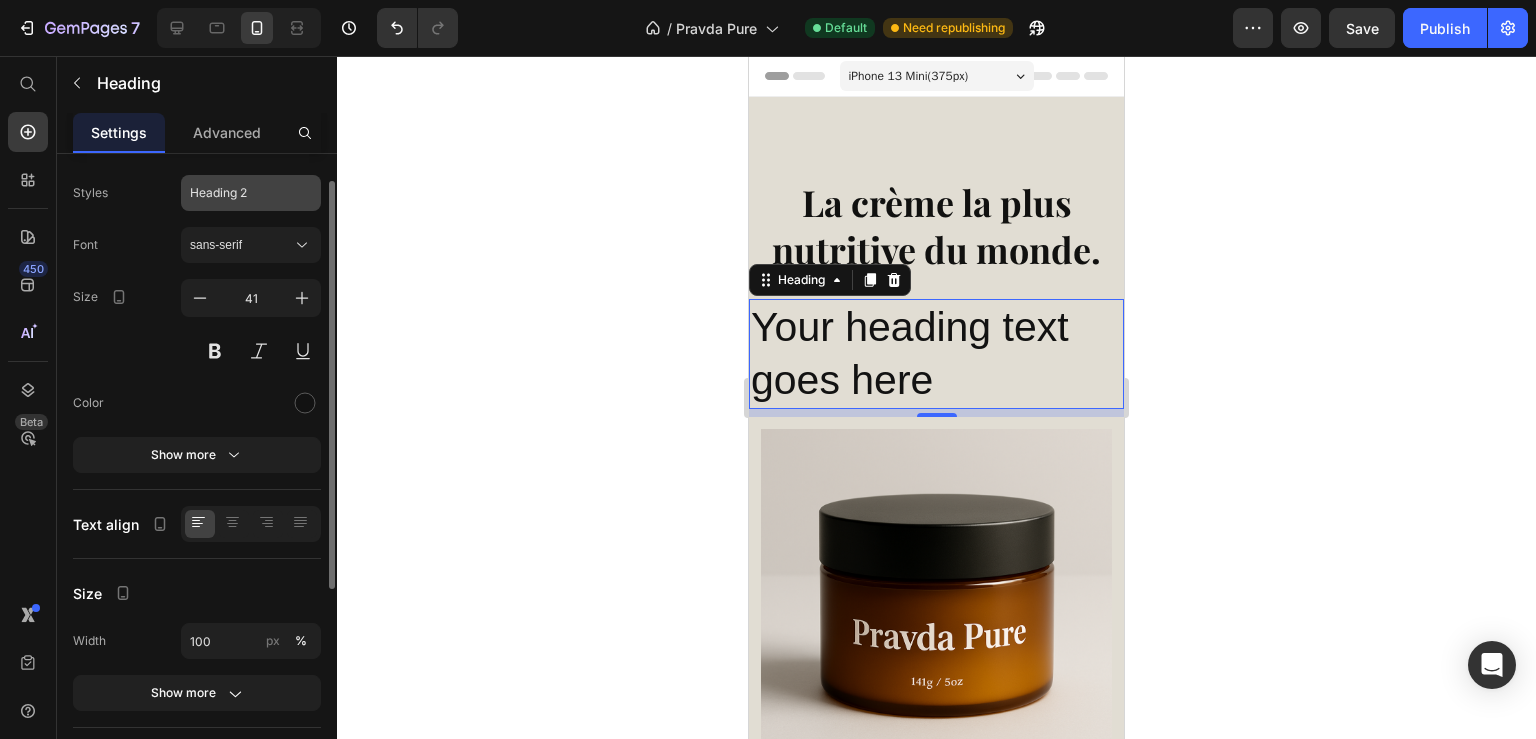 click on "Heading 2" at bounding box center [239, 193] 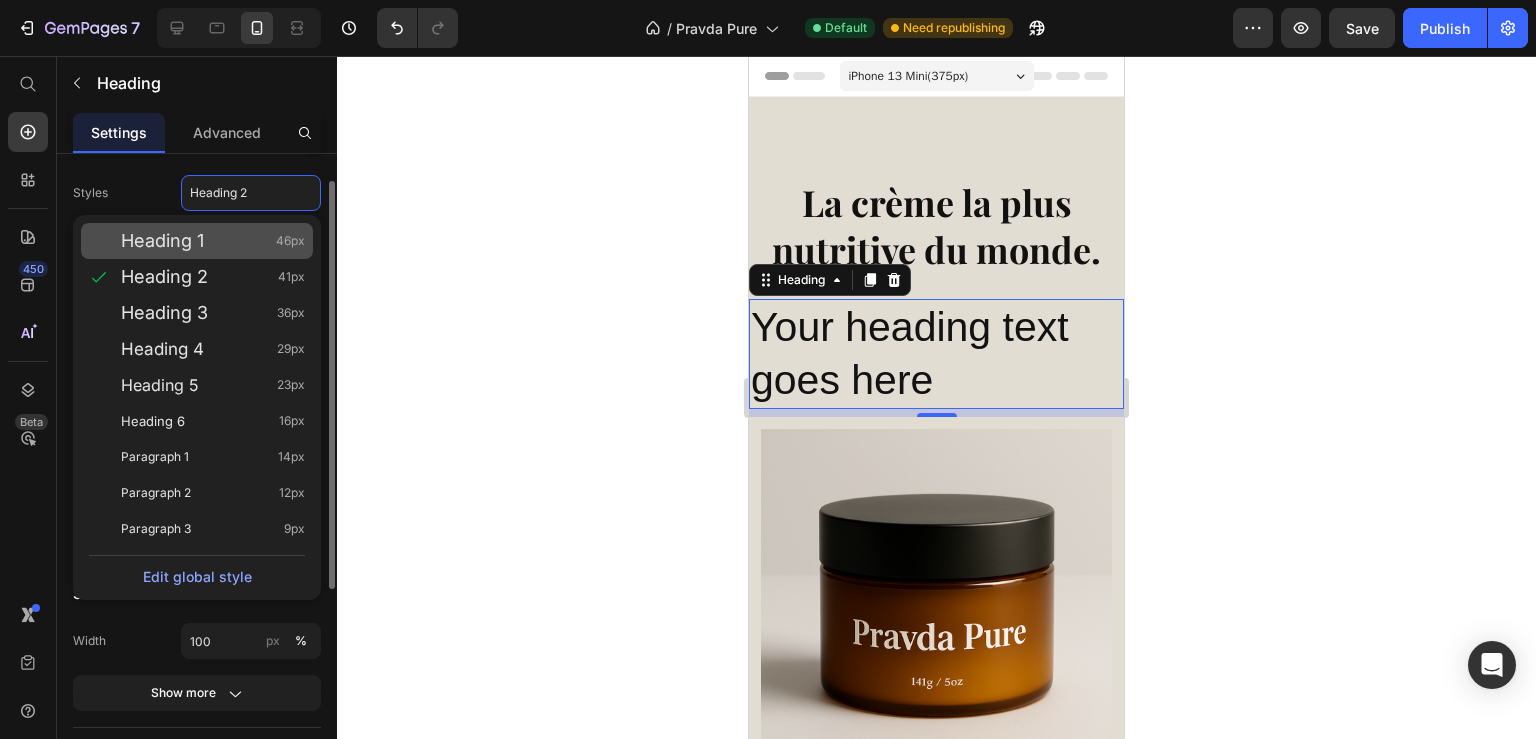 click on "Heading 1 46px" 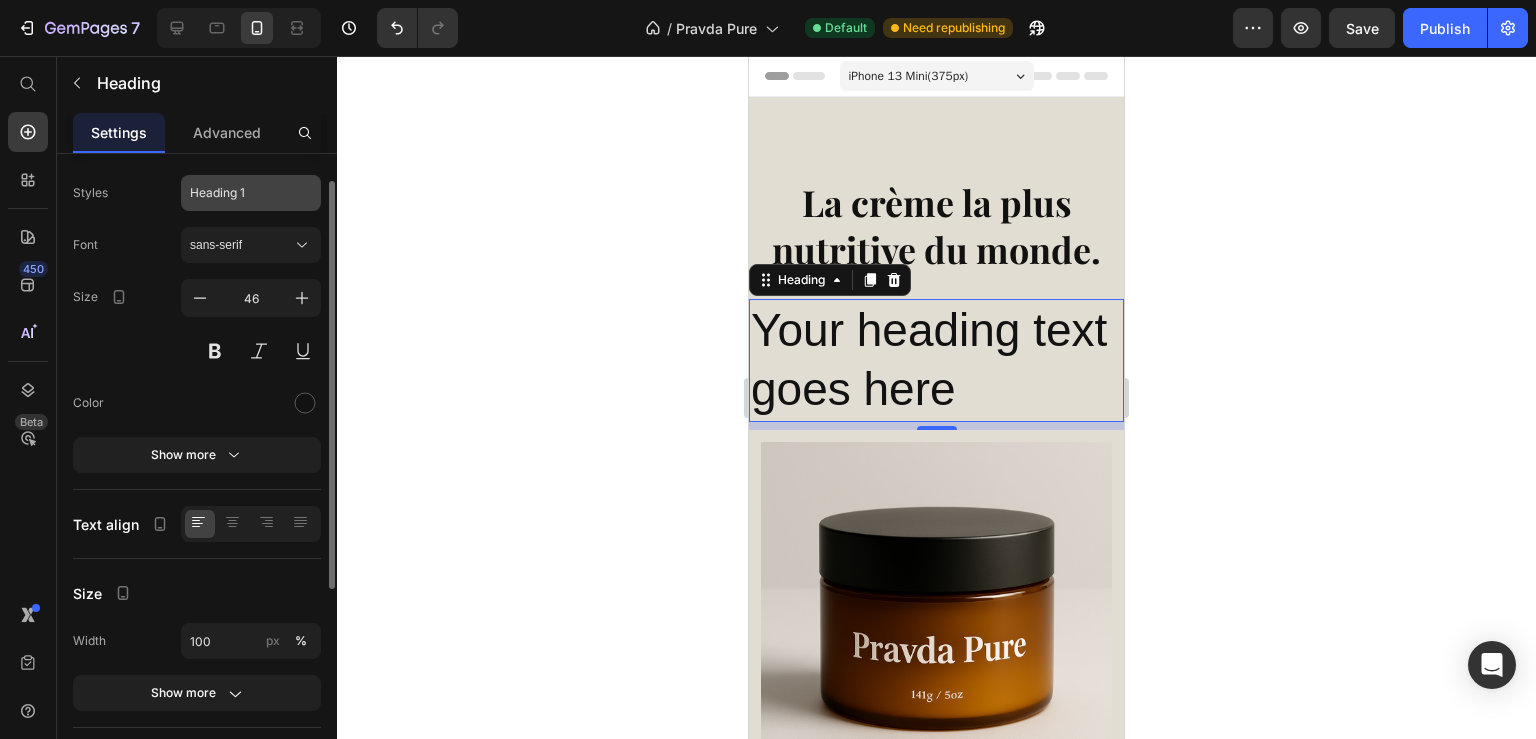 click on "Heading 1" at bounding box center [251, 193] 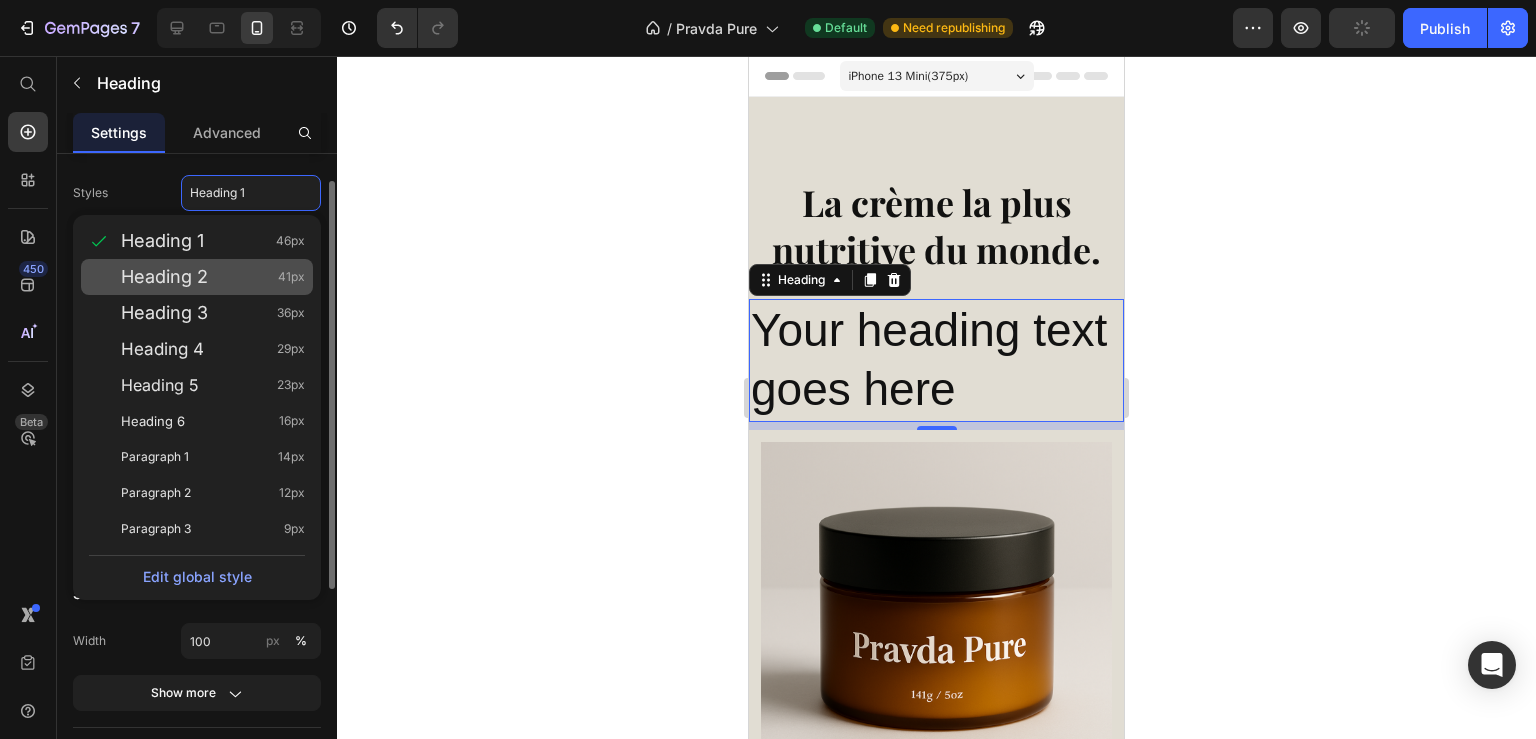 click on "Heading 2 41px" at bounding box center [213, 277] 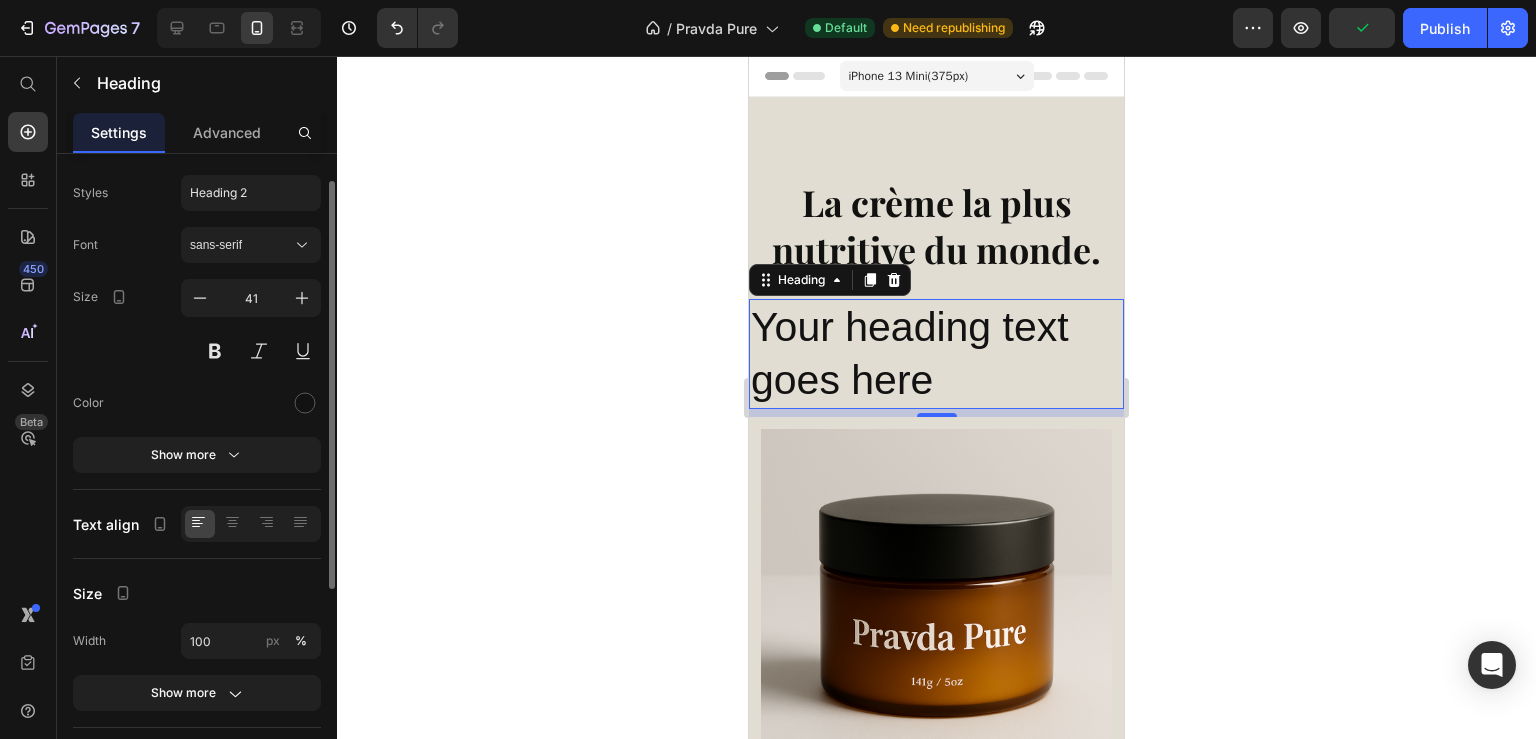 click on "Heading 2" at bounding box center [251, 193] 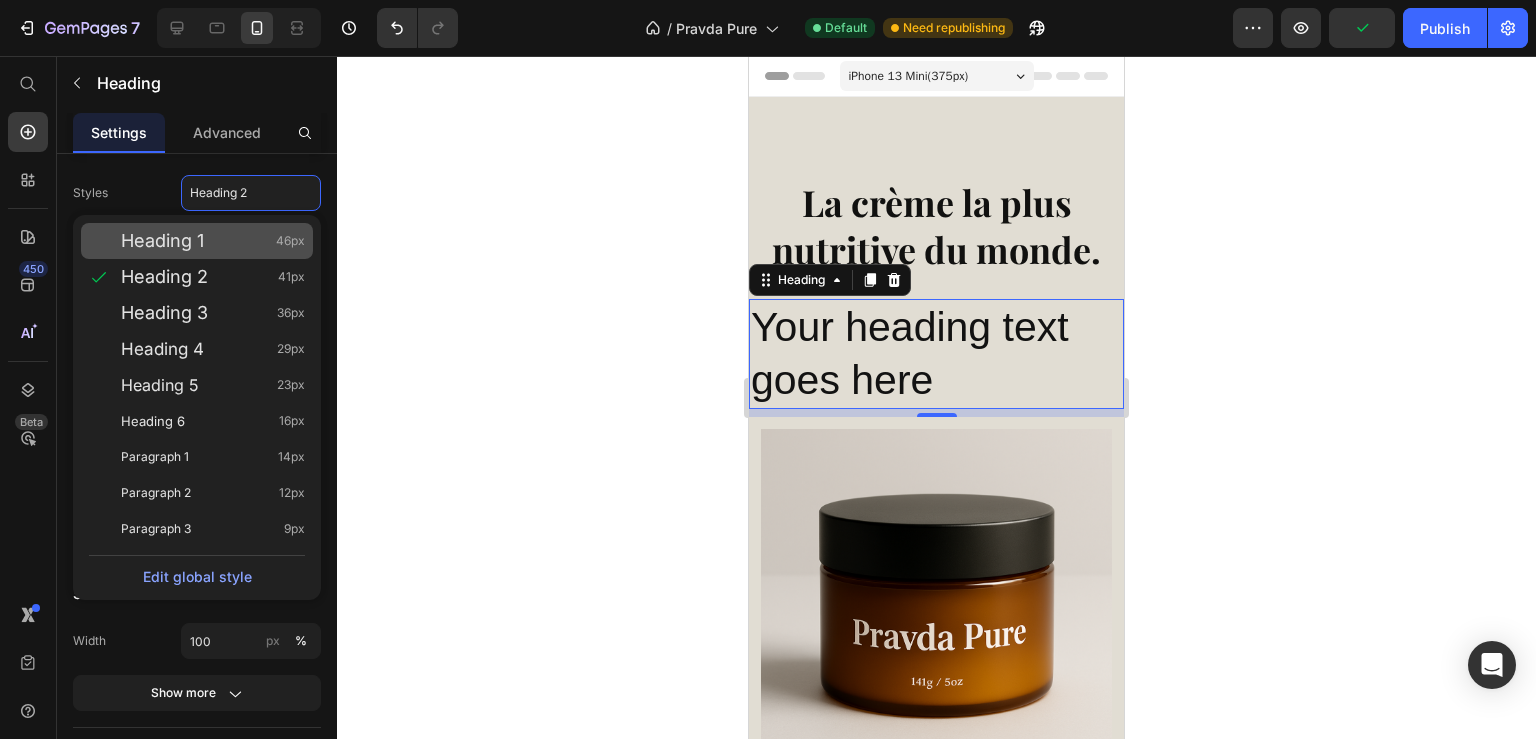 click on "Heading 1 46px" at bounding box center [213, 241] 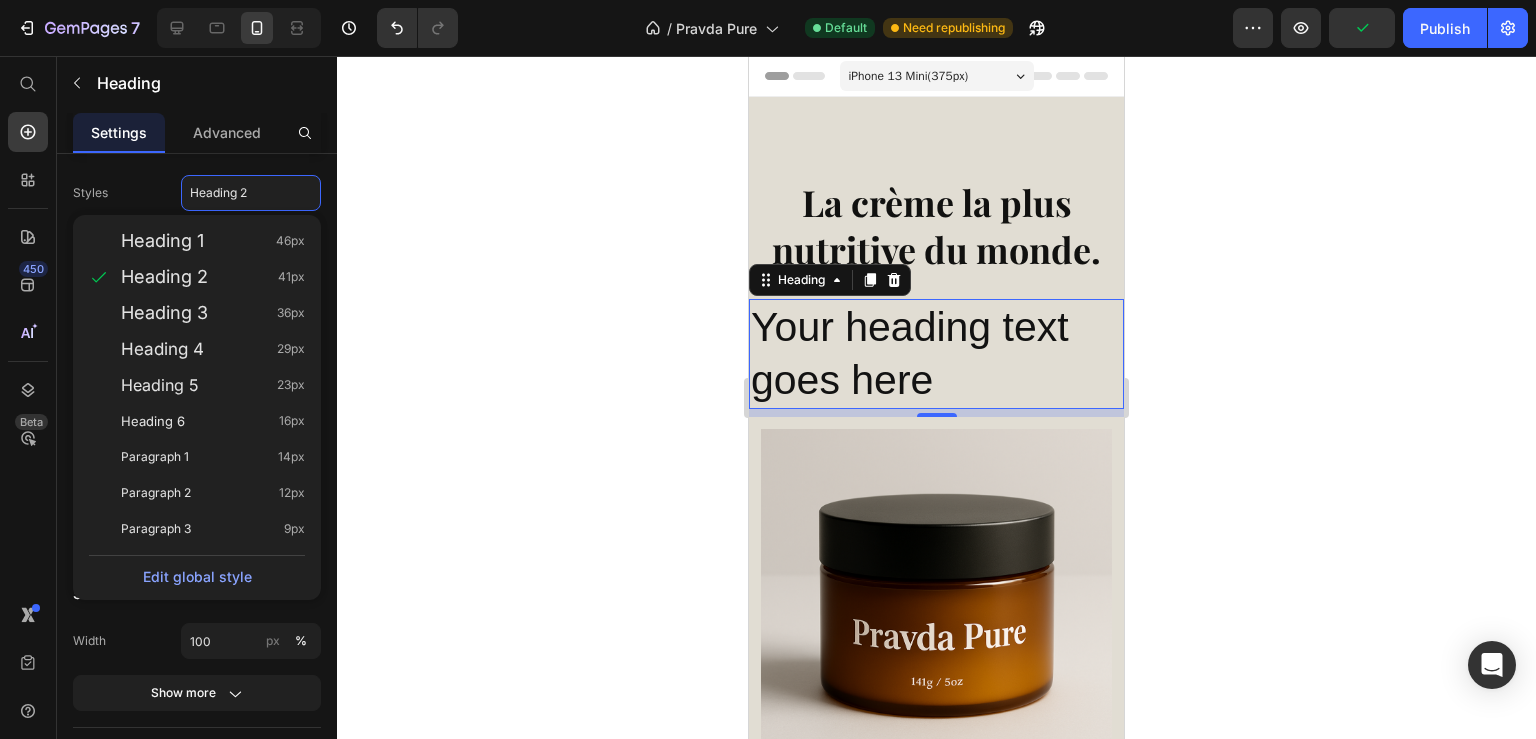 type on "46" 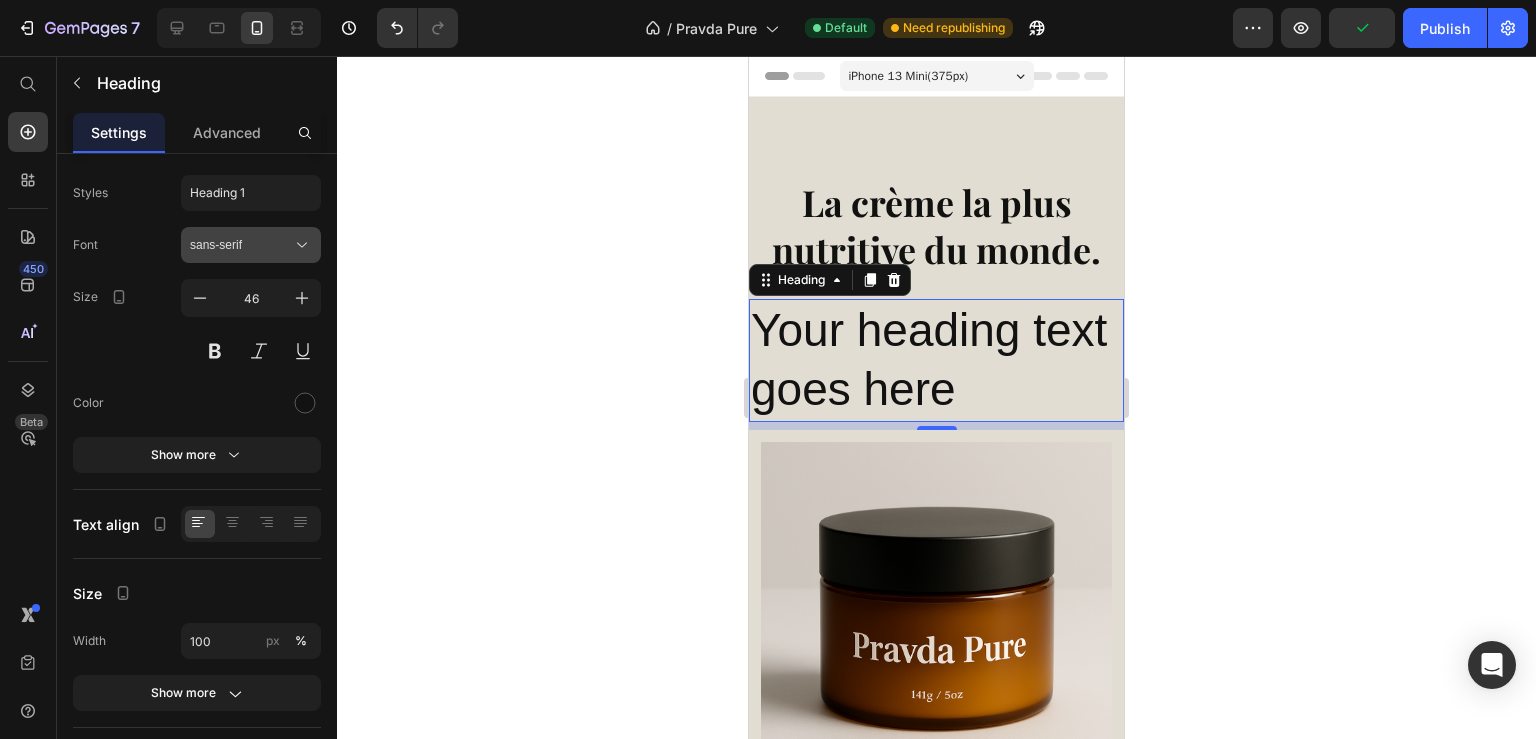click on "sans-serif" at bounding box center (241, 245) 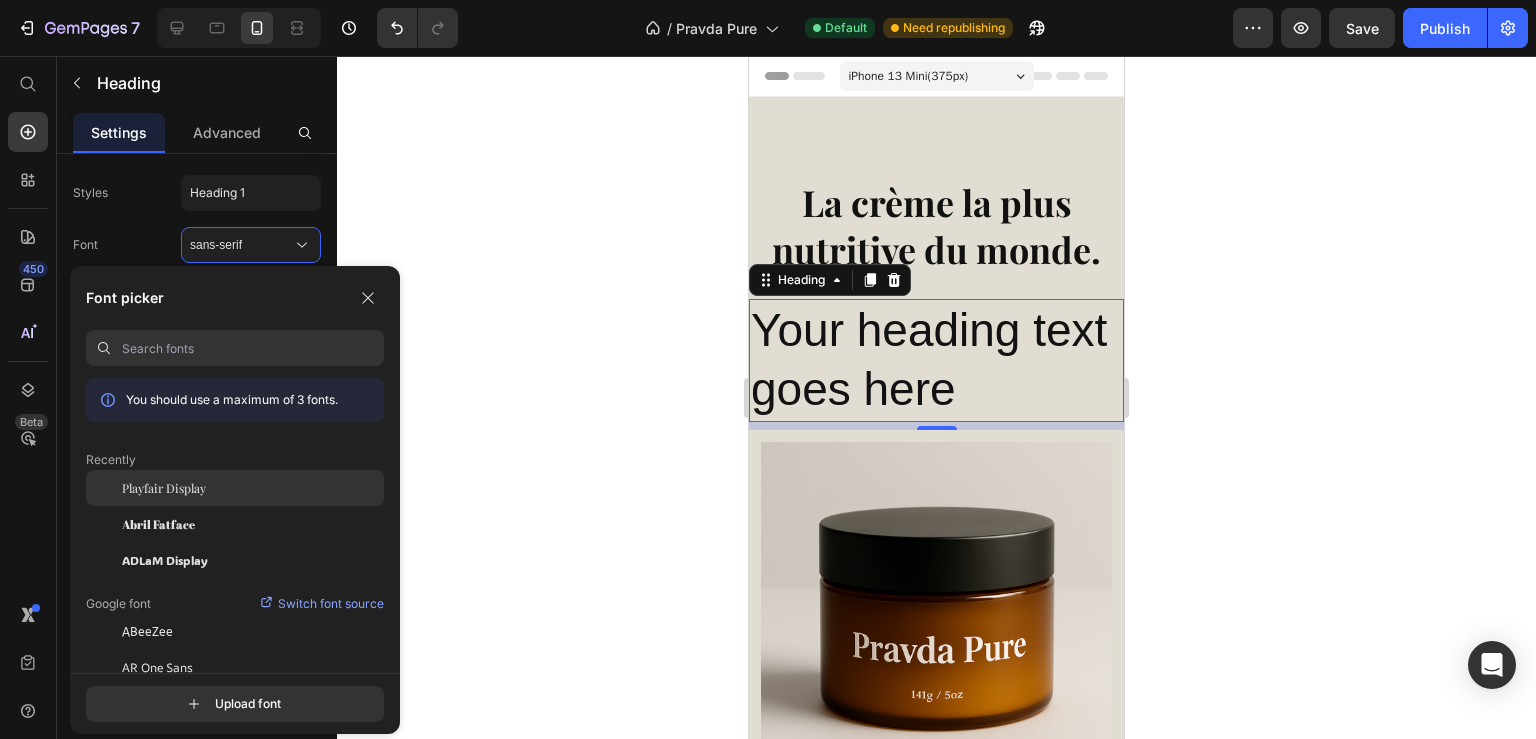 click on "Playfair Display" 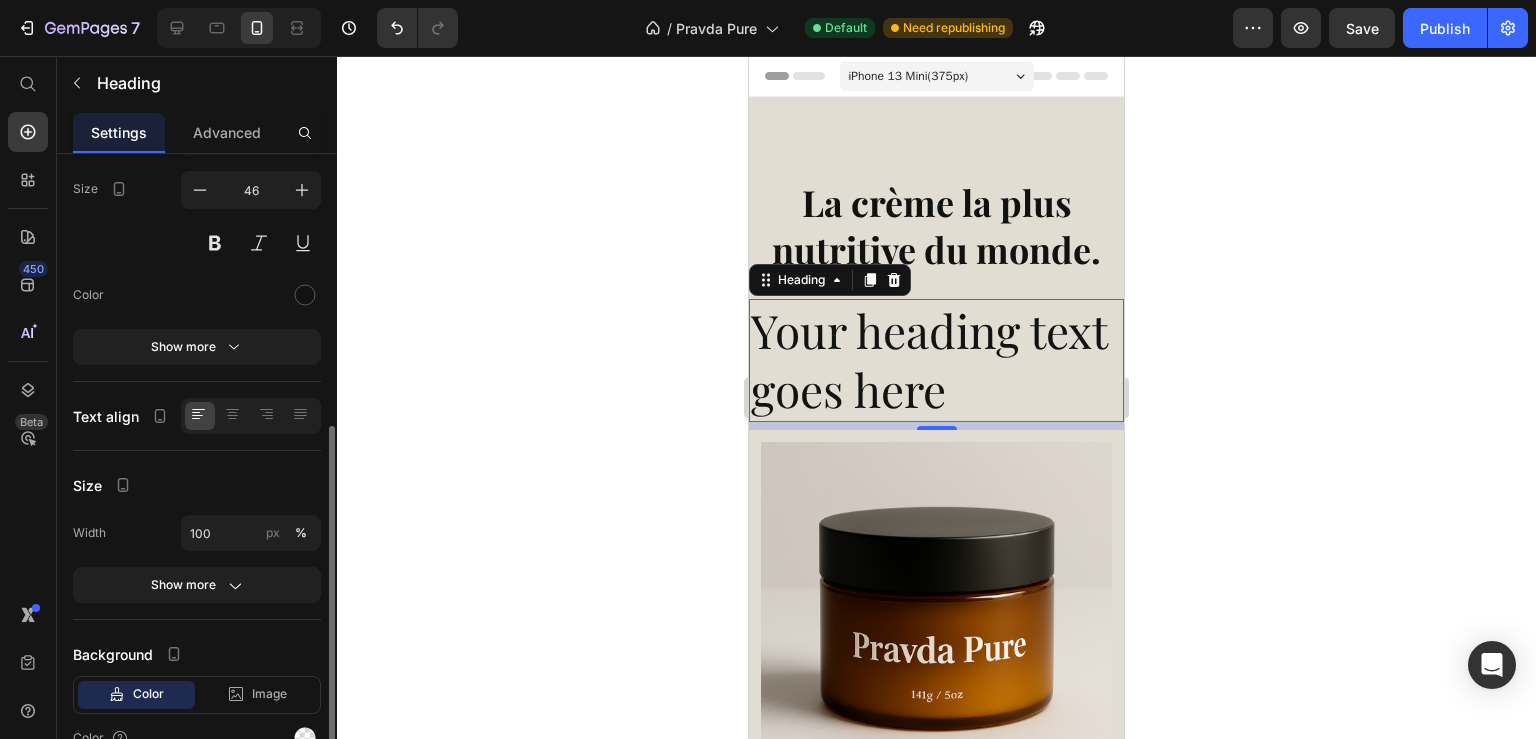 scroll, scrollTop: 259, scrollLeft: 0, axis: vertical 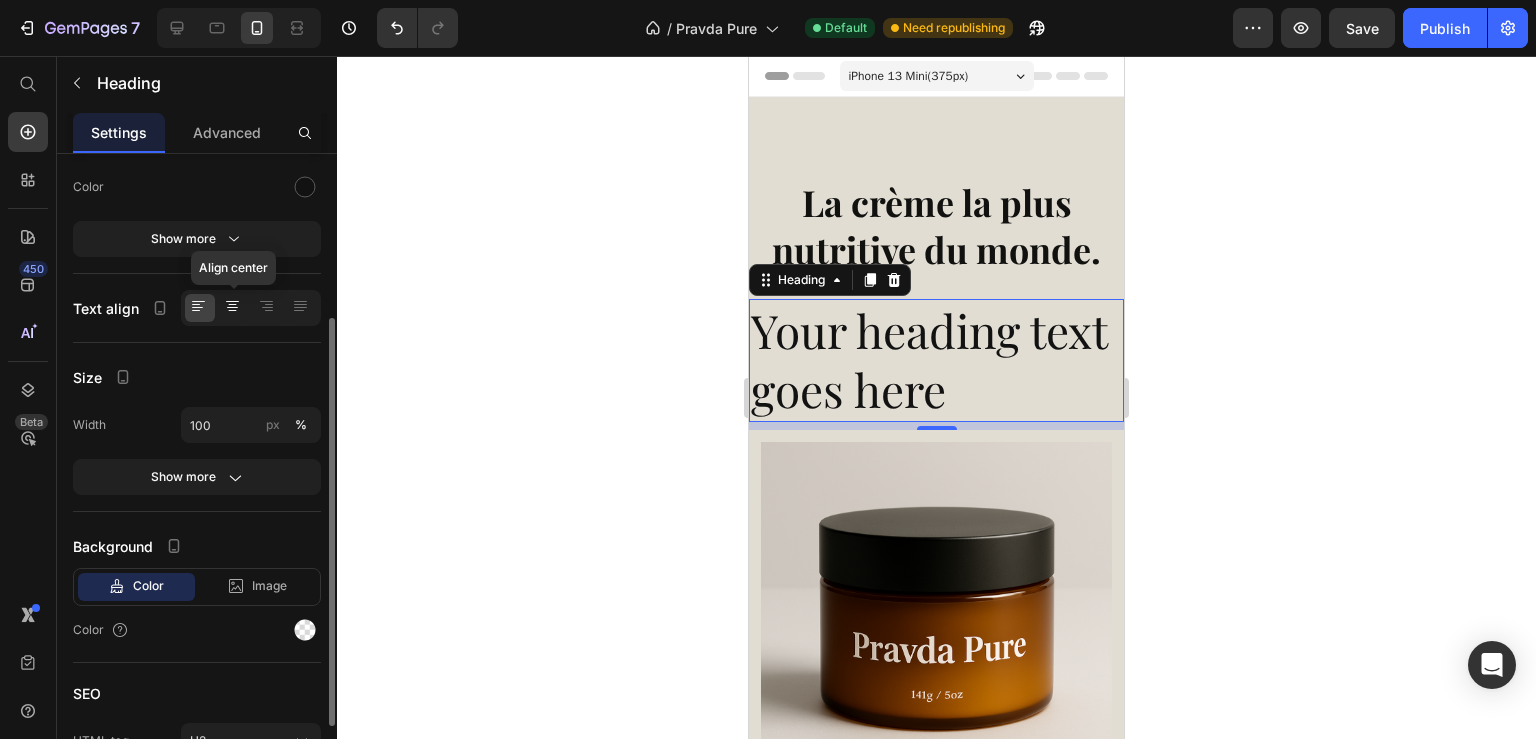 click 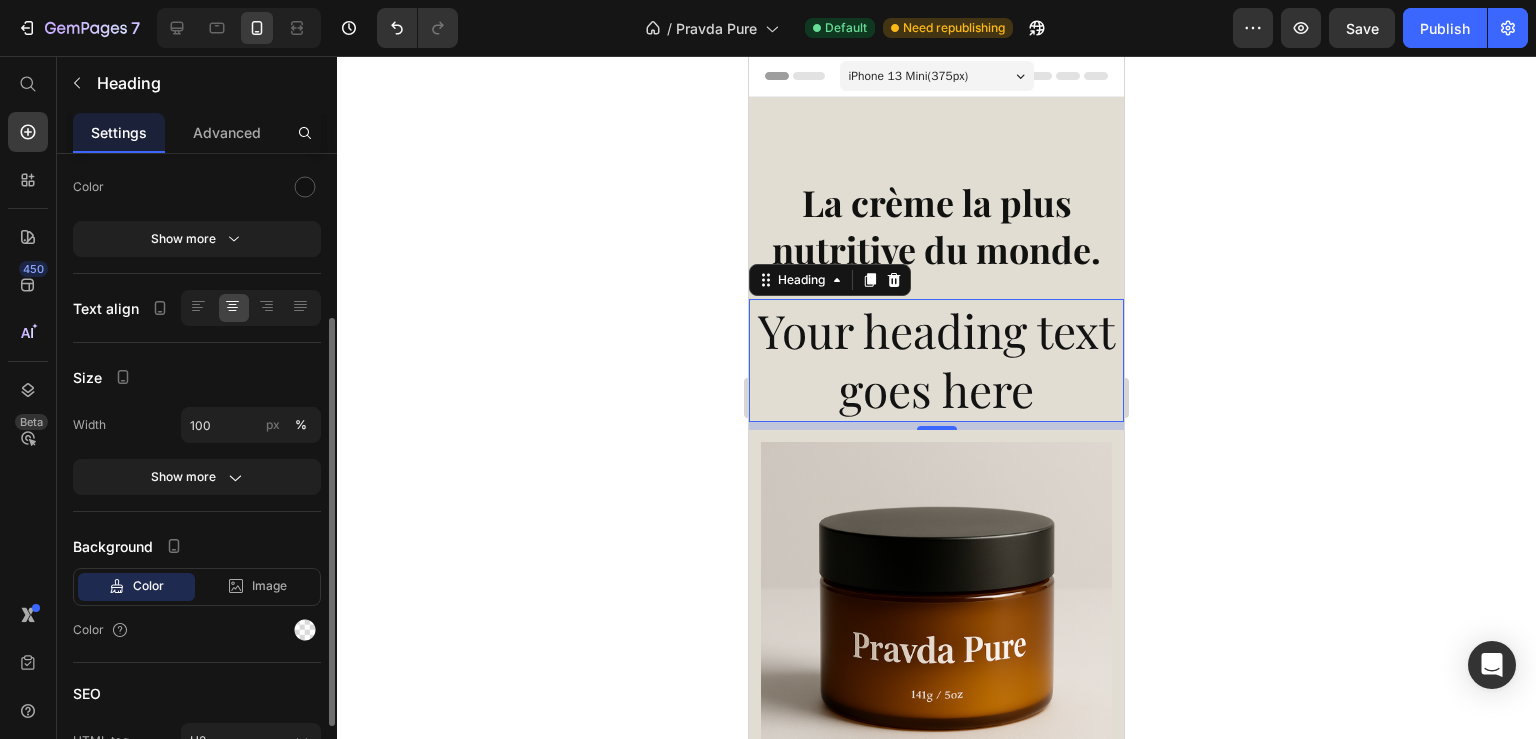 scroll, scrollTop: 367, scrollLeft: 0, axis: vertical 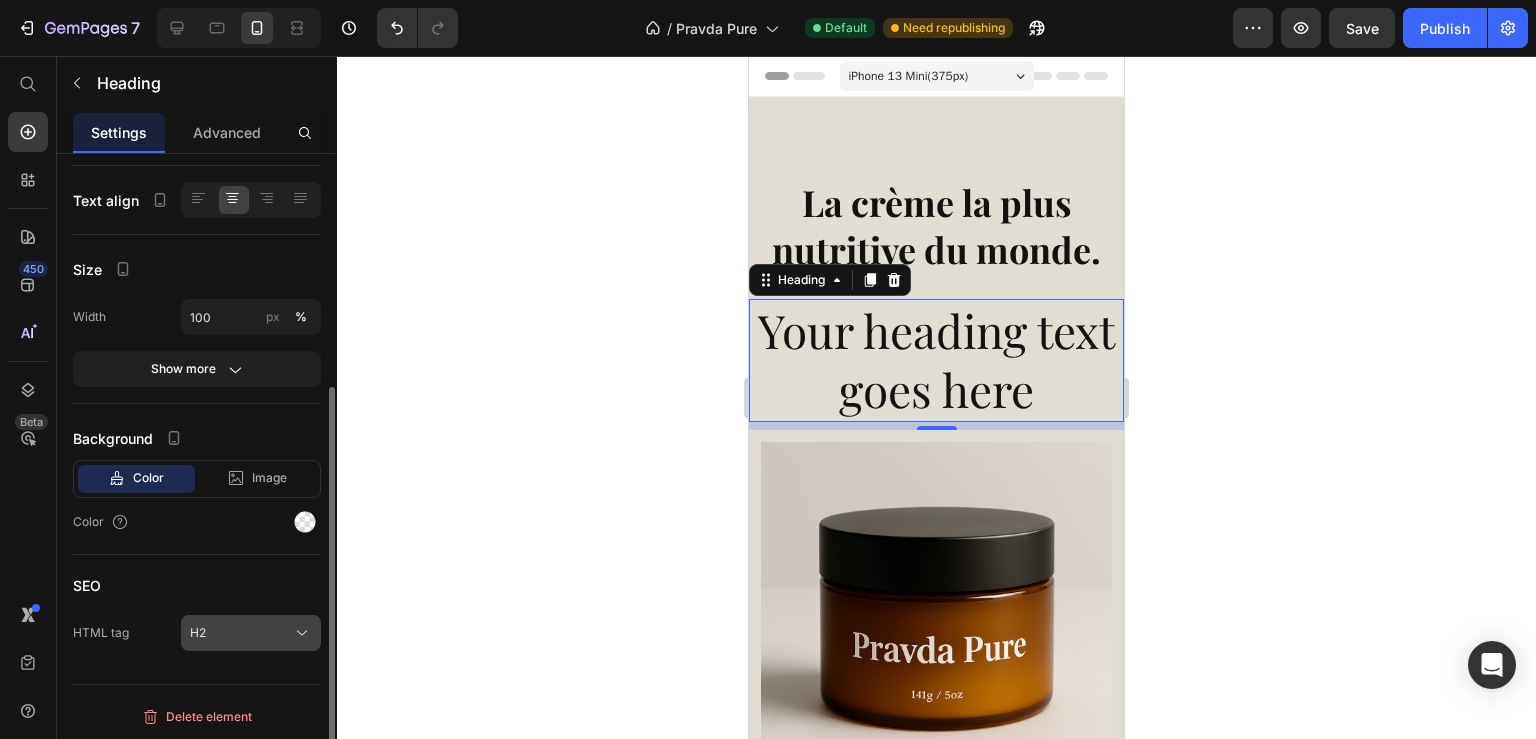 click on "H2" 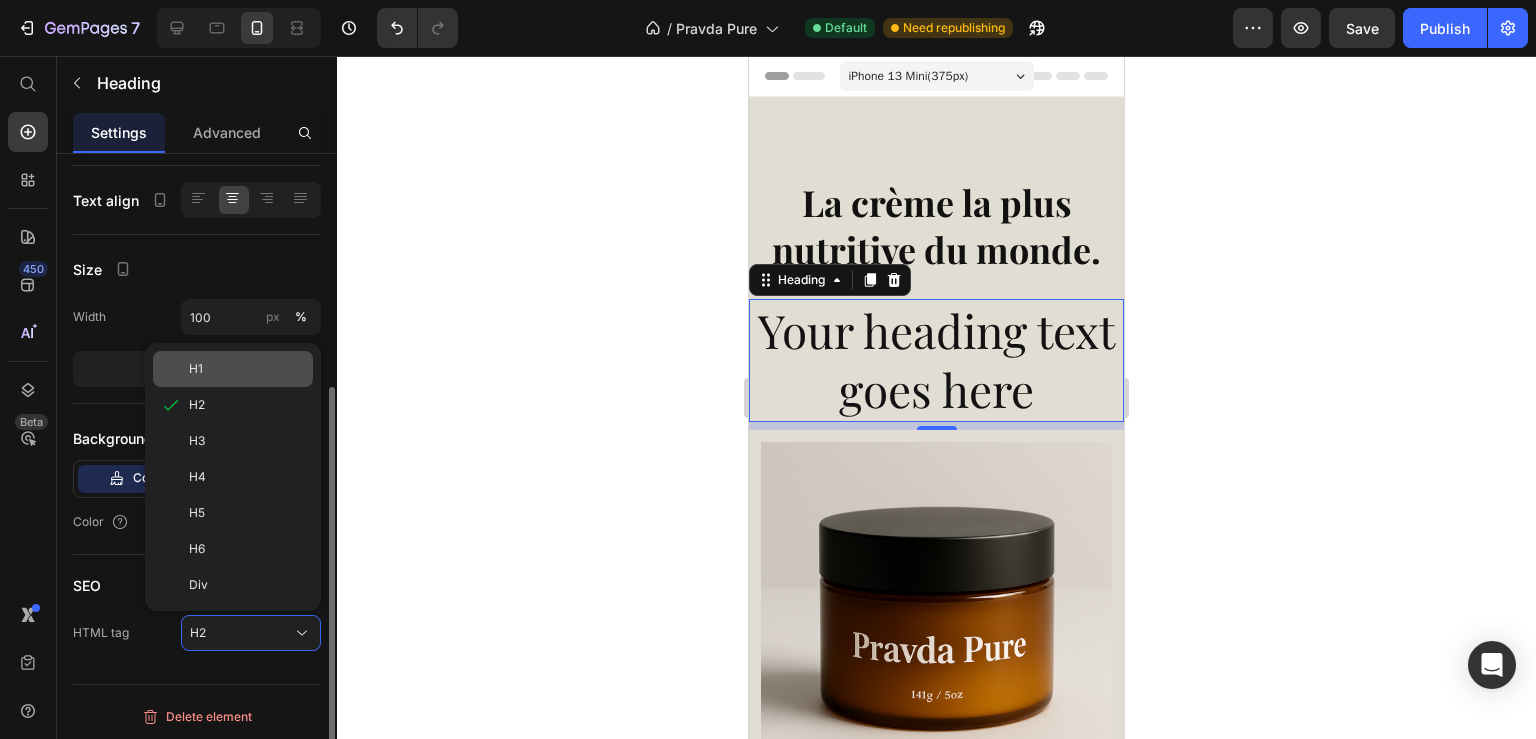 click on "H1" at bounding box center [247, 369] 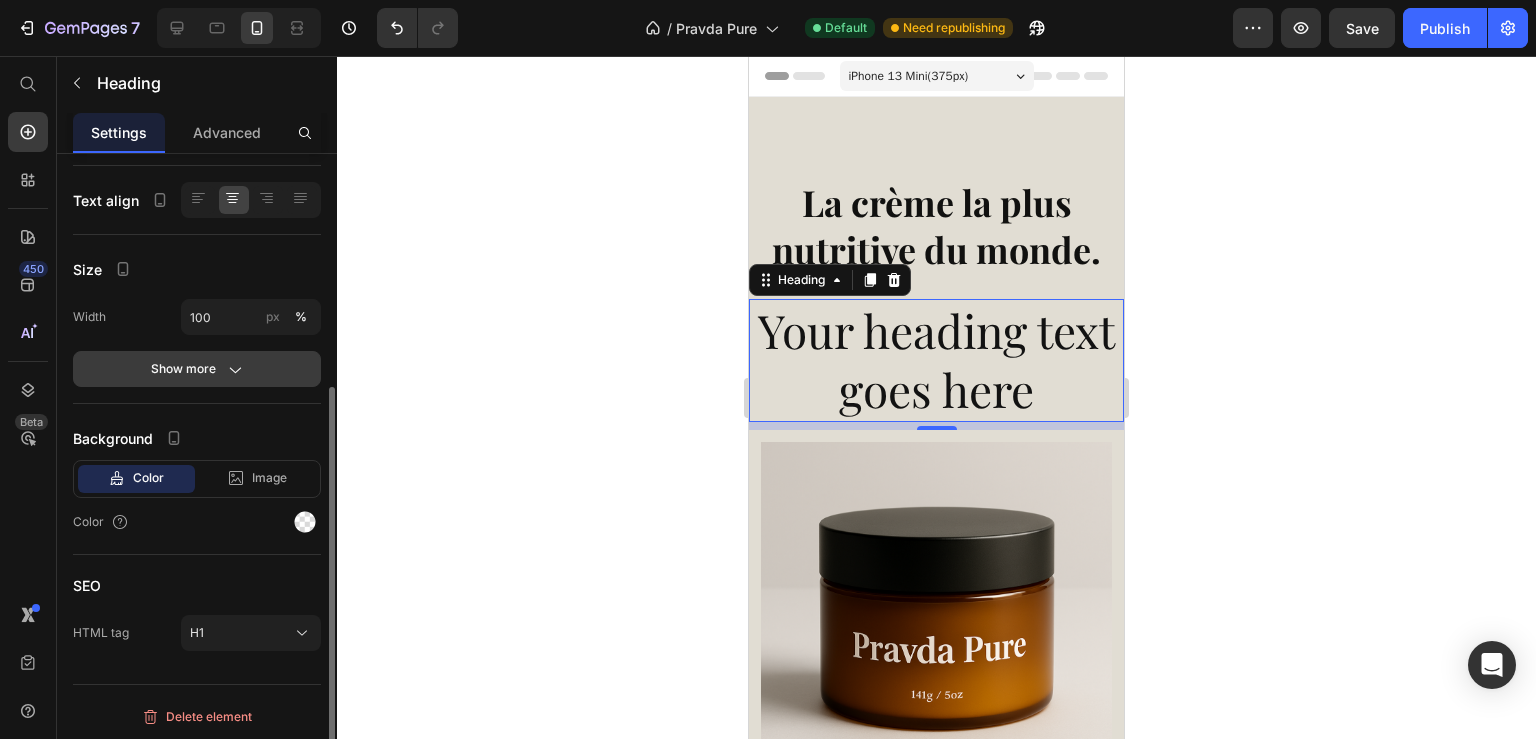 click on "Show more" at bounding box center [197, 369] 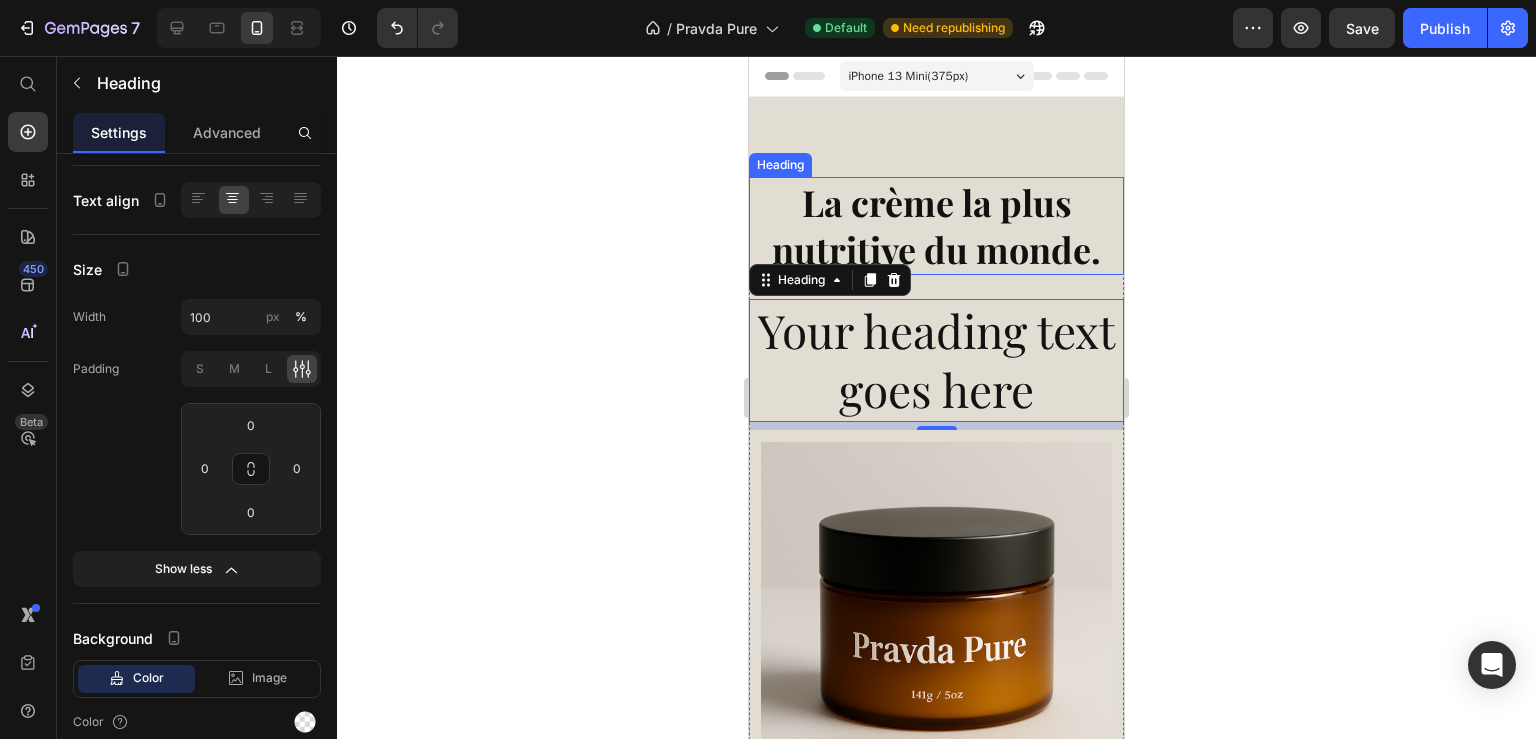 click on "La crème la plus nutritive du monde." at bounding box center (936, 225) 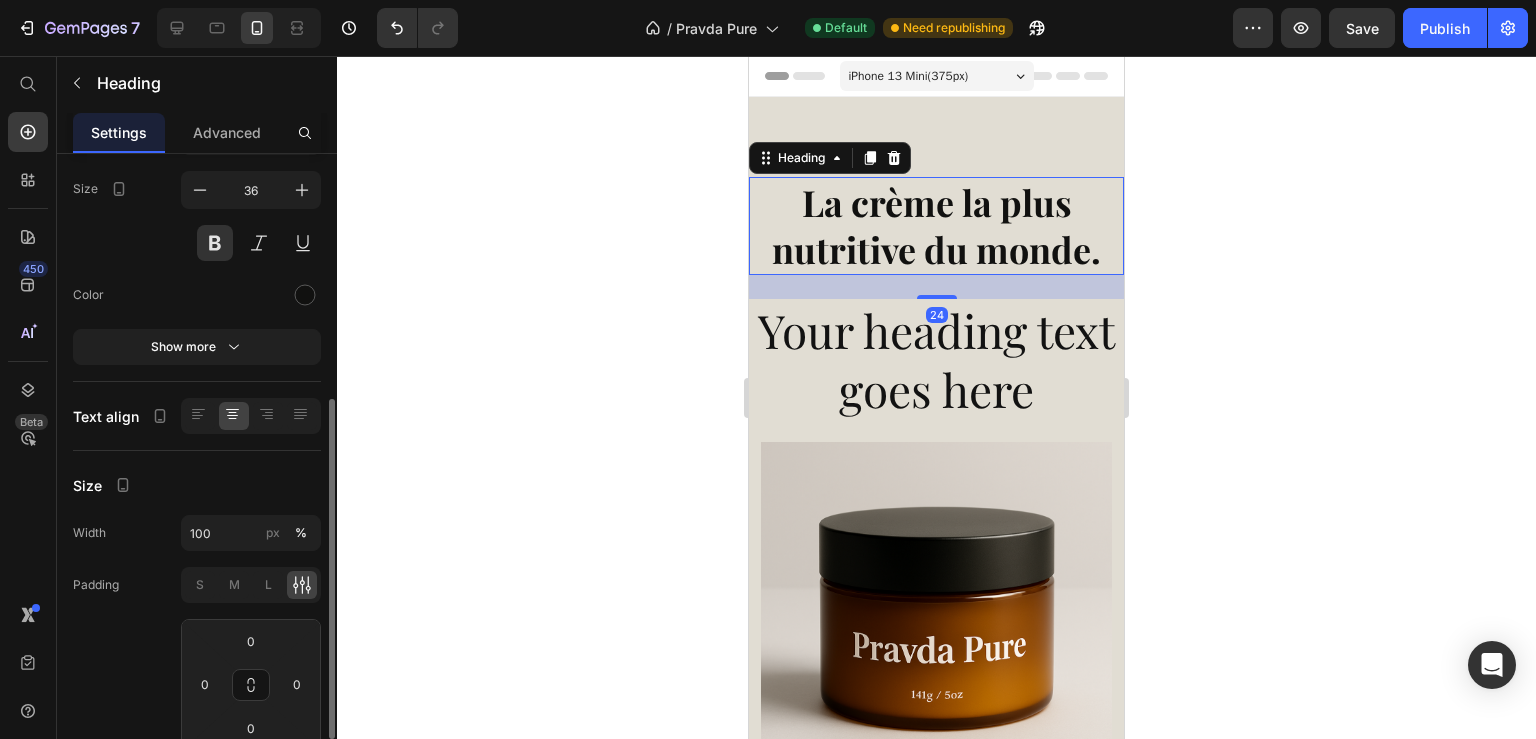 scroll, scrollTop: 43, scrollLeft: 0, axis: vertical 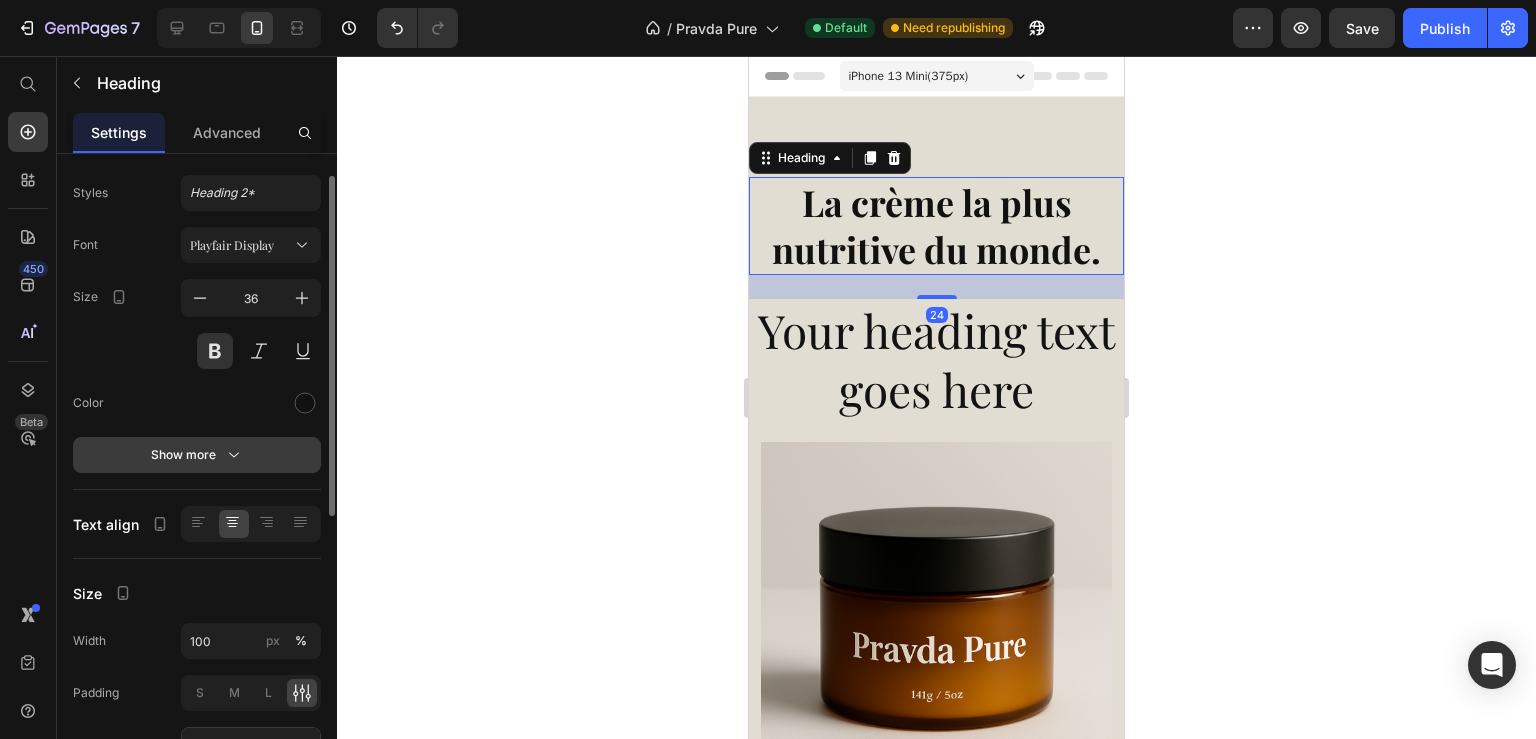 click on "Show more" at bounding box center (197, 455) 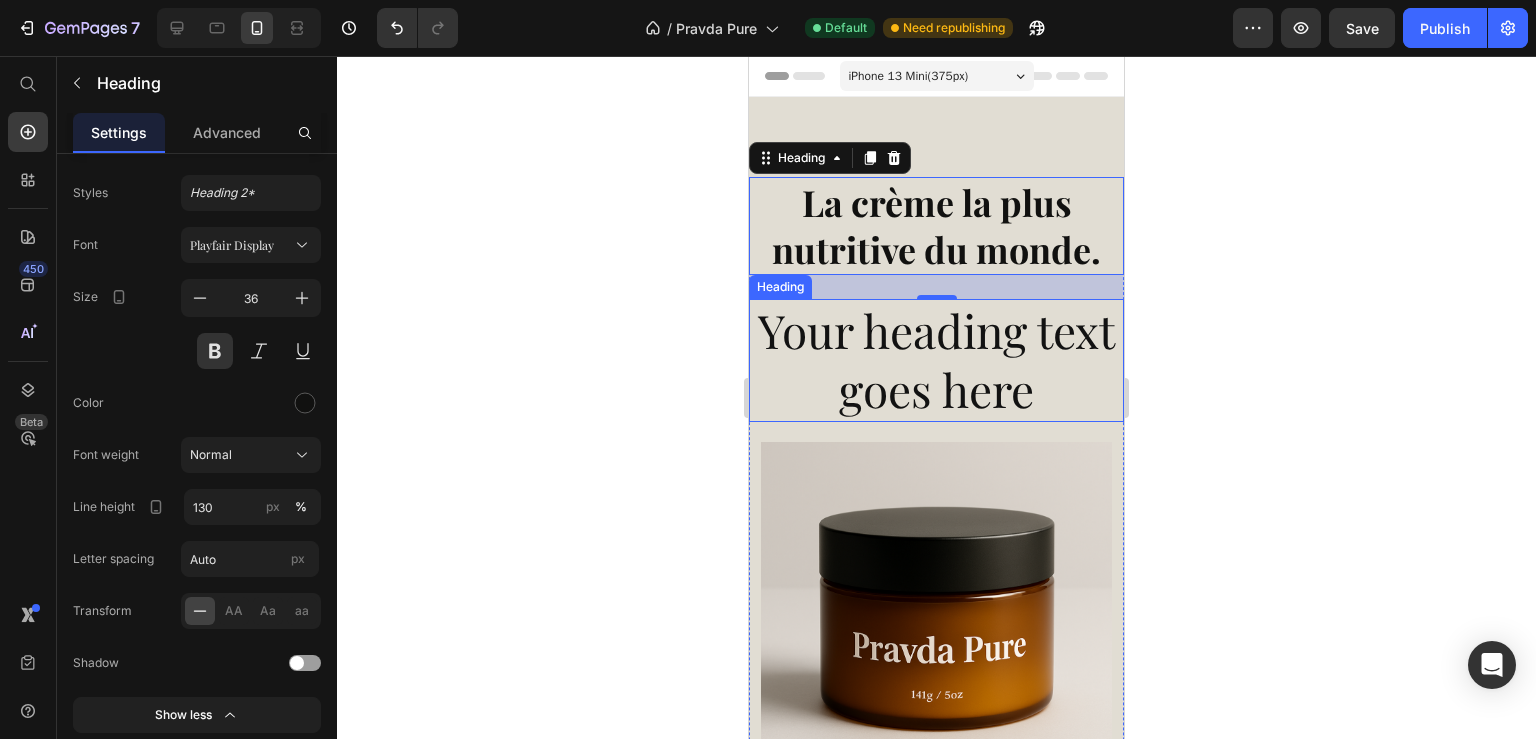 click on "Your heading text goes here" at bounding box center (936, 361) 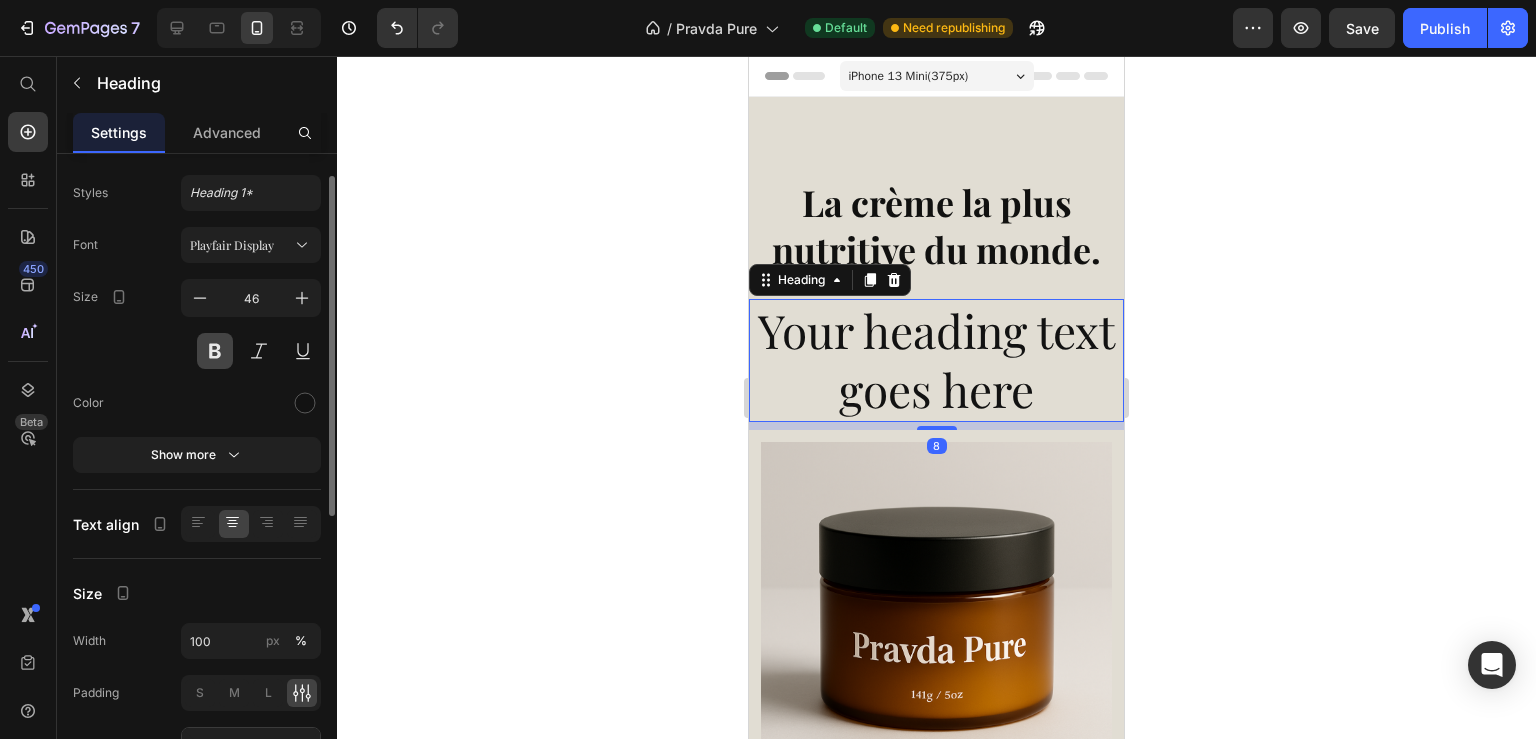 click at bounding box center (215, 351) 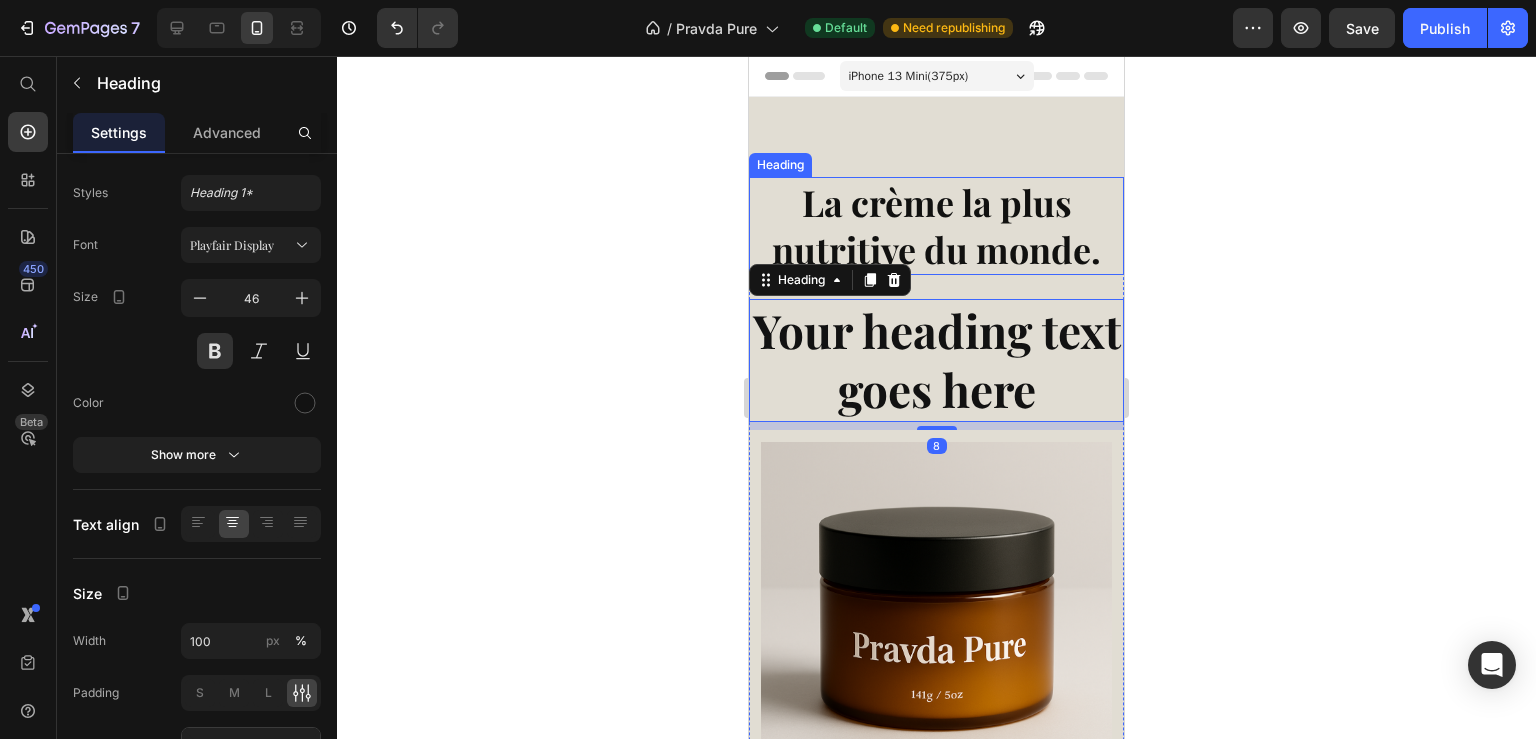 click on "La crème la plus nutritive du monde." at bounding box center (936, 225) 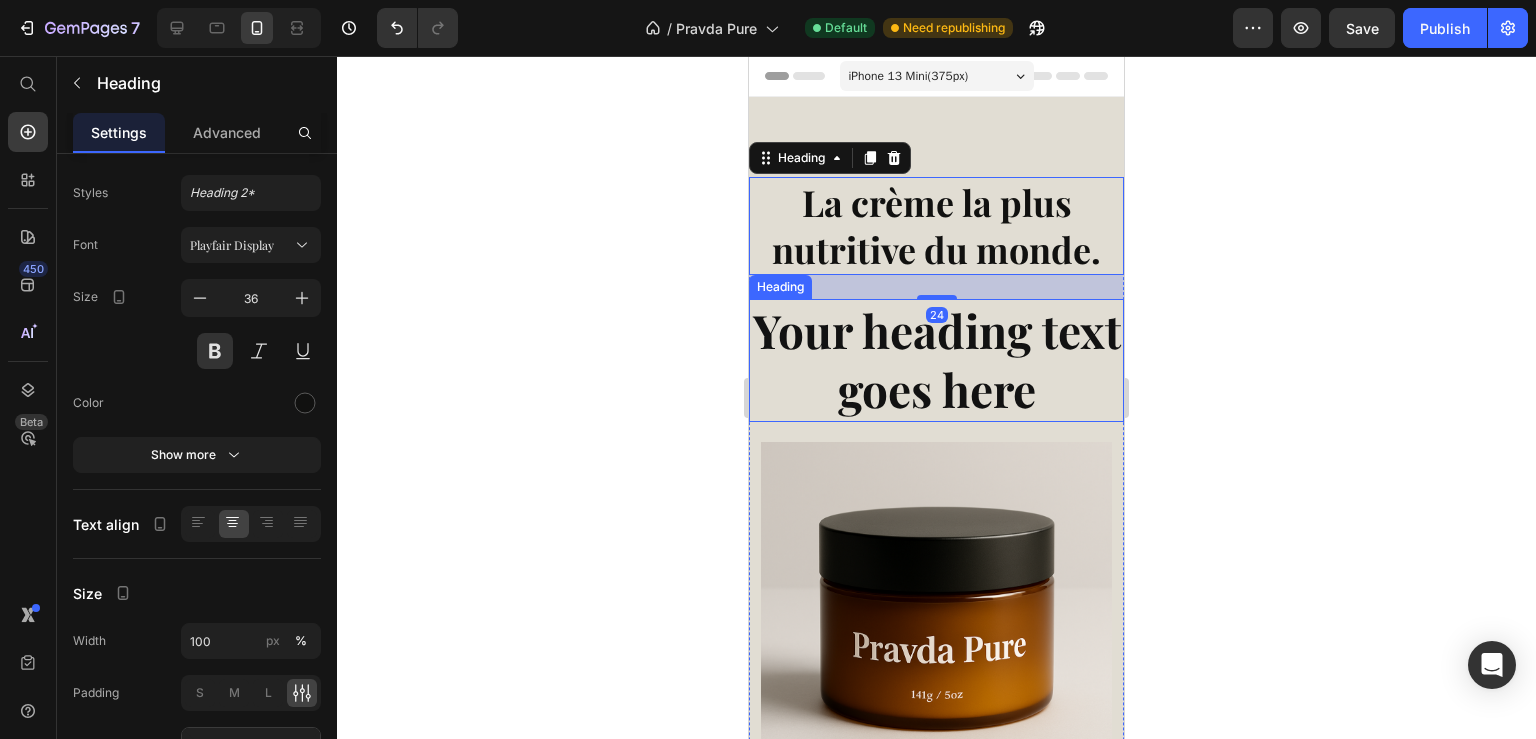 click on "Your heading text goes here" at bounding box center [936, 361] 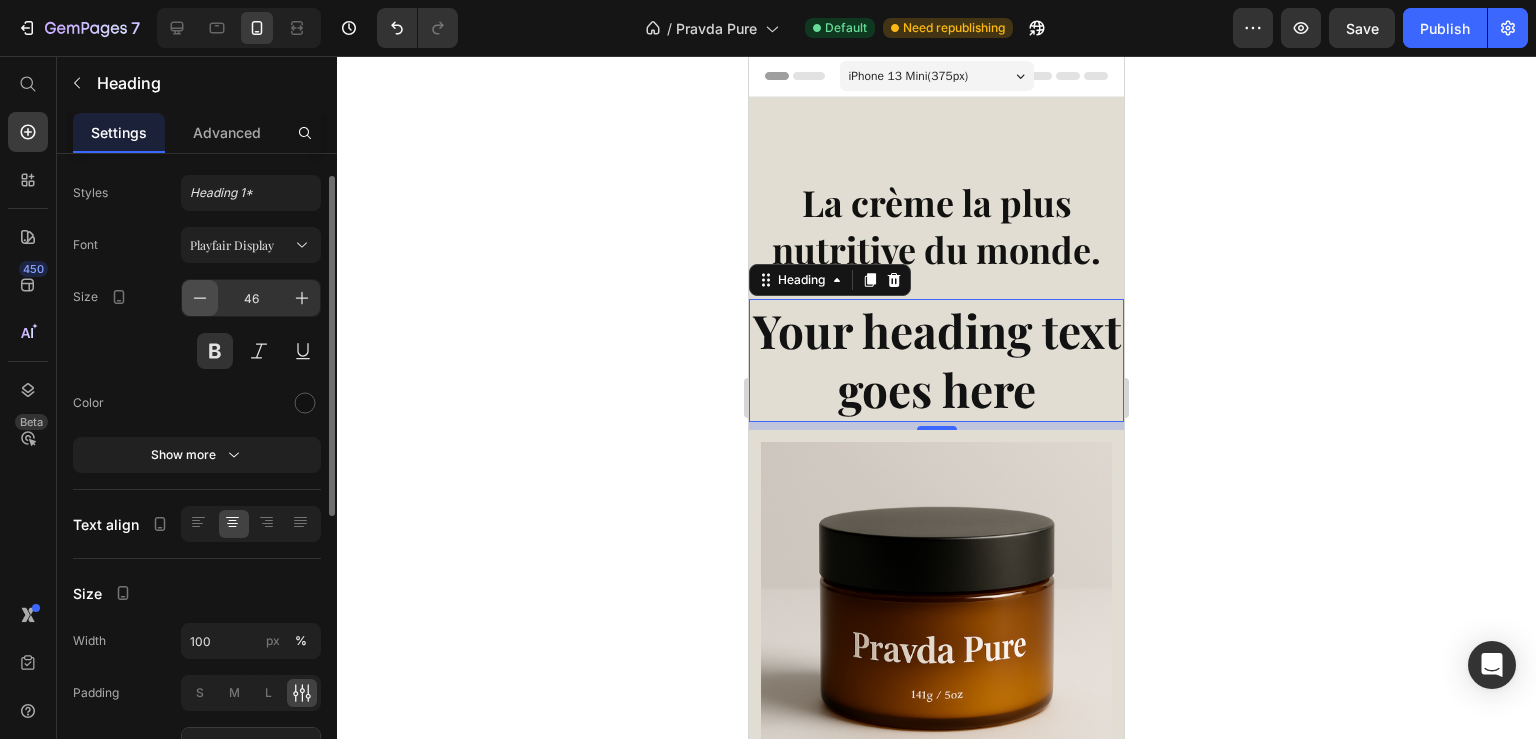 click 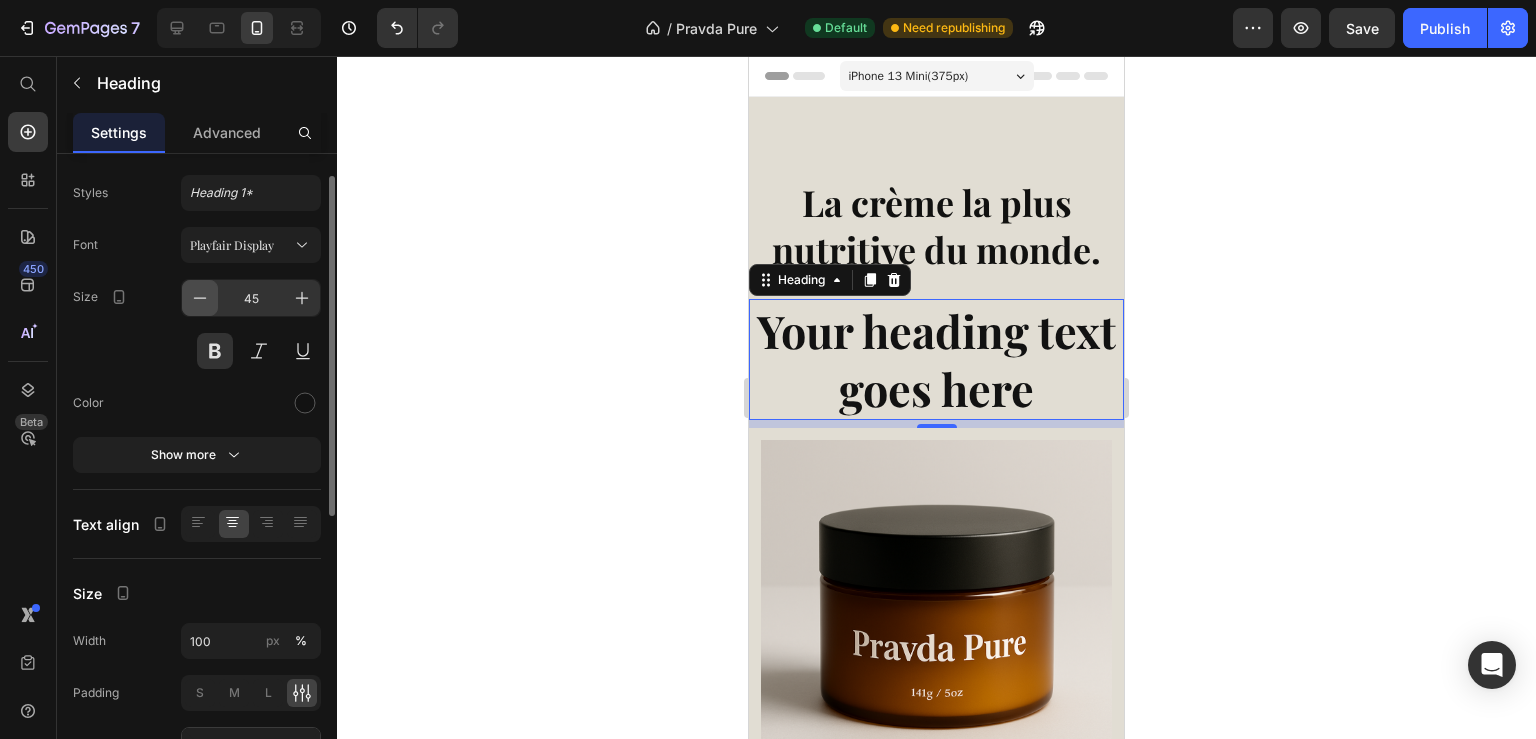 click 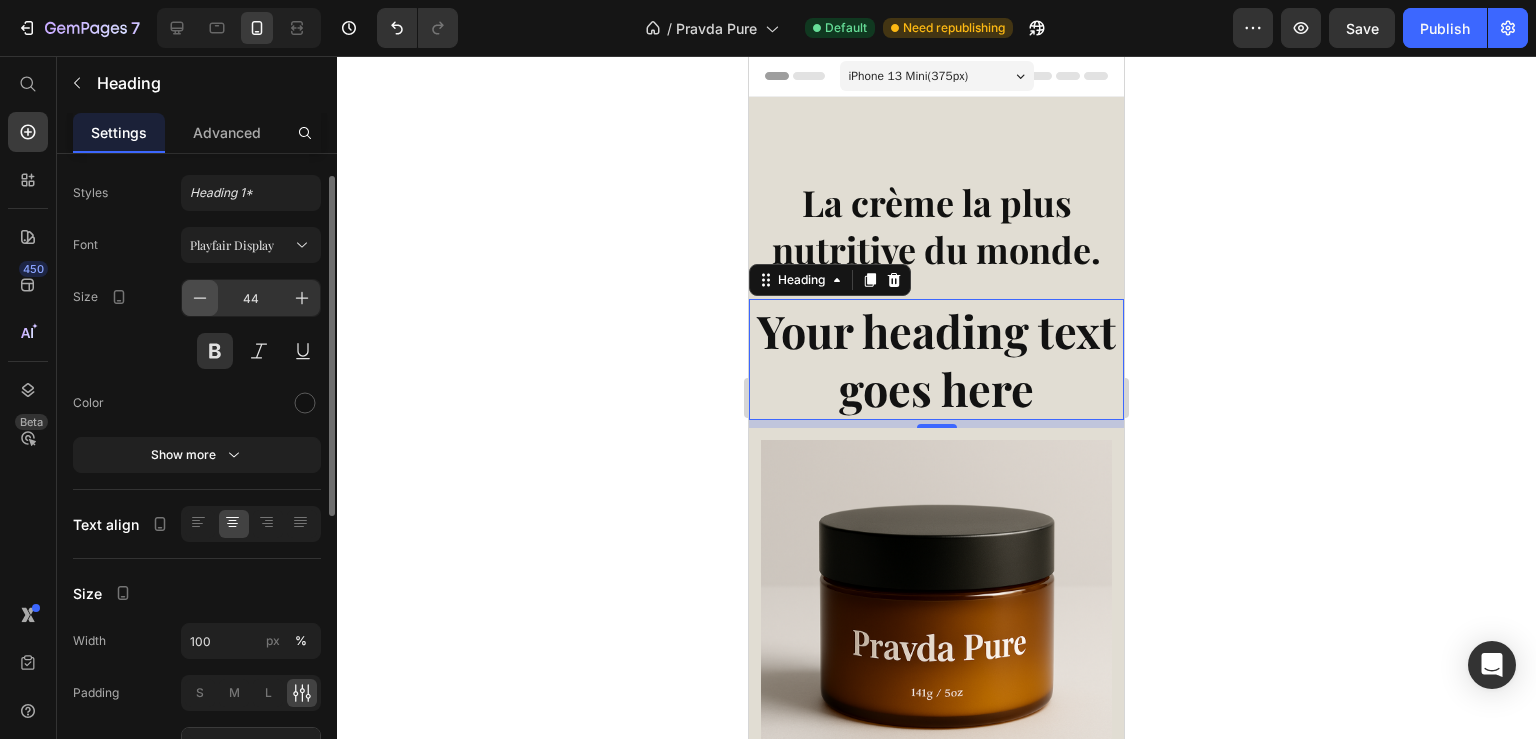 click 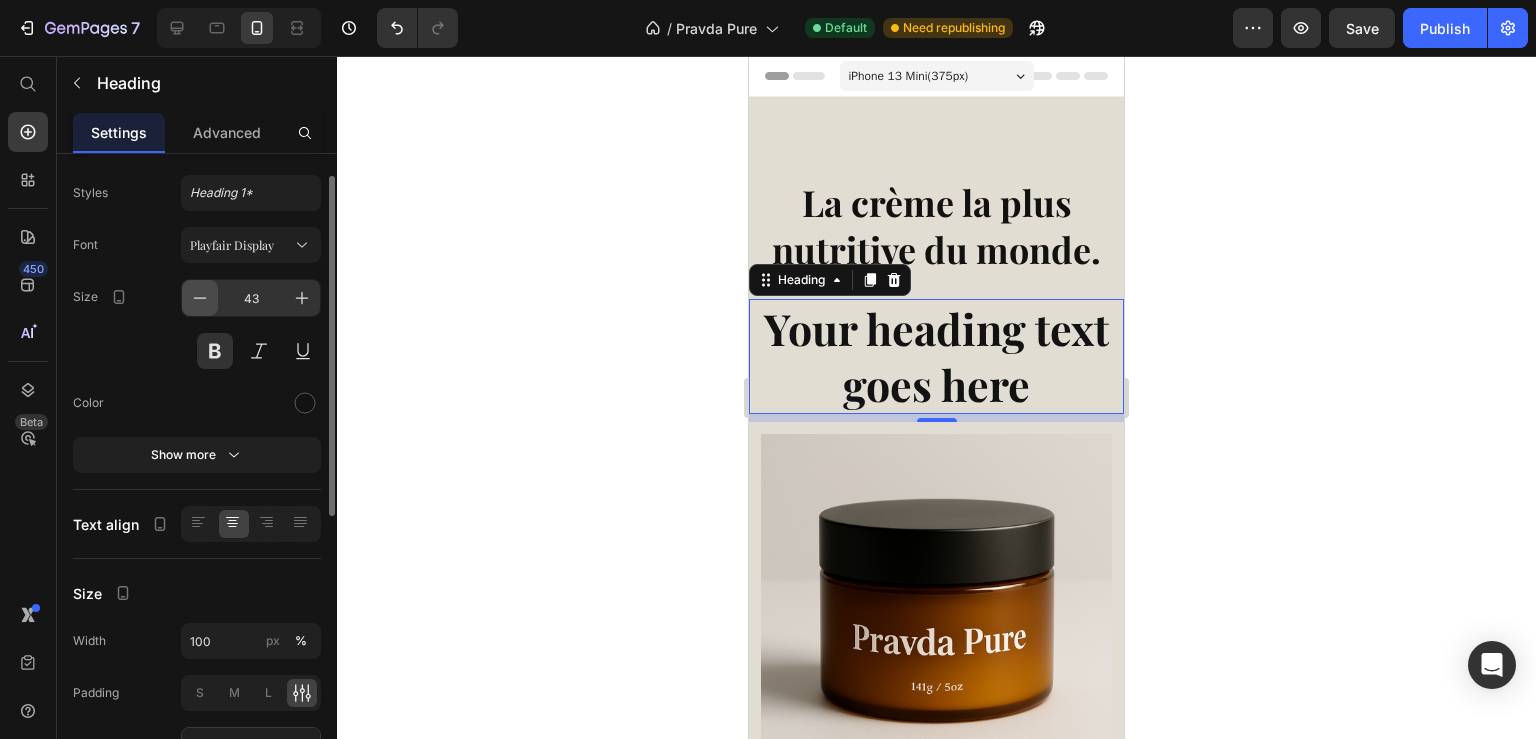 click 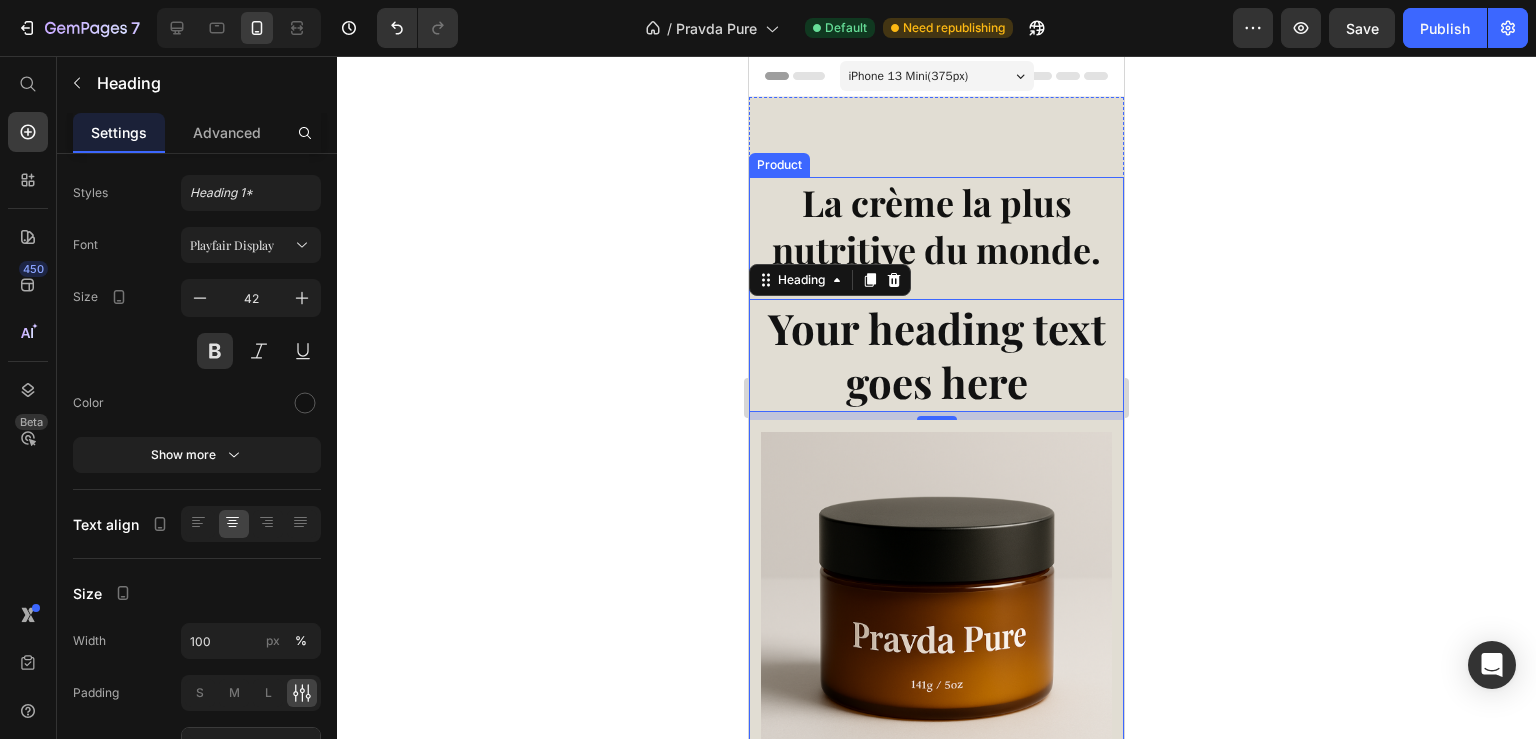 click on "Your heading text goes here" at bounding box center (936, 355) 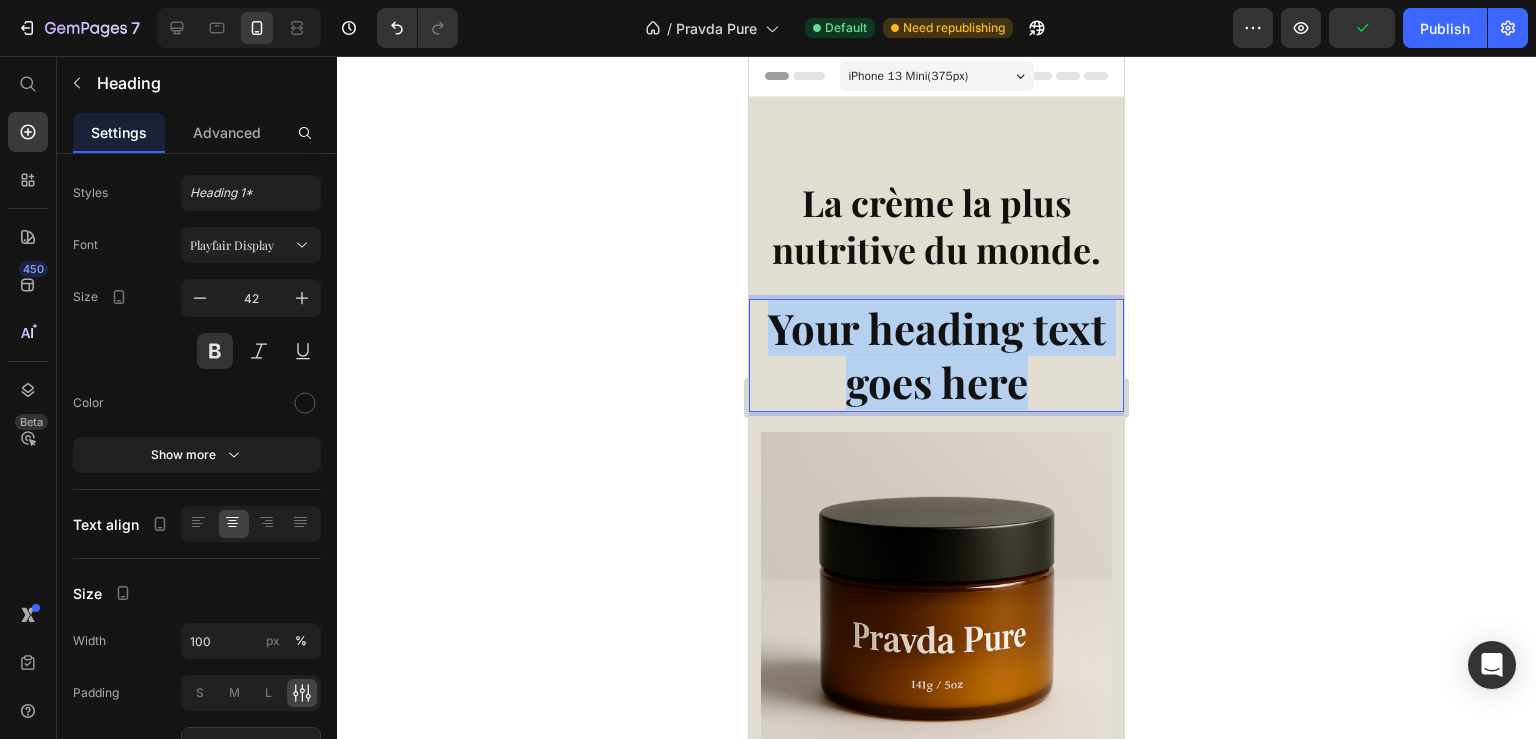 drag, startPoint x: 817, startPoint y: 334, endPoint x: 765, endPoint y: 319, distance: 54.120235 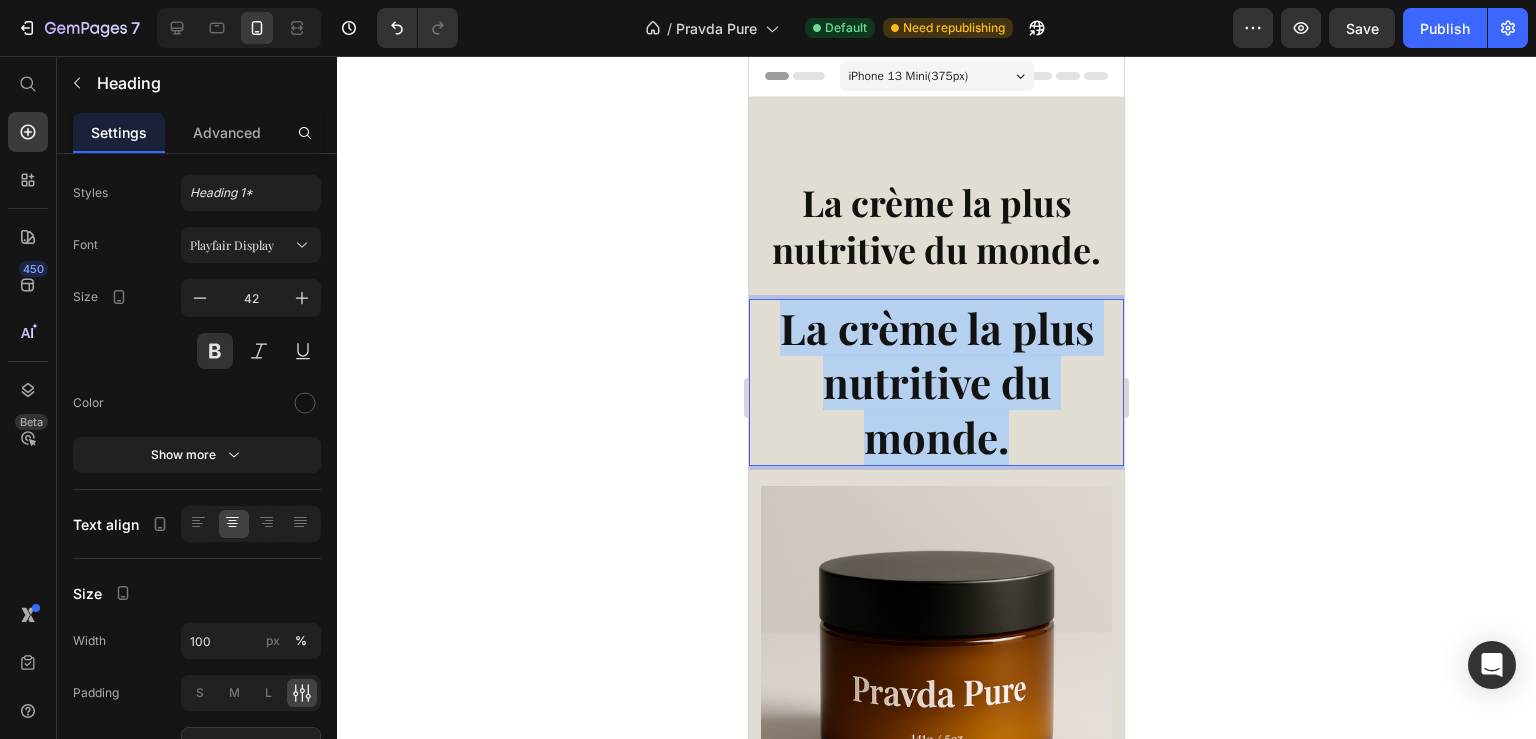 drag, startPoint x: 866, startPoint y: 379, endPoint x: 771, endPoint y: 323, distance: 110.276924 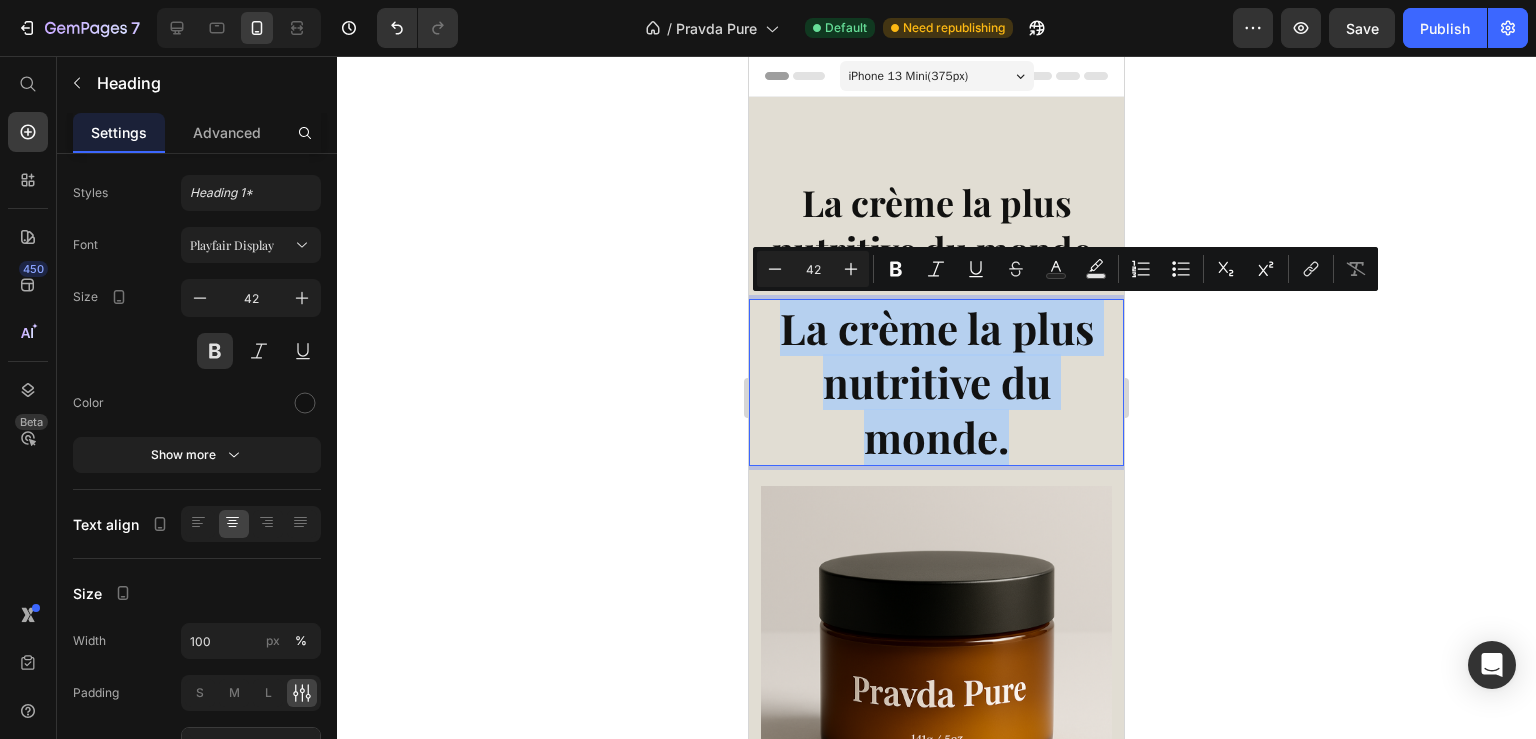 click on "La crème la plus nutritive du monde." at bounding box center (936, 383) 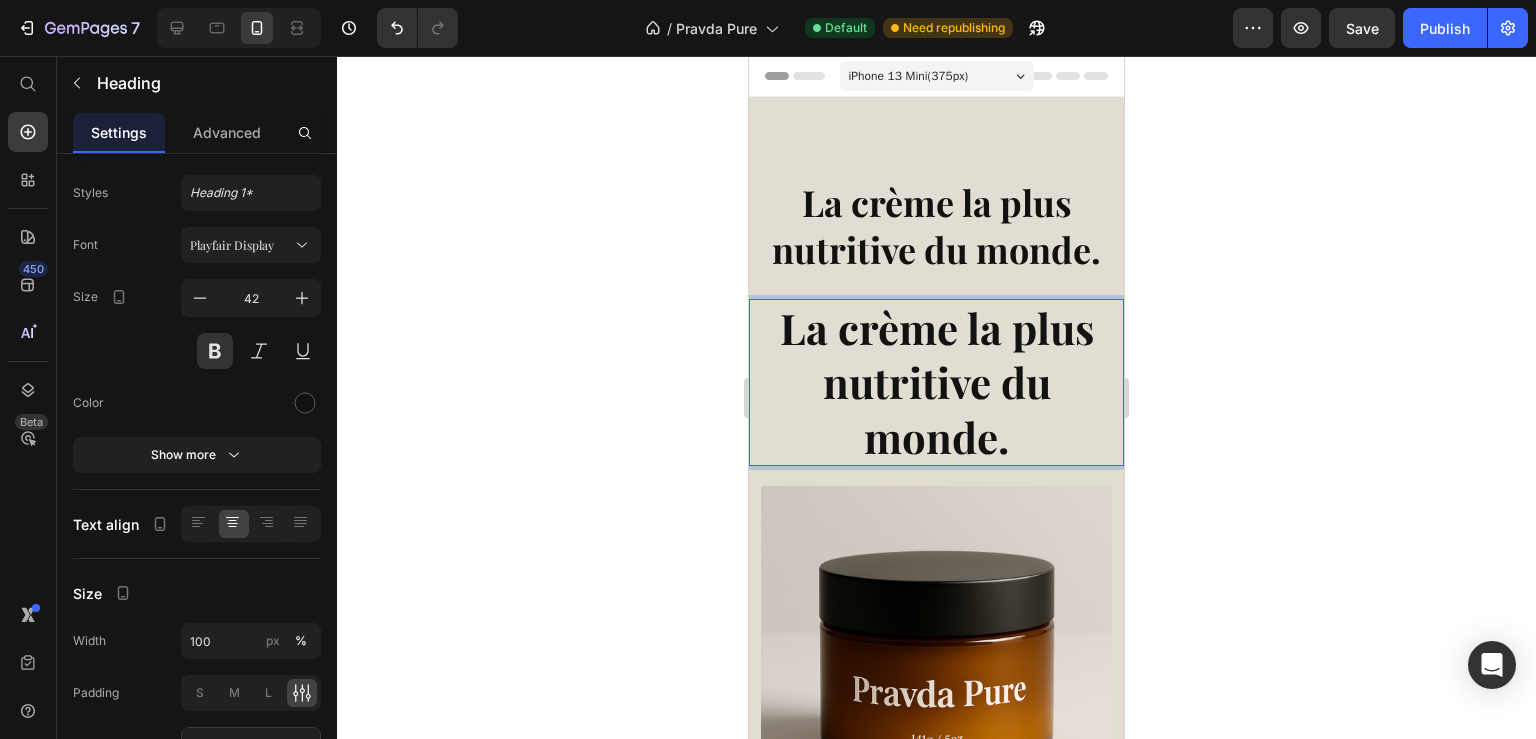 click 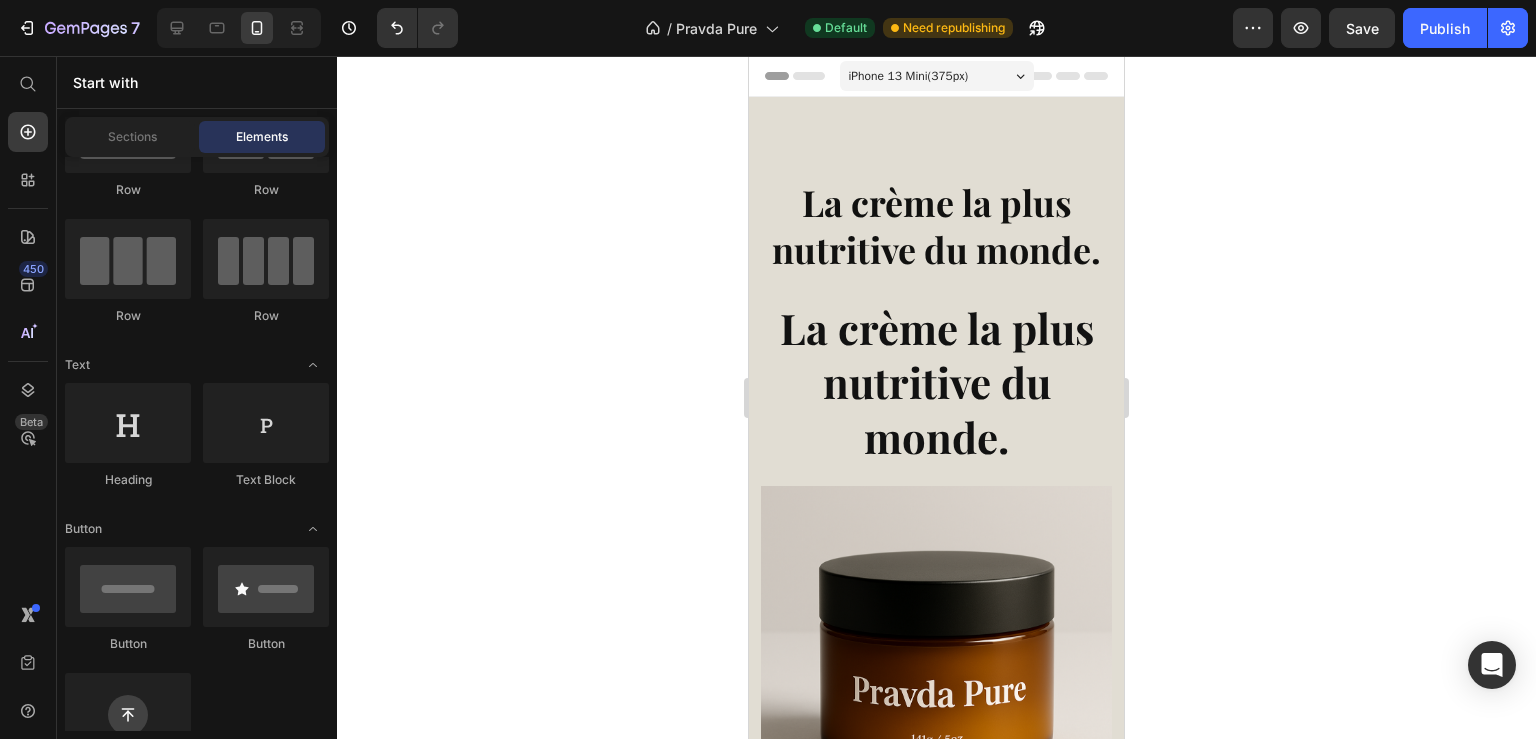 scroll, scrollTop: 108, scrollLeft: 0, axis: vertical 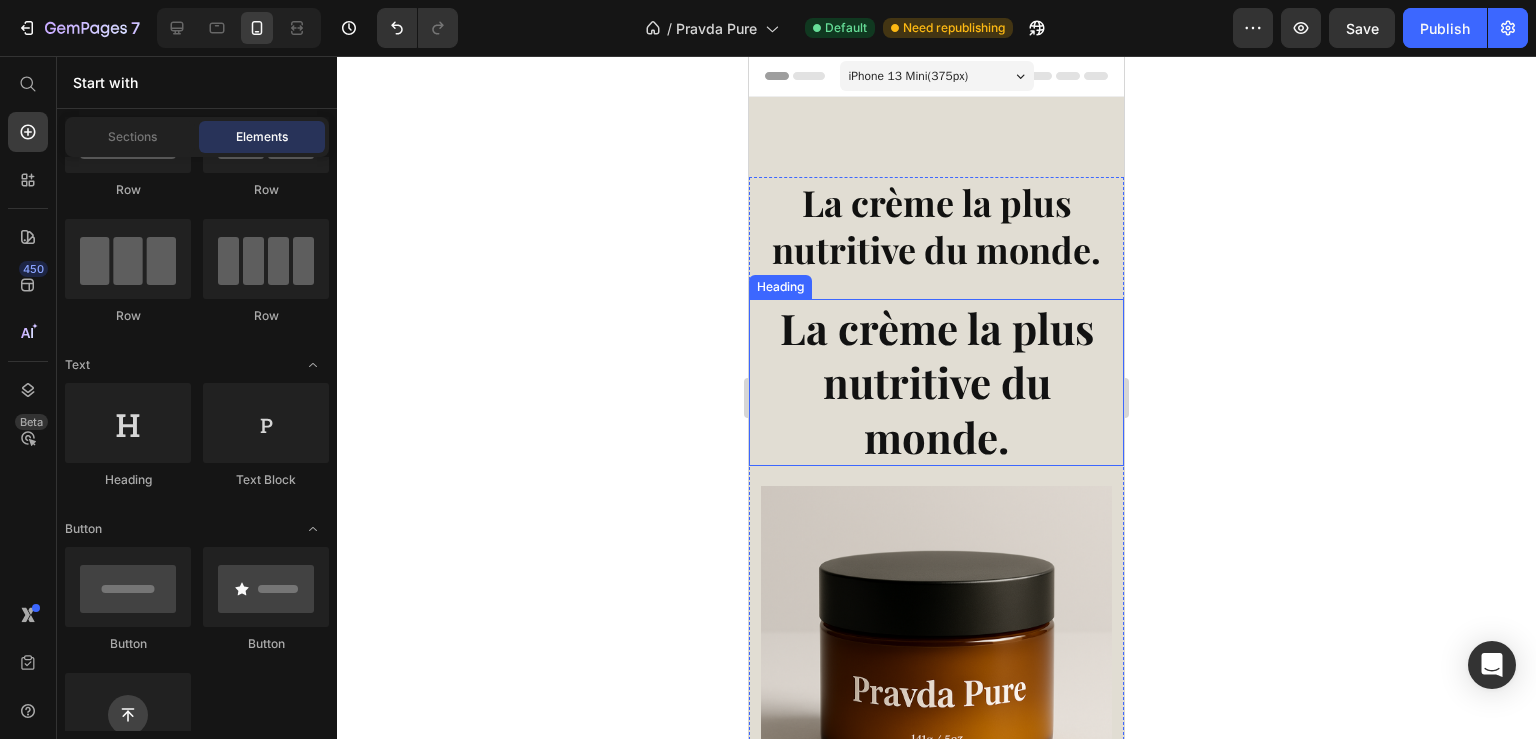 click on "La crème la plus nutritive du monde." at bounding box center (936, 383) 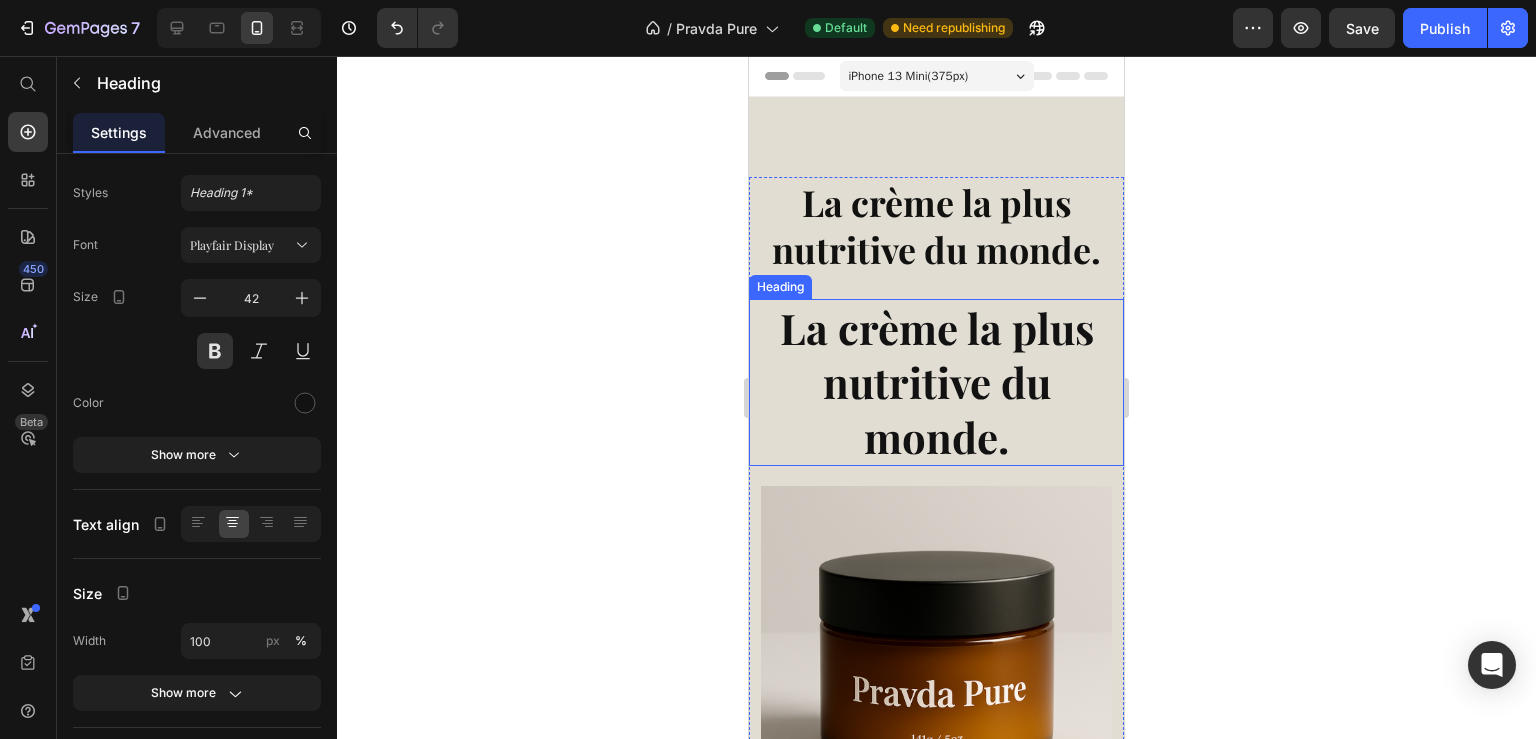 scroll, scrollTop: 43, scrollLeft: 0, axis: vertical 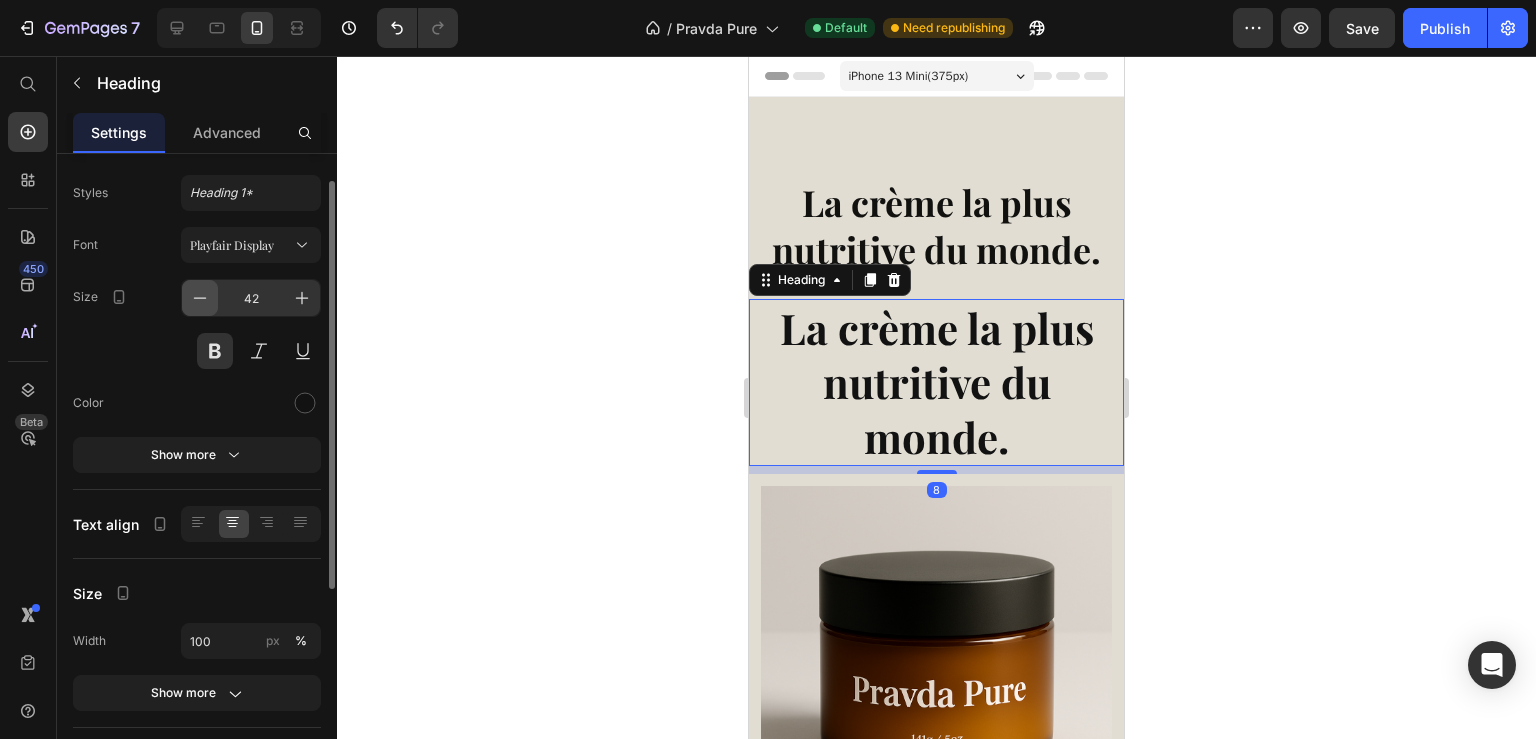 click 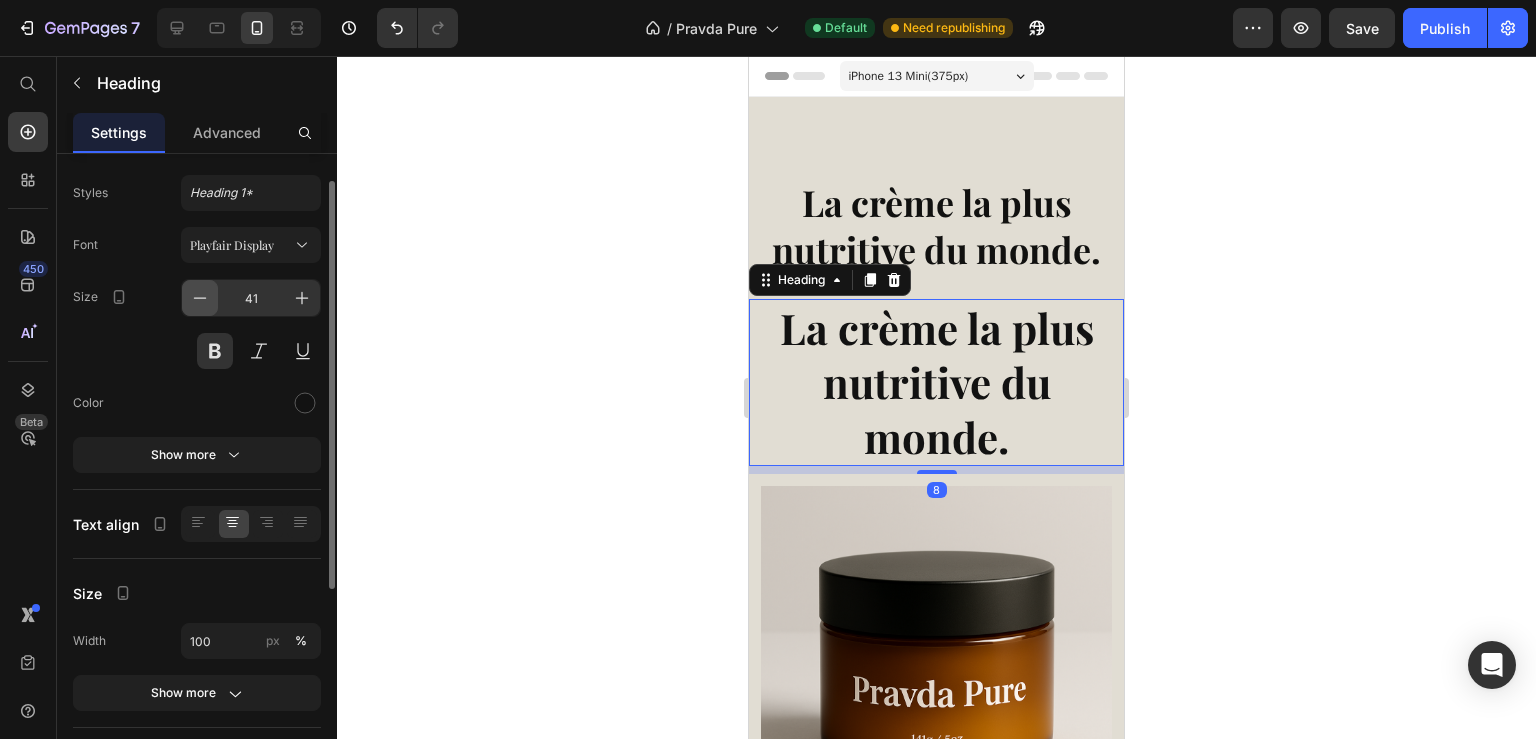 click 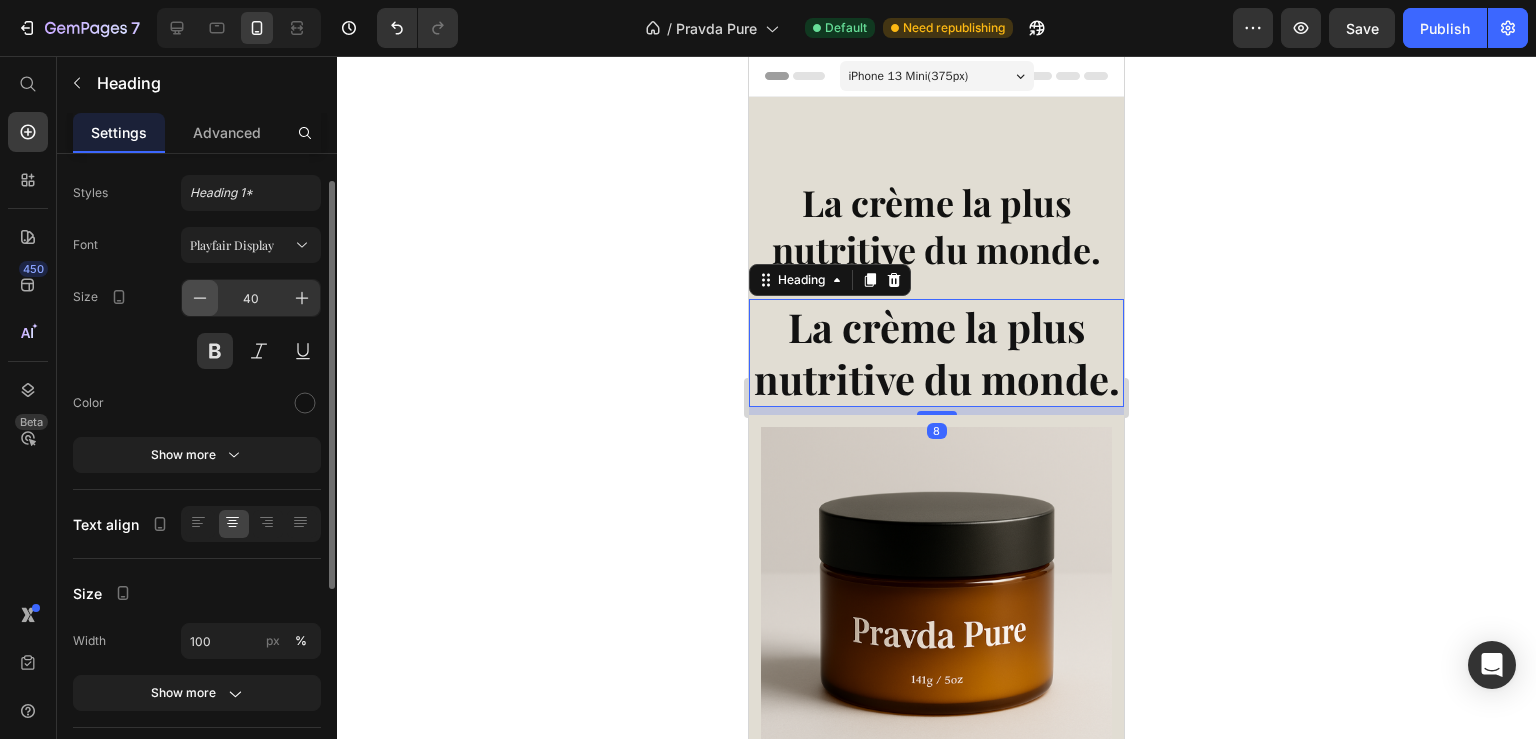 click 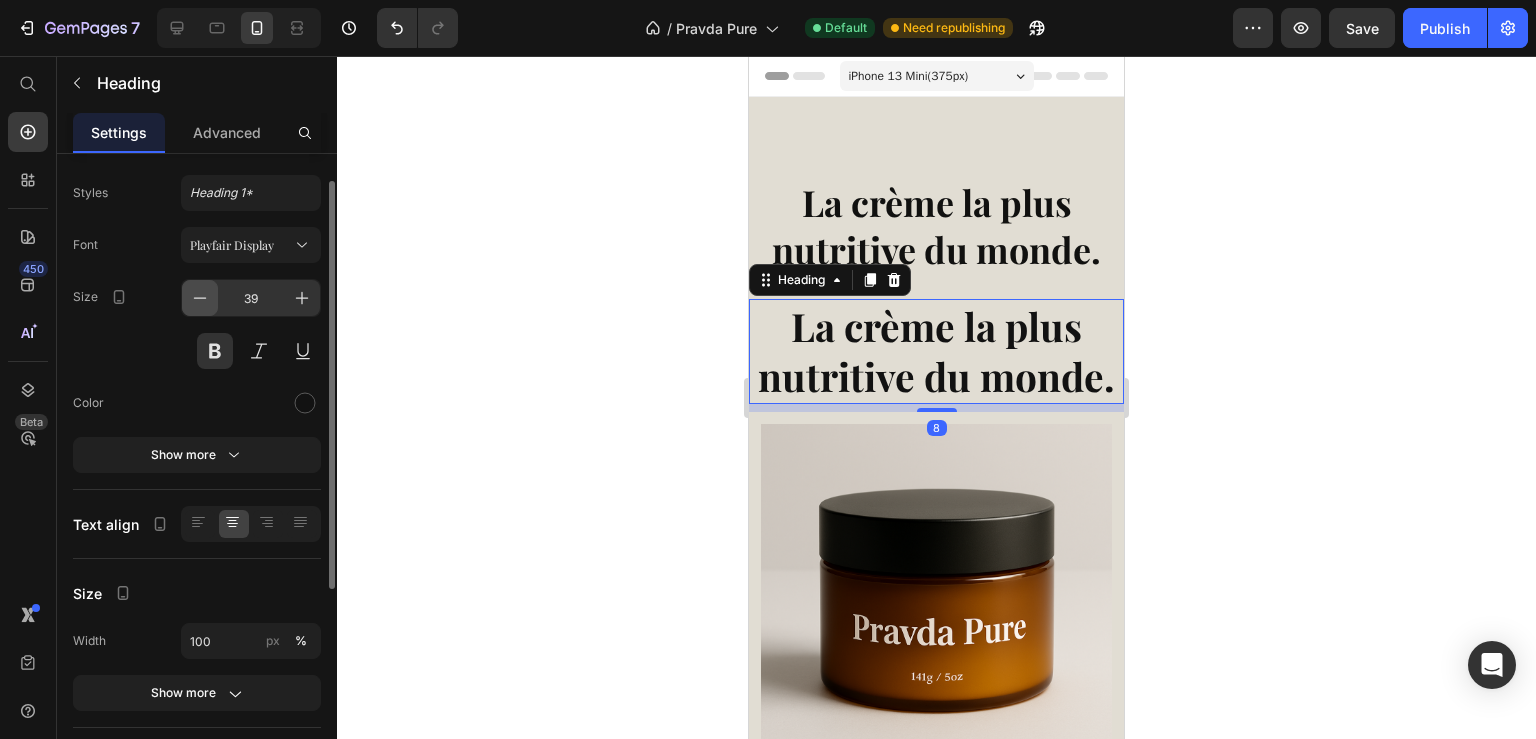 click 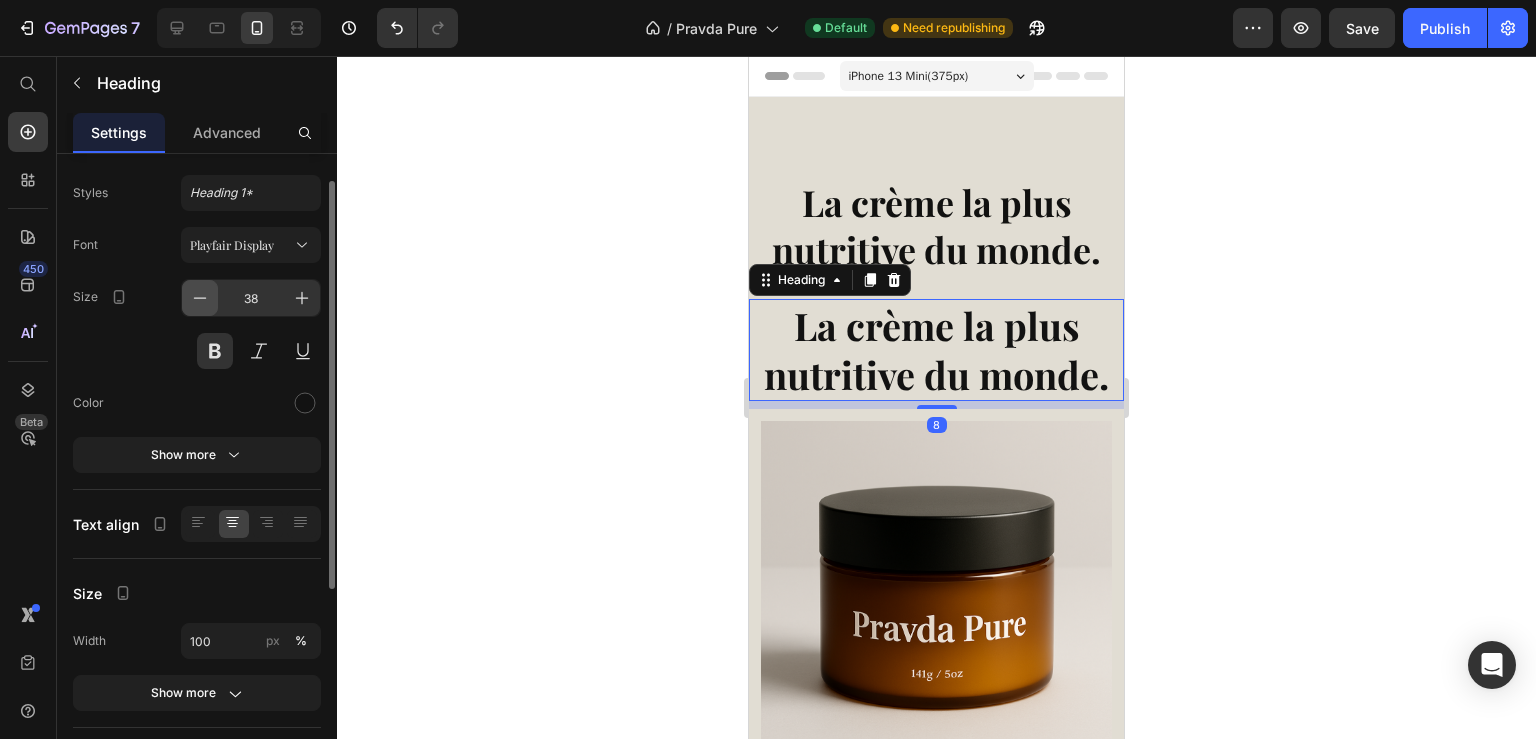 click 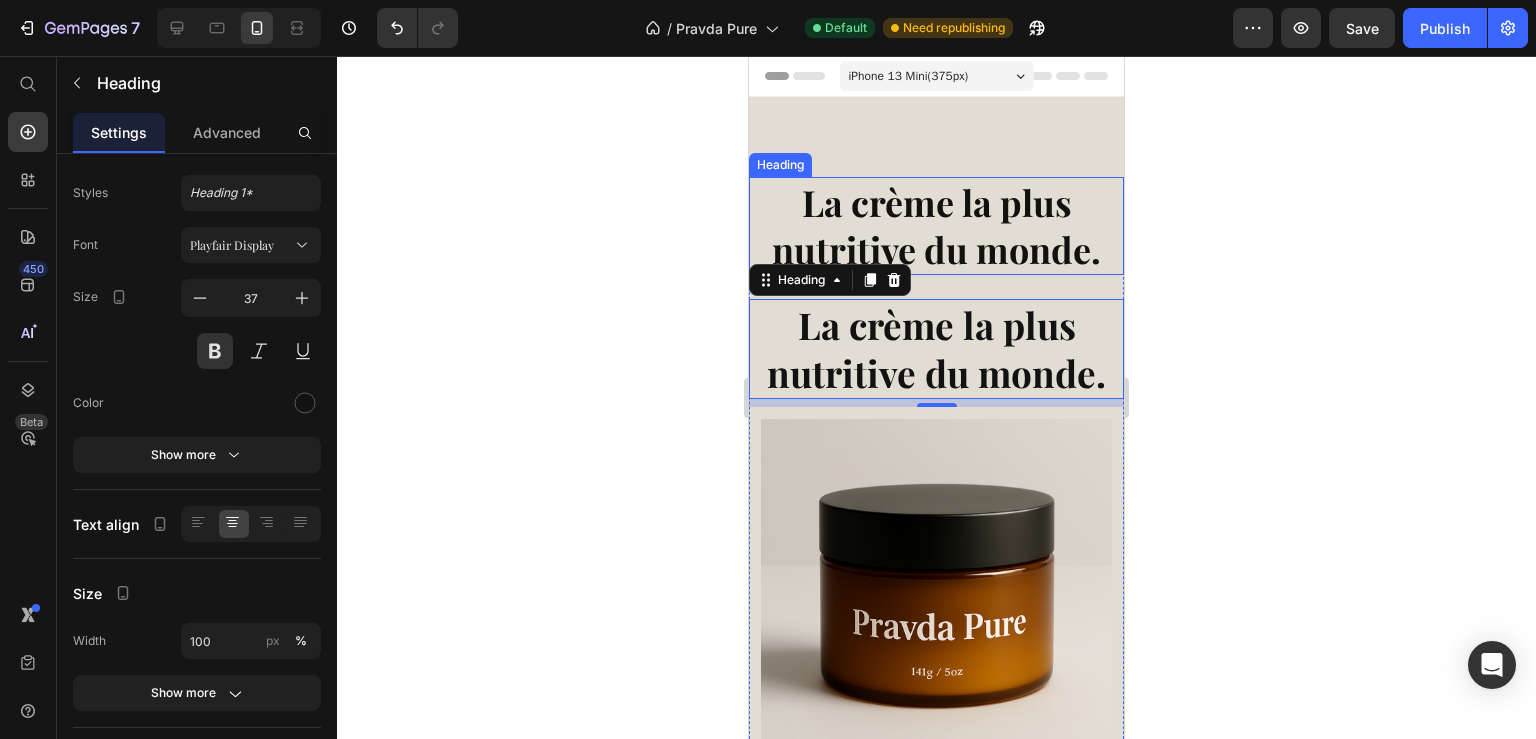 click on "La crème la plus nutritive du monde." at bounding box center [936, 225] 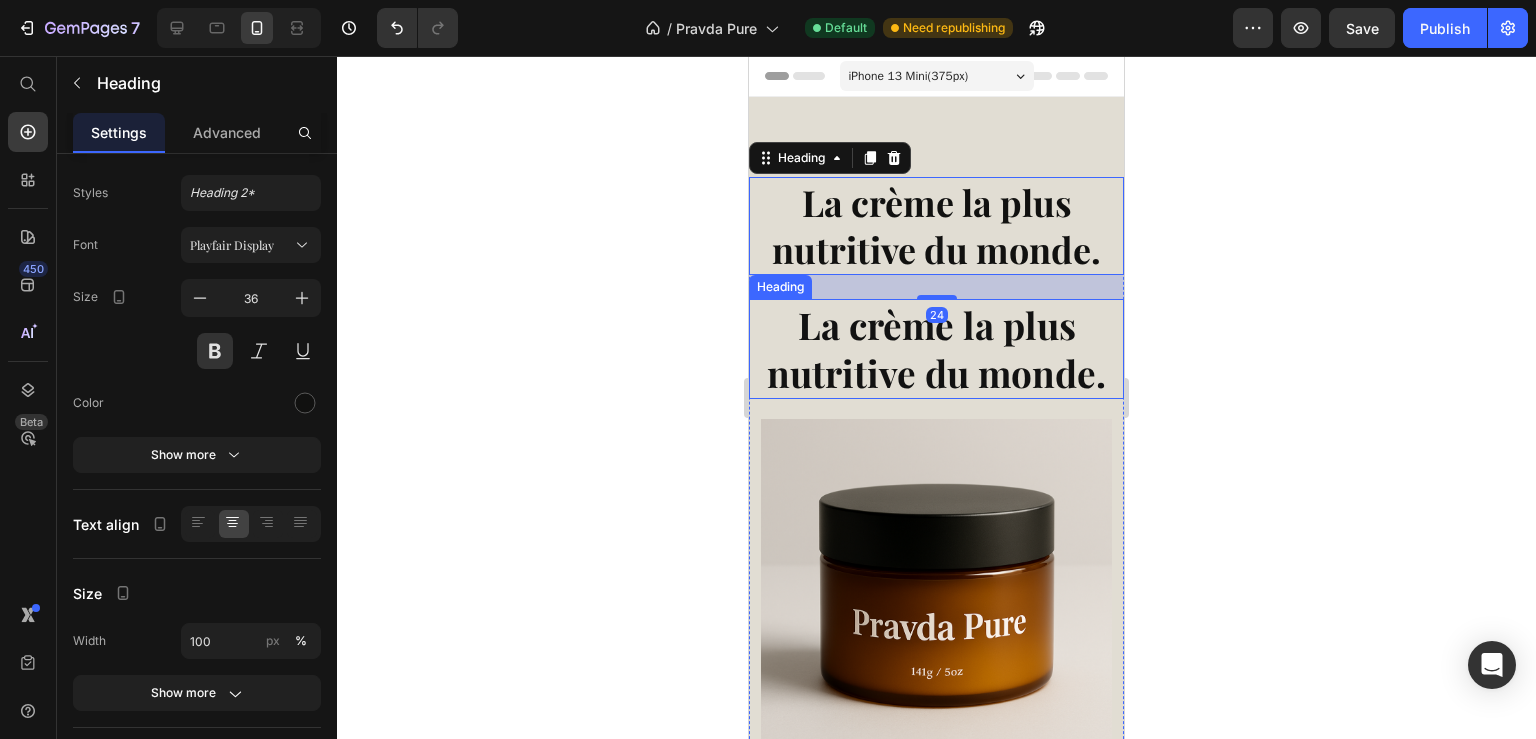 click on "La crème la plus nutritive du monde." at bounding box center (936, 349) 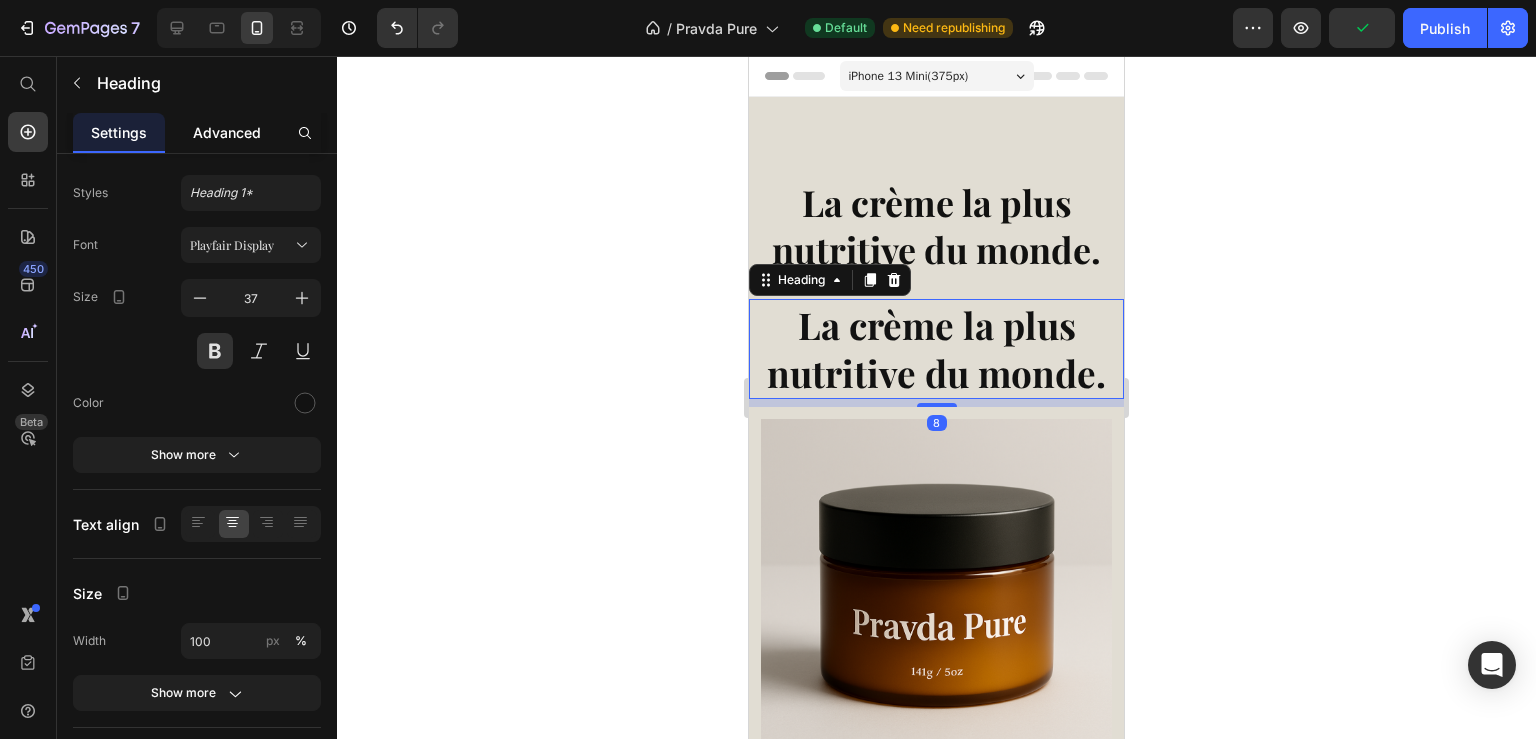 click on "Advanced" at bounding box center [227, 132] 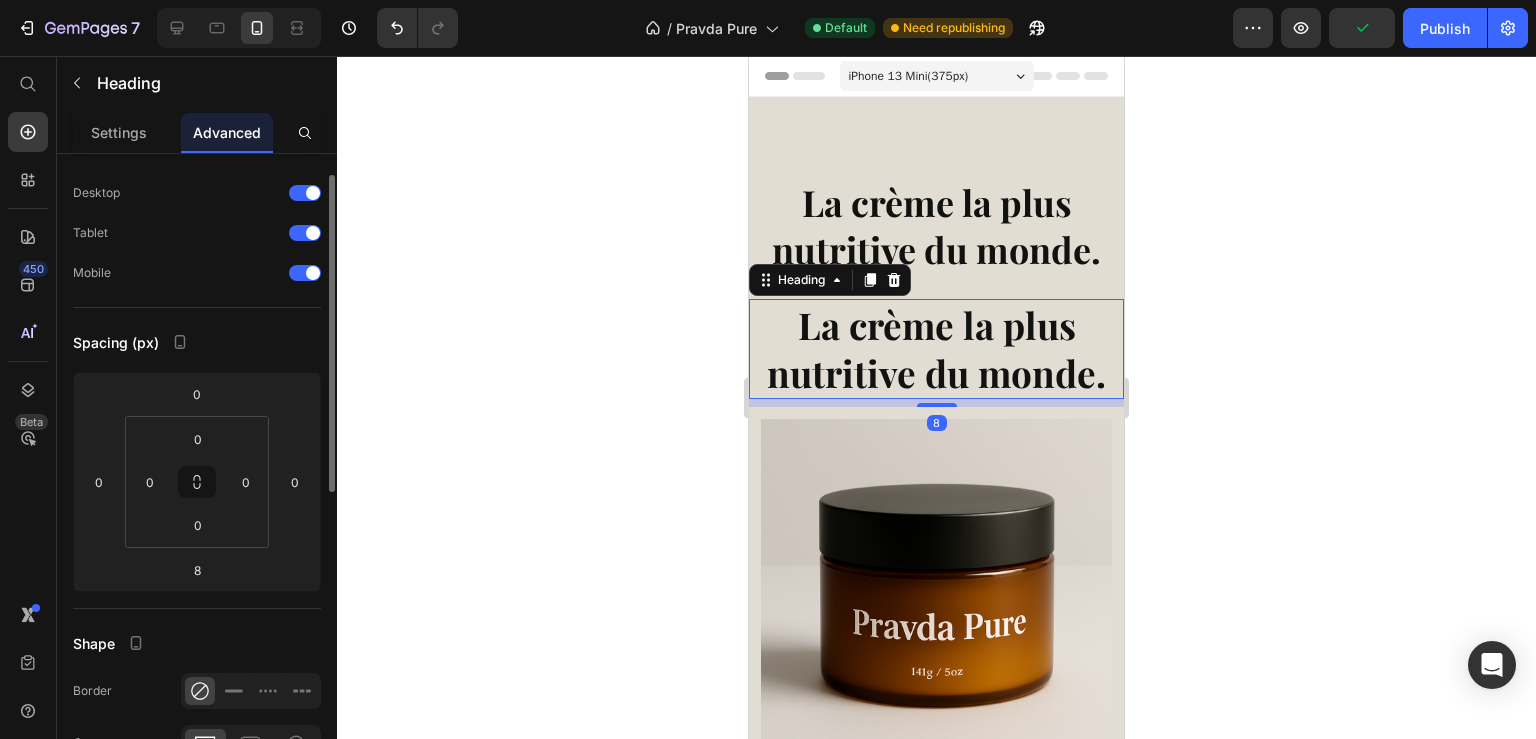 scroll, scrollTop: 0, scrollLeft: 0, axis: both 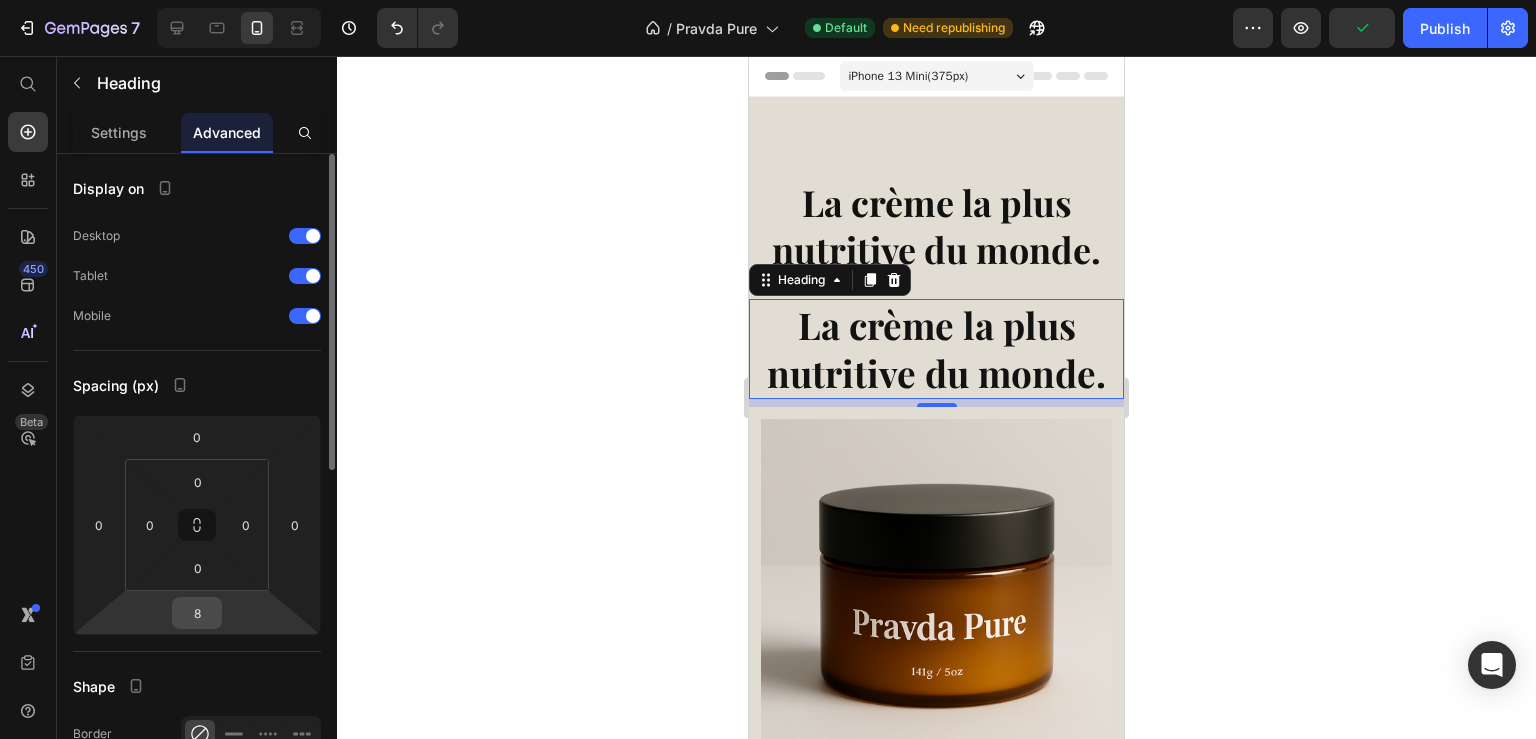 click on "8" at bounding box center (197, 613) 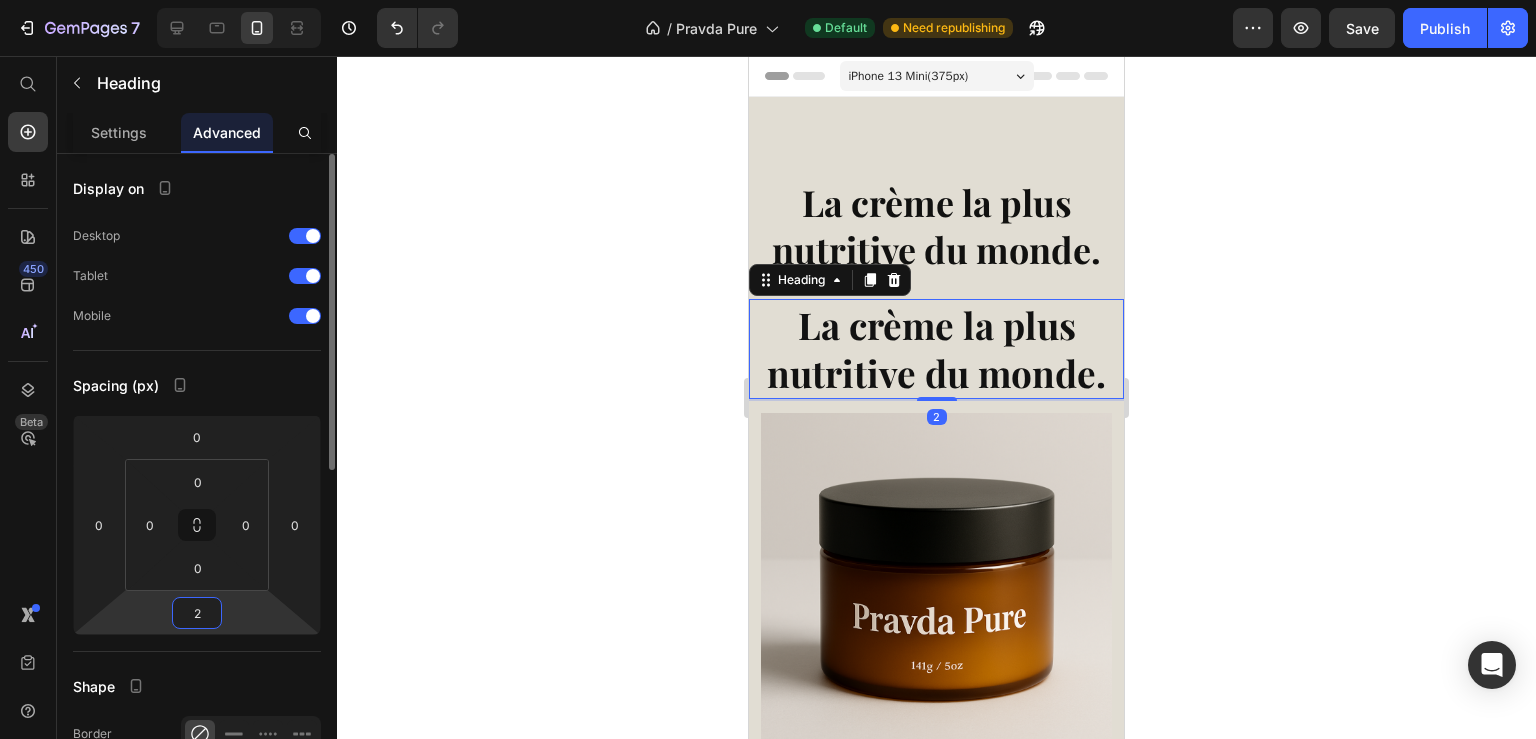 type on "24" 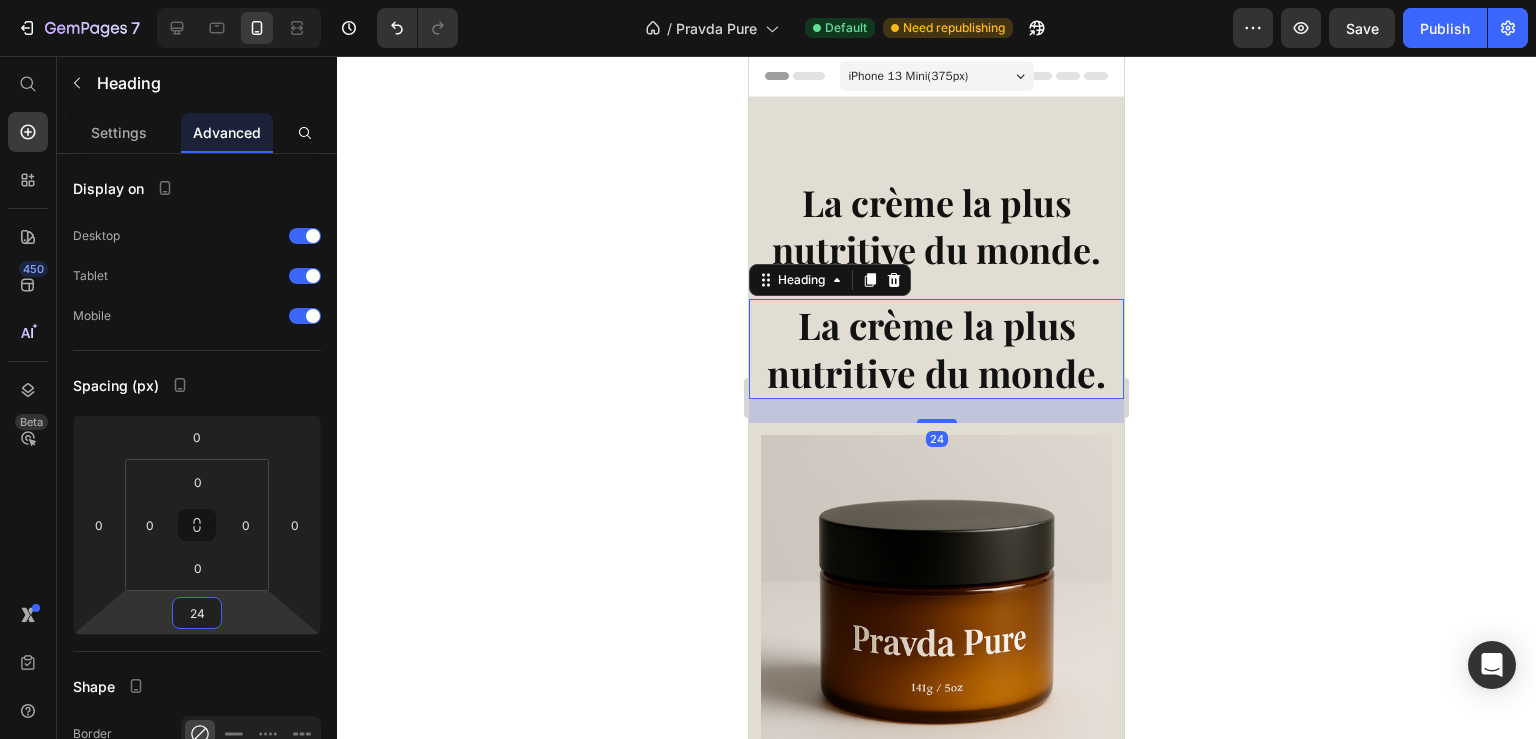 click 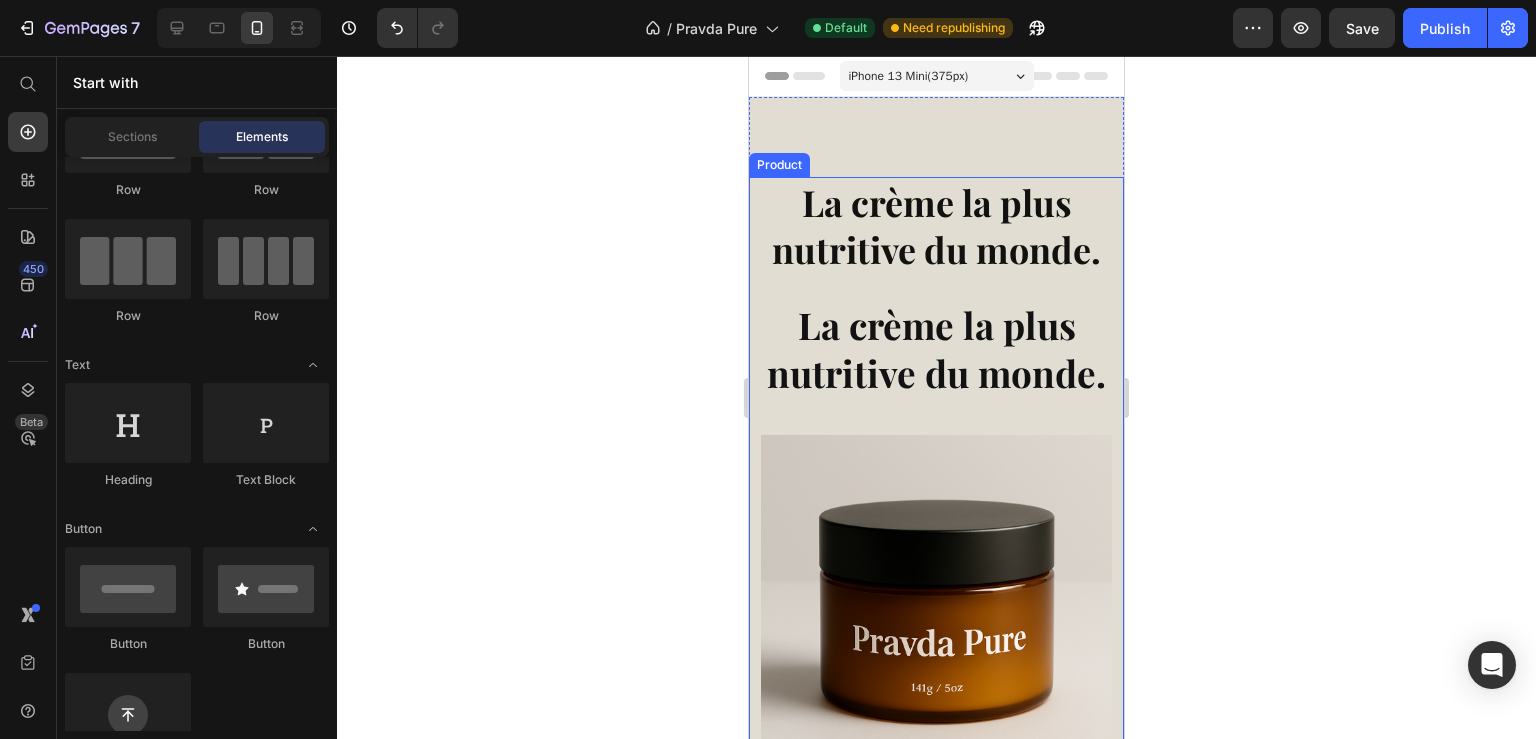 scroll, scrollTop: 108, scrollLeft: 0, axis: vertical 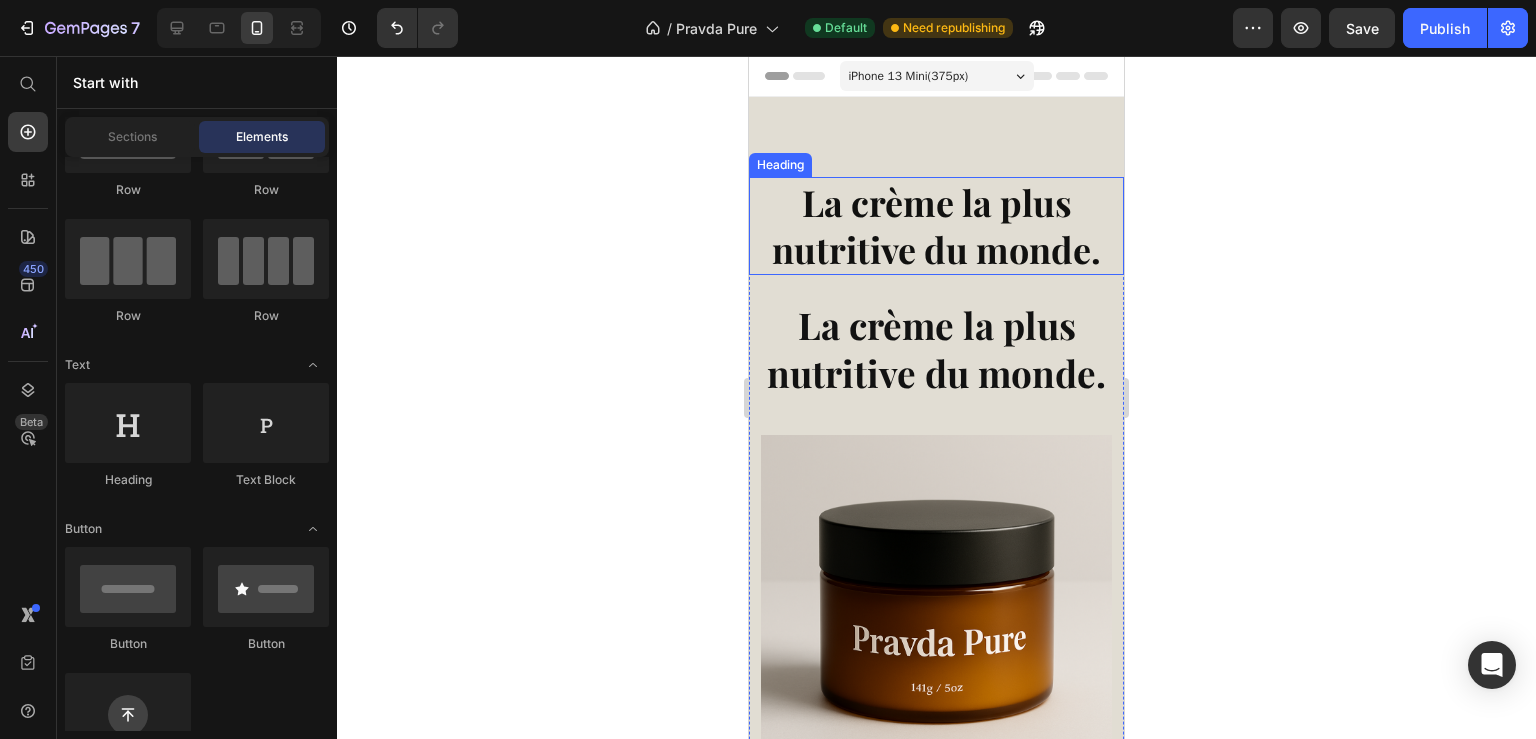 click on "La crème la plus nutritive du monde." at bounding box center [936, 225] 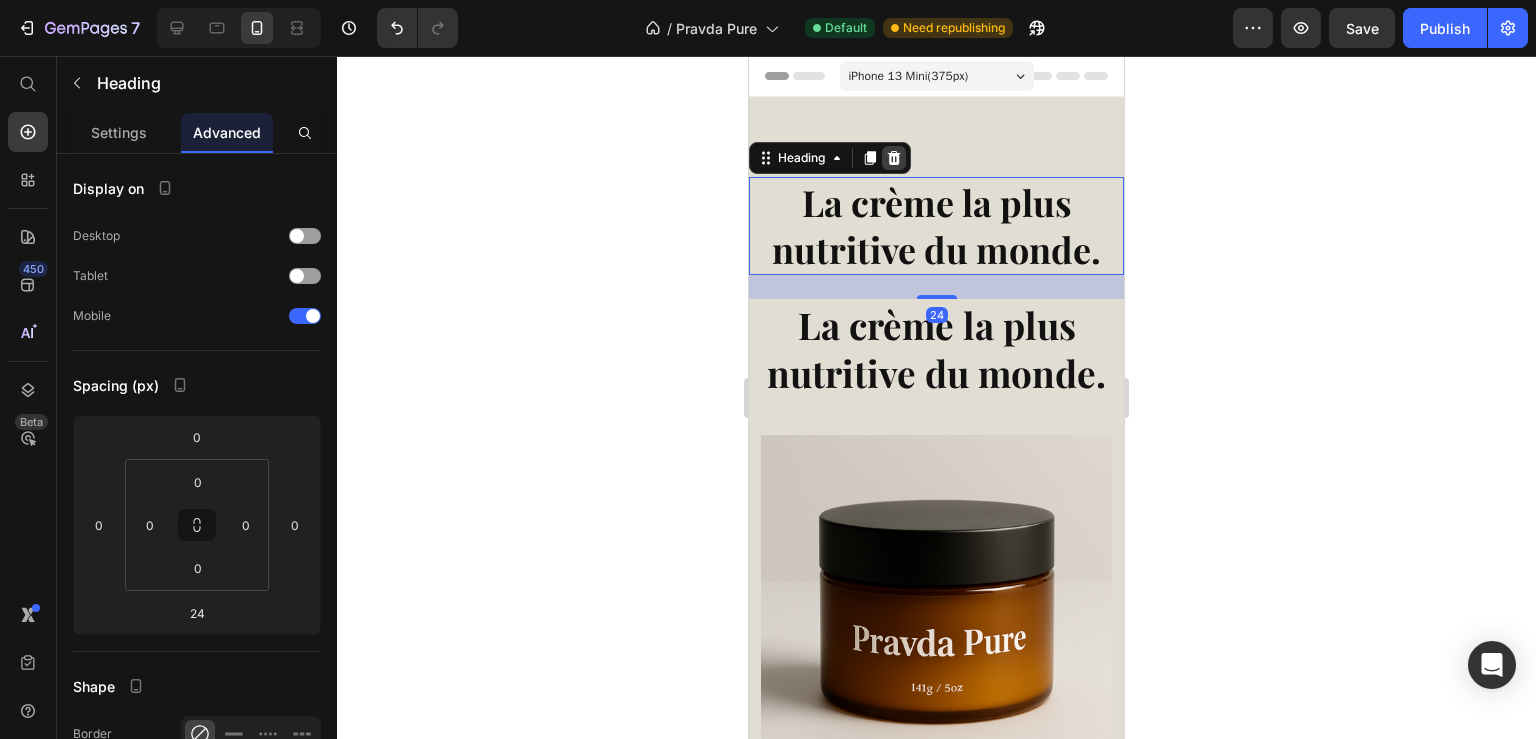 click 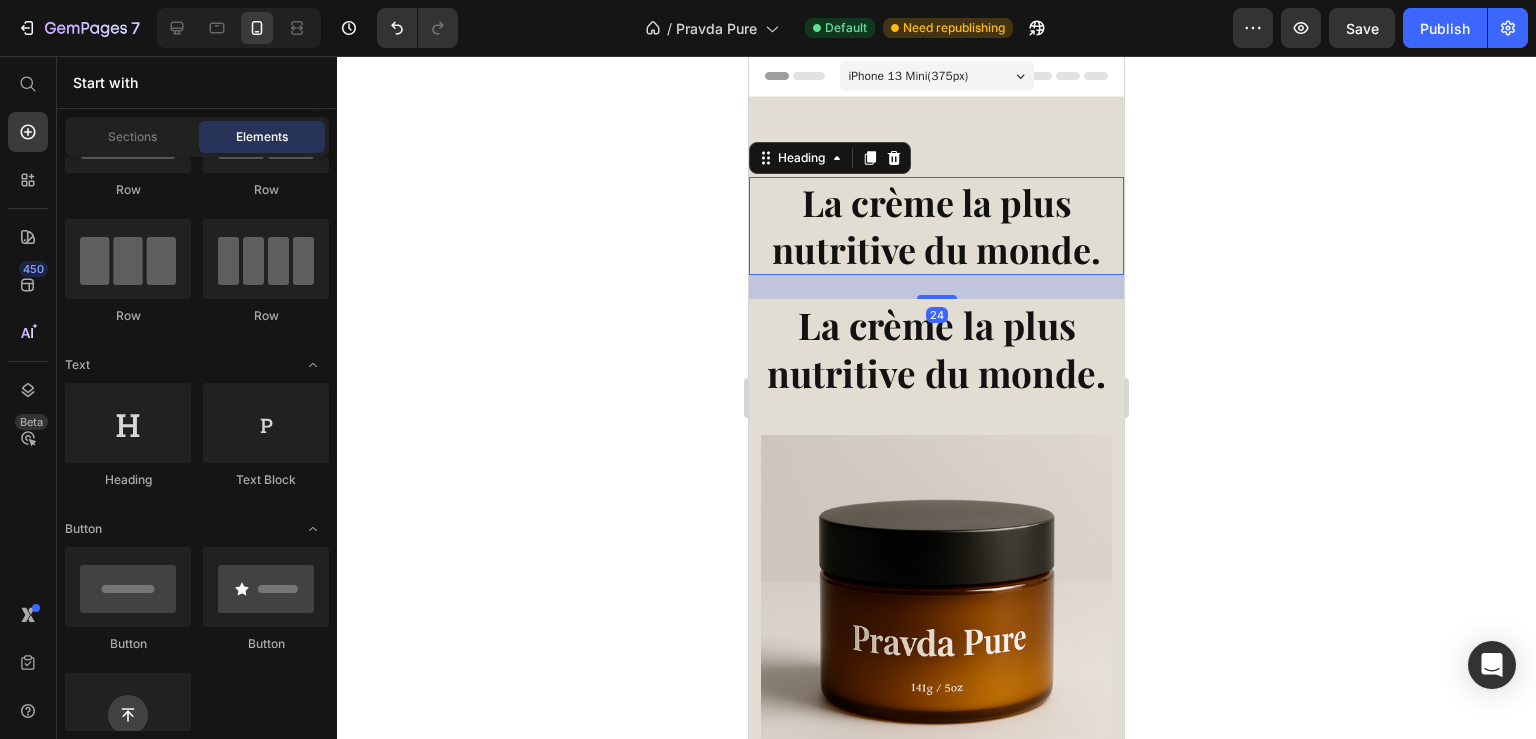 scroll, scrollTop: 108, scrollLeft: 0, axis: vertical 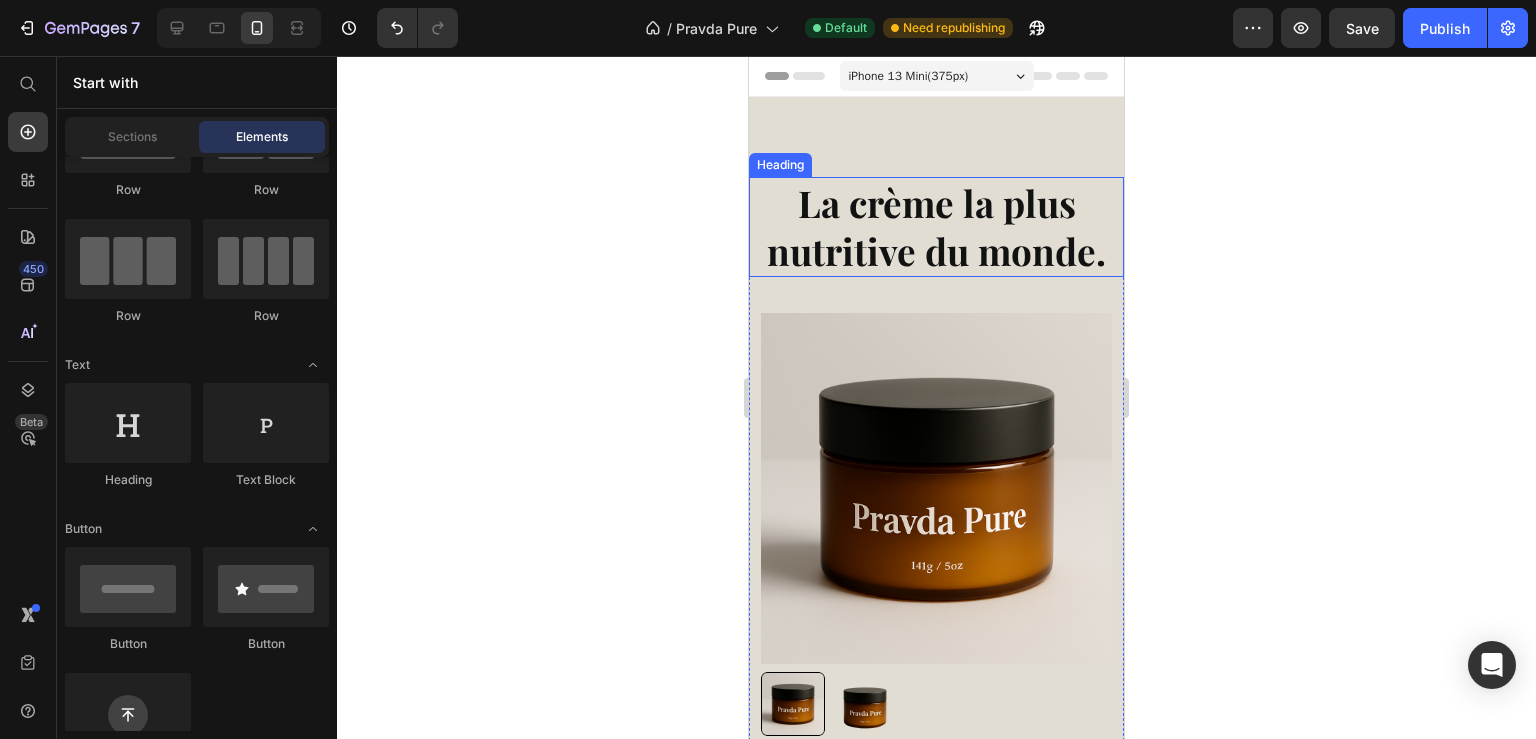 click on "La crème la plus nutritive du monde." at bounding box center [936, 227] 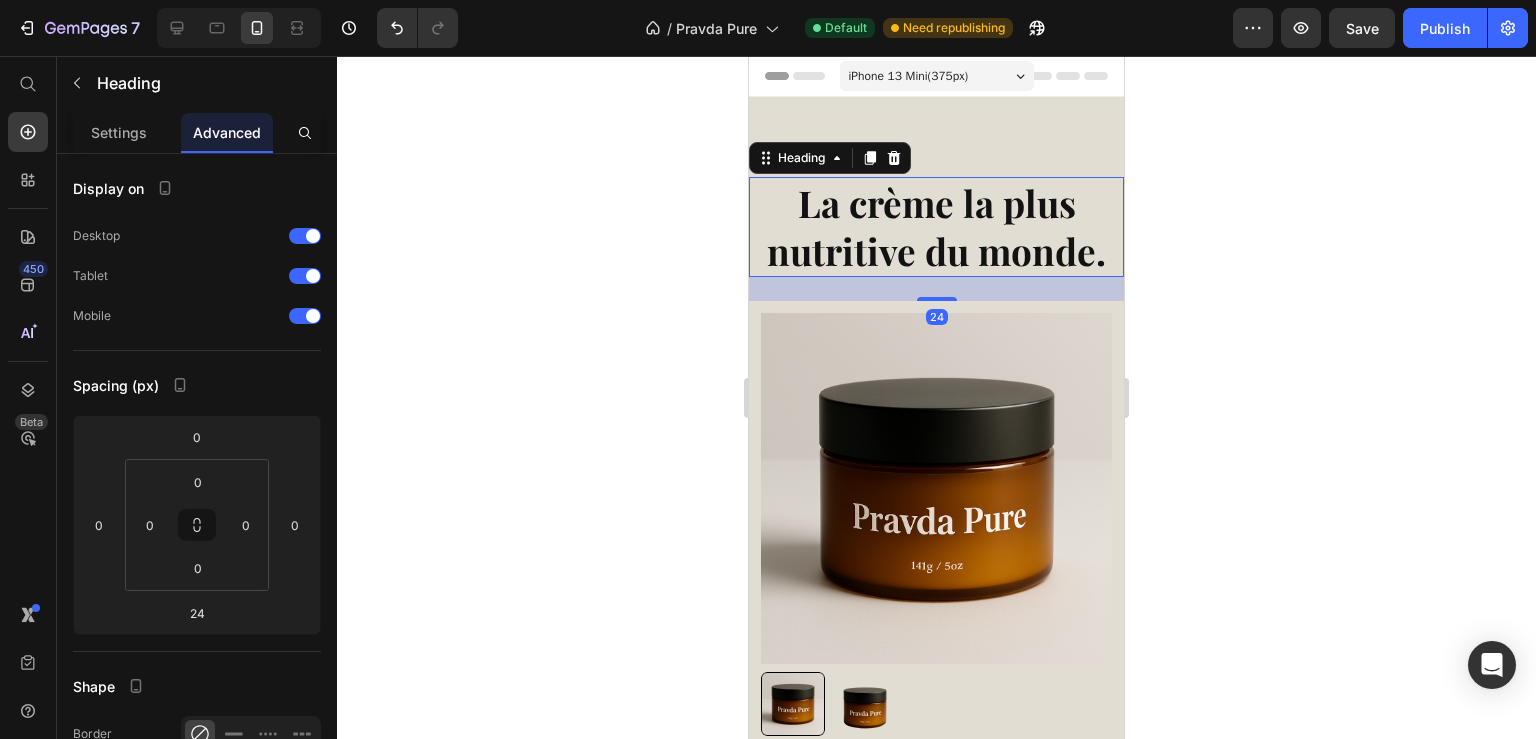 click 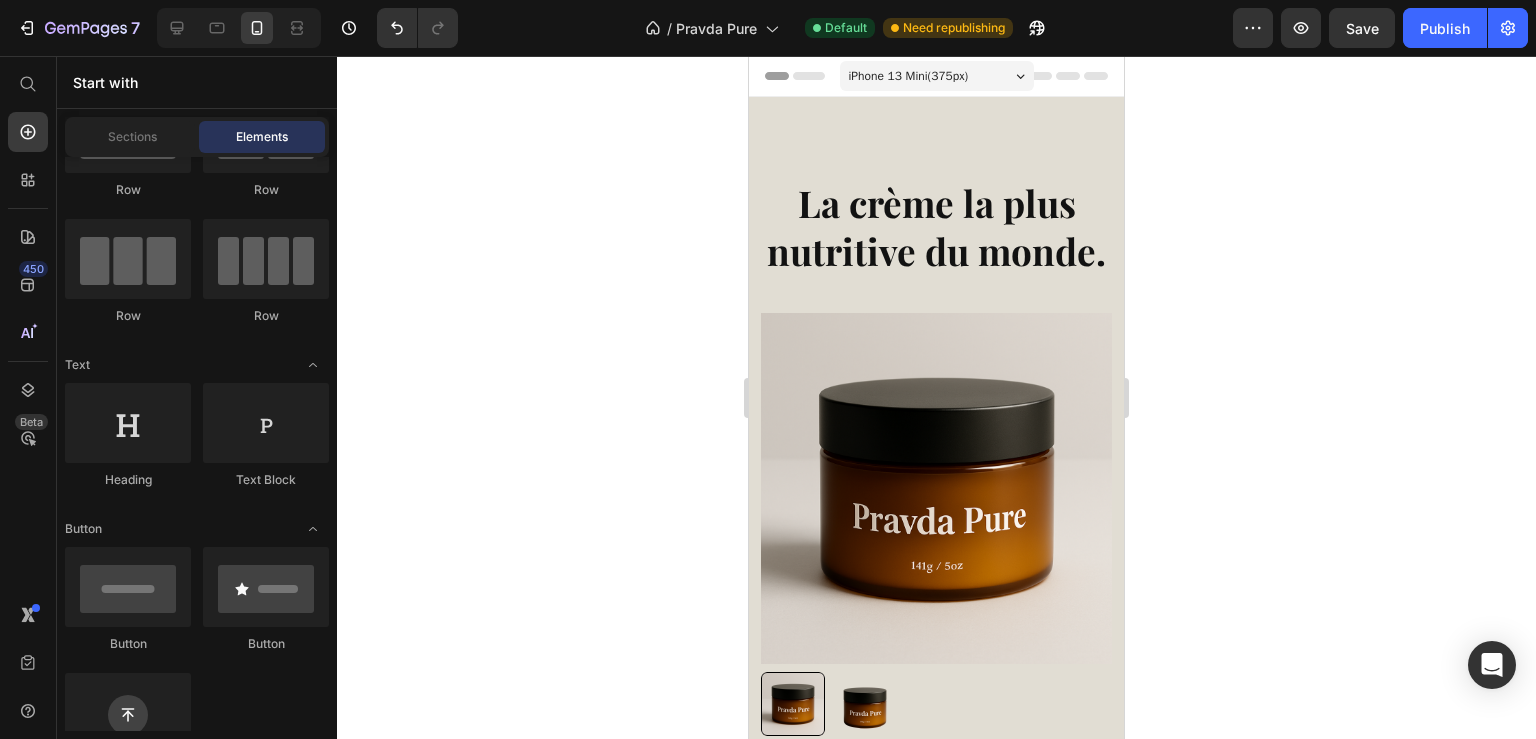 scroll, scrollTop: 108, scrollLeft: 0, axis: vertical 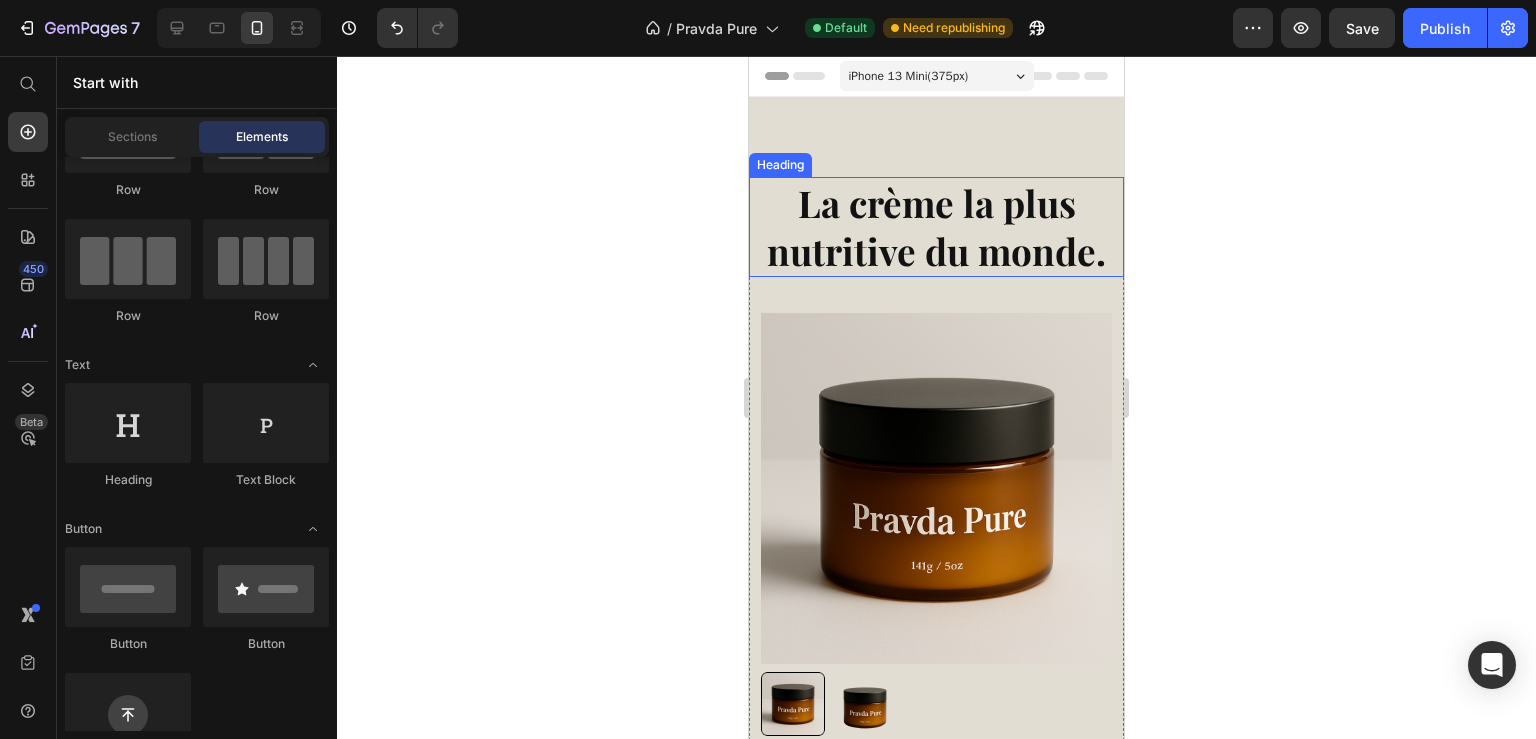 click on "La crème la plus nutritive du monde." at bounding box center (936, 227) 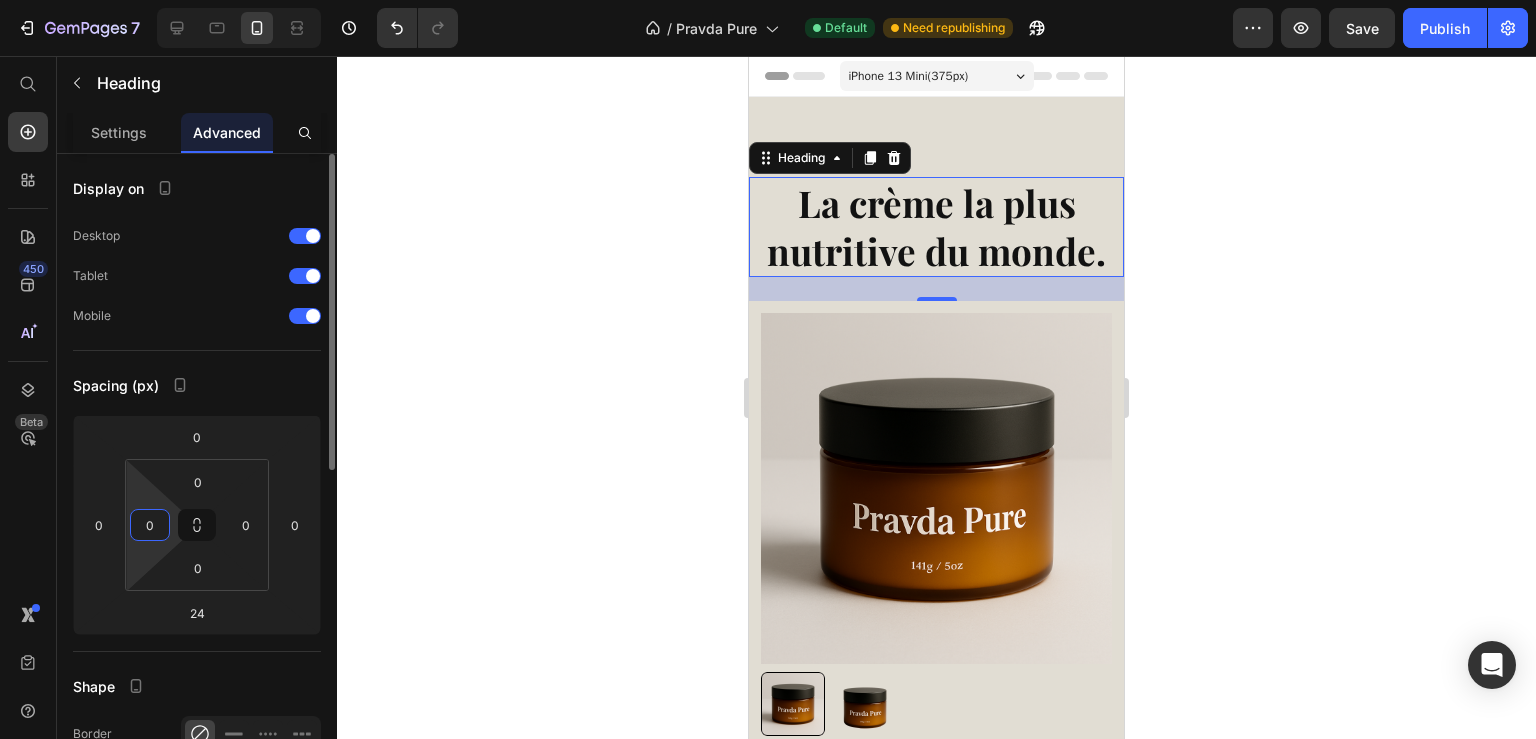 click on "0" at bounding box center [150, 525] 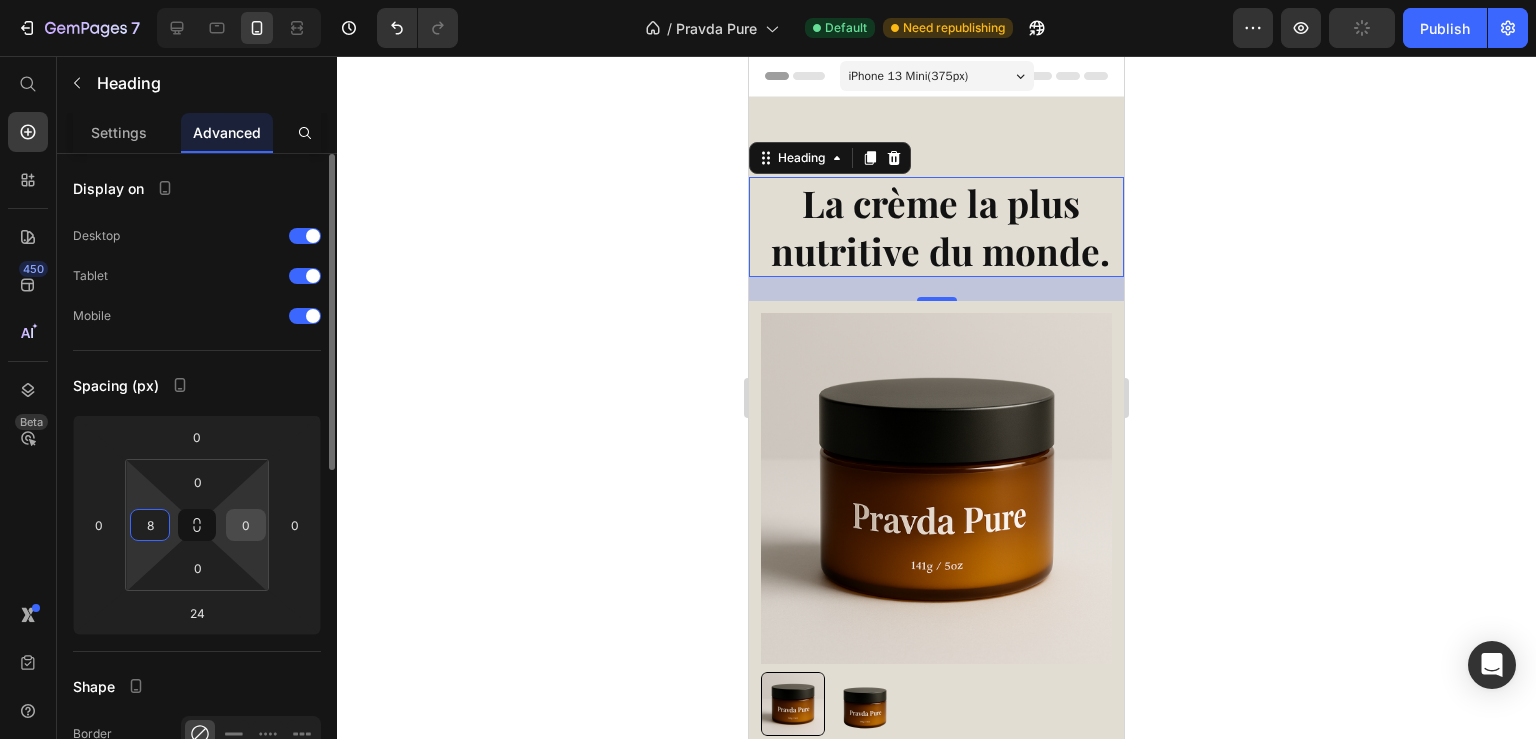 type on "8" 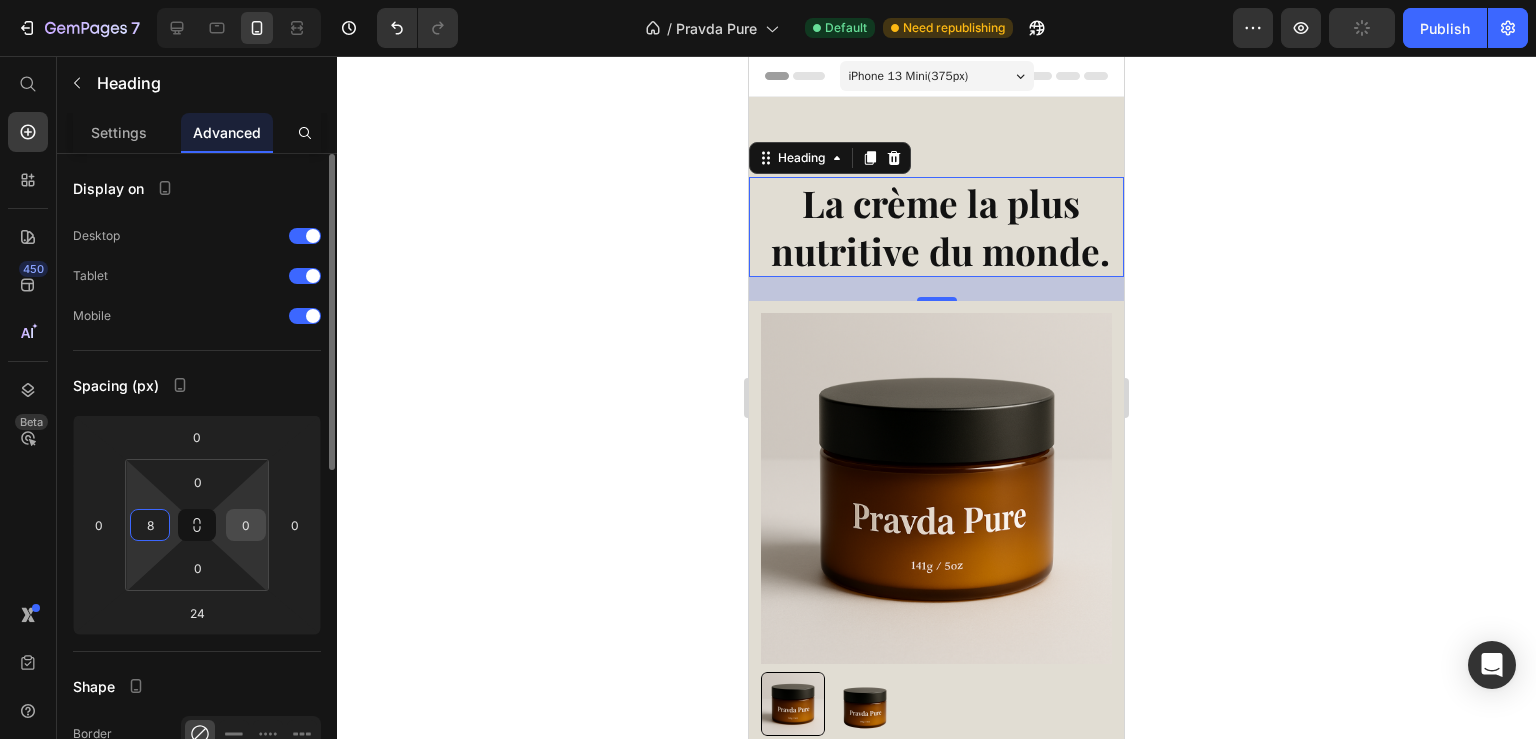 click on "0" at bounding box center (246, 525) 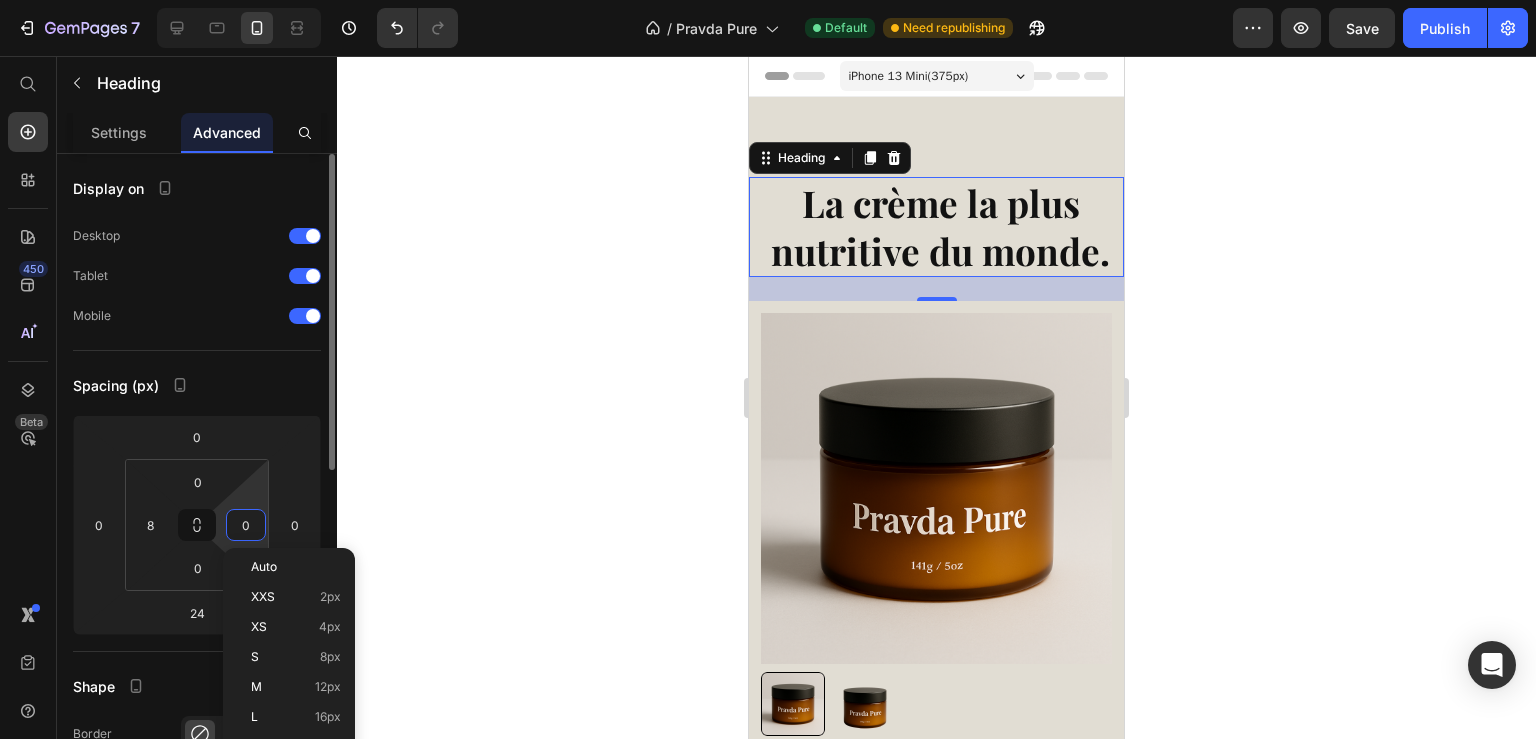 type on "8" 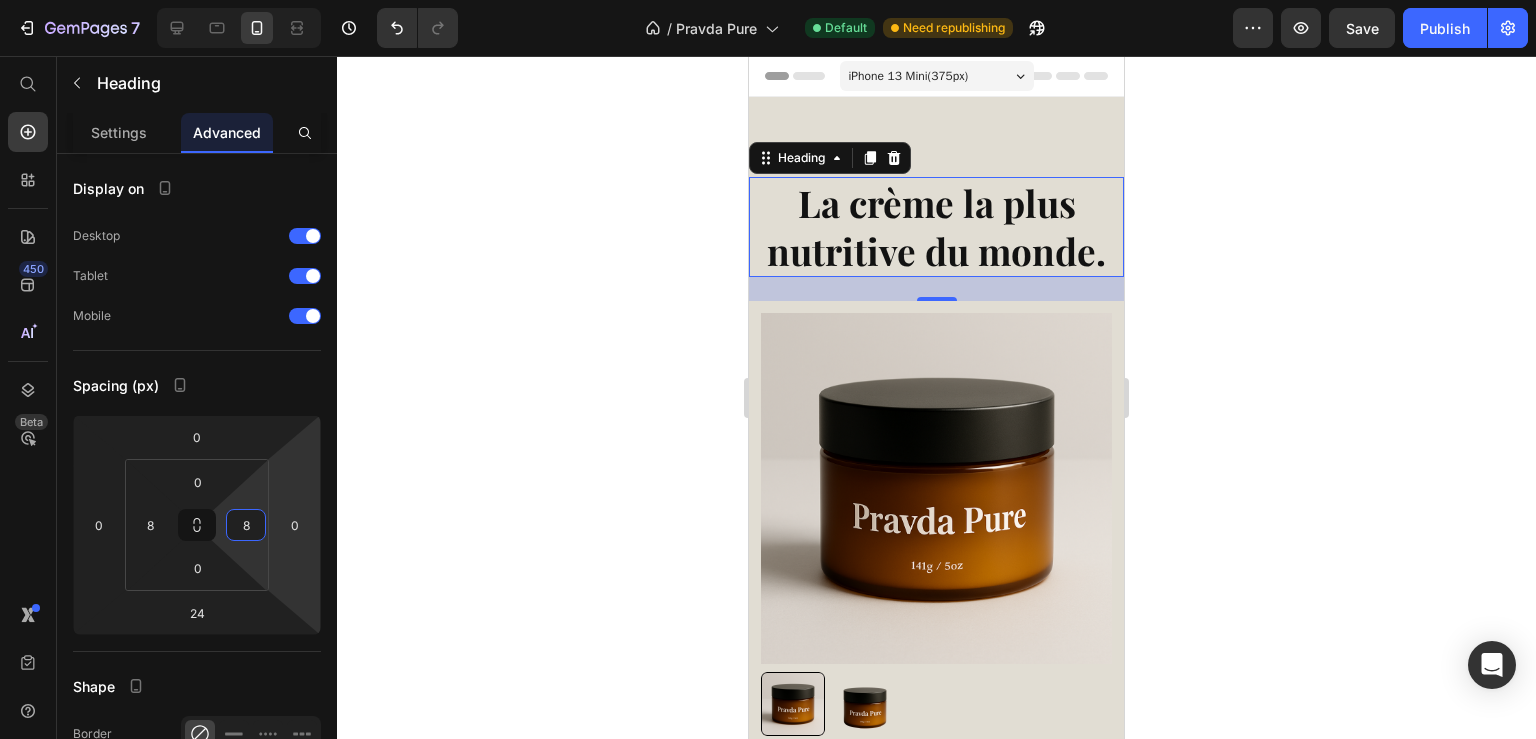 click 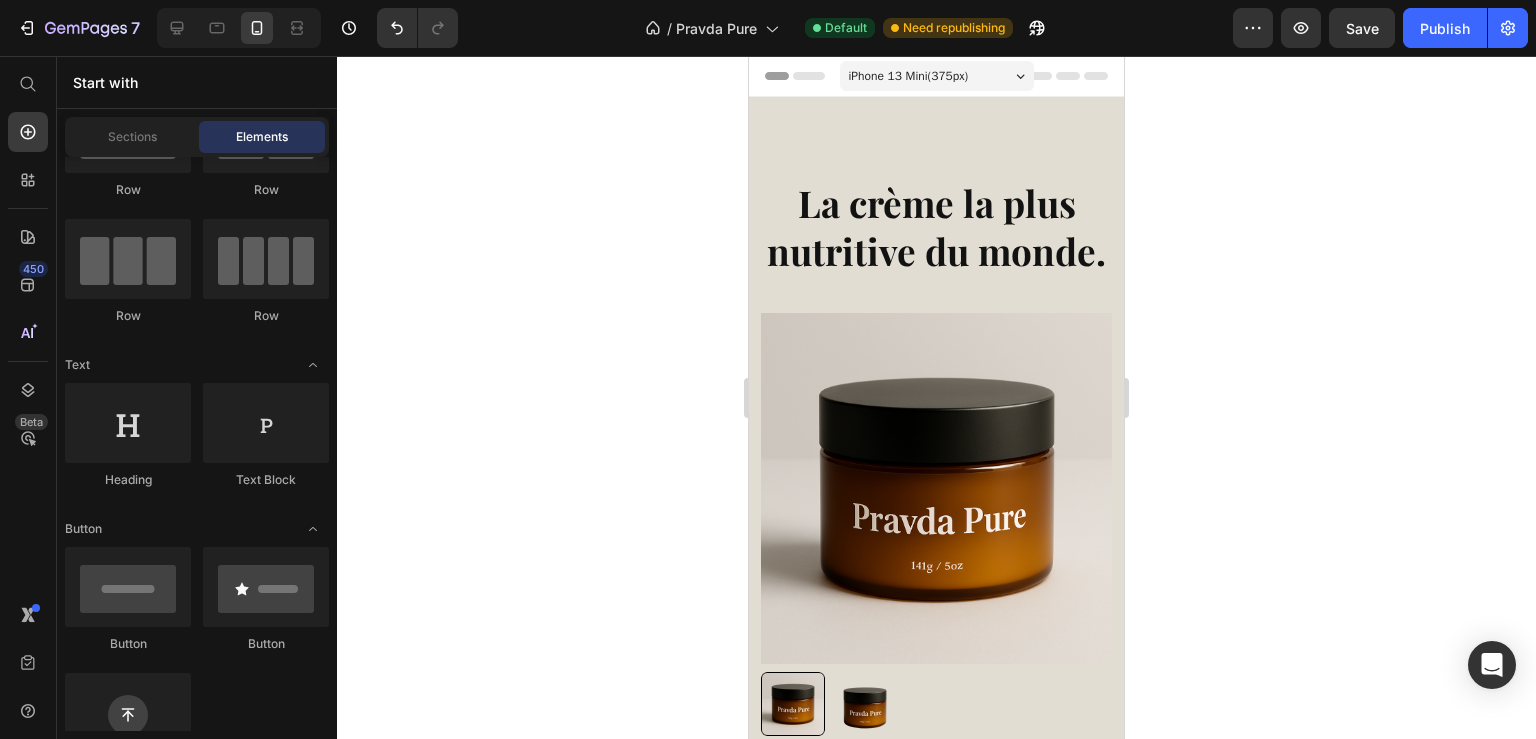 scroll, scrollTop: 108, scrollLeft: 0, axis: vertical 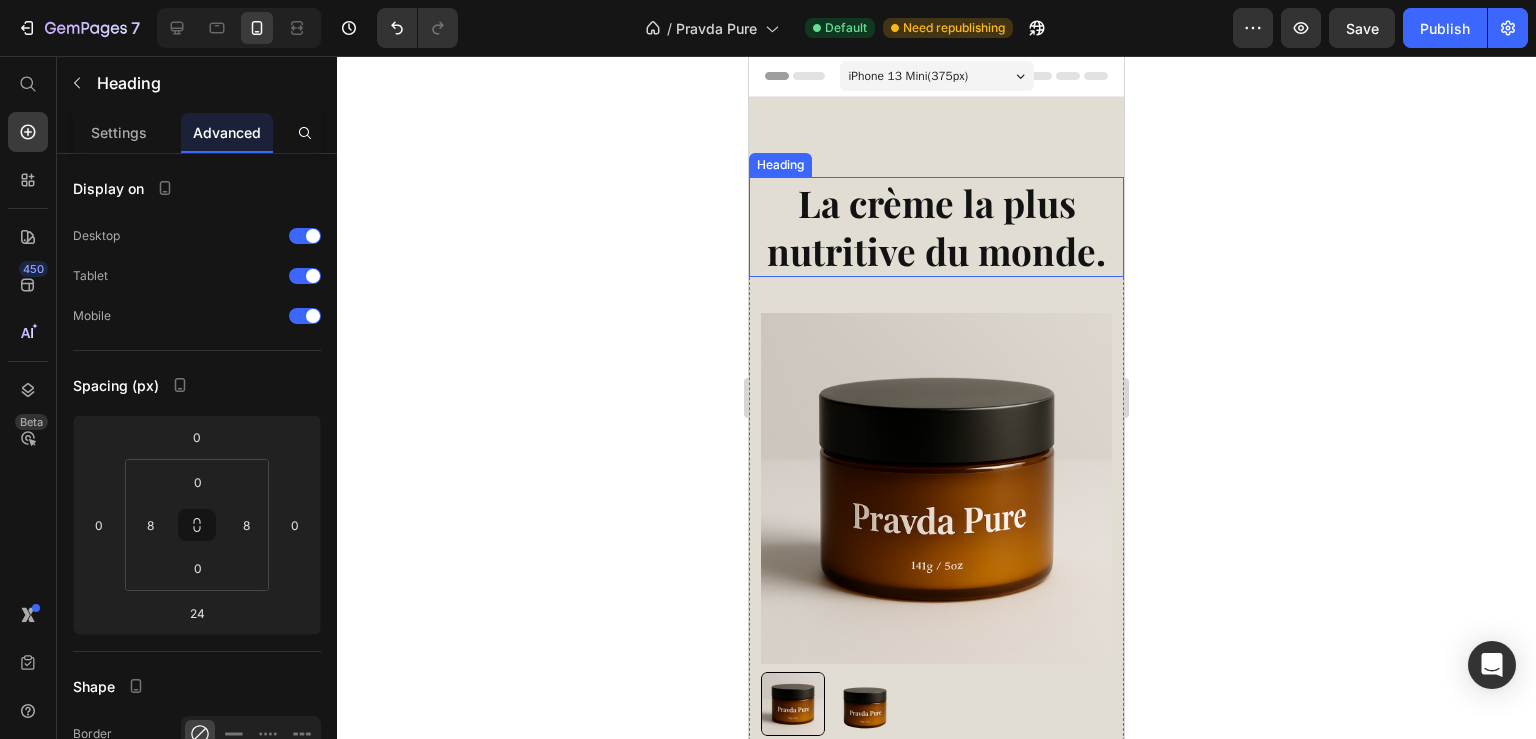 click on "La crème la plus nutritive du monde." at bounding box center (936, 227) 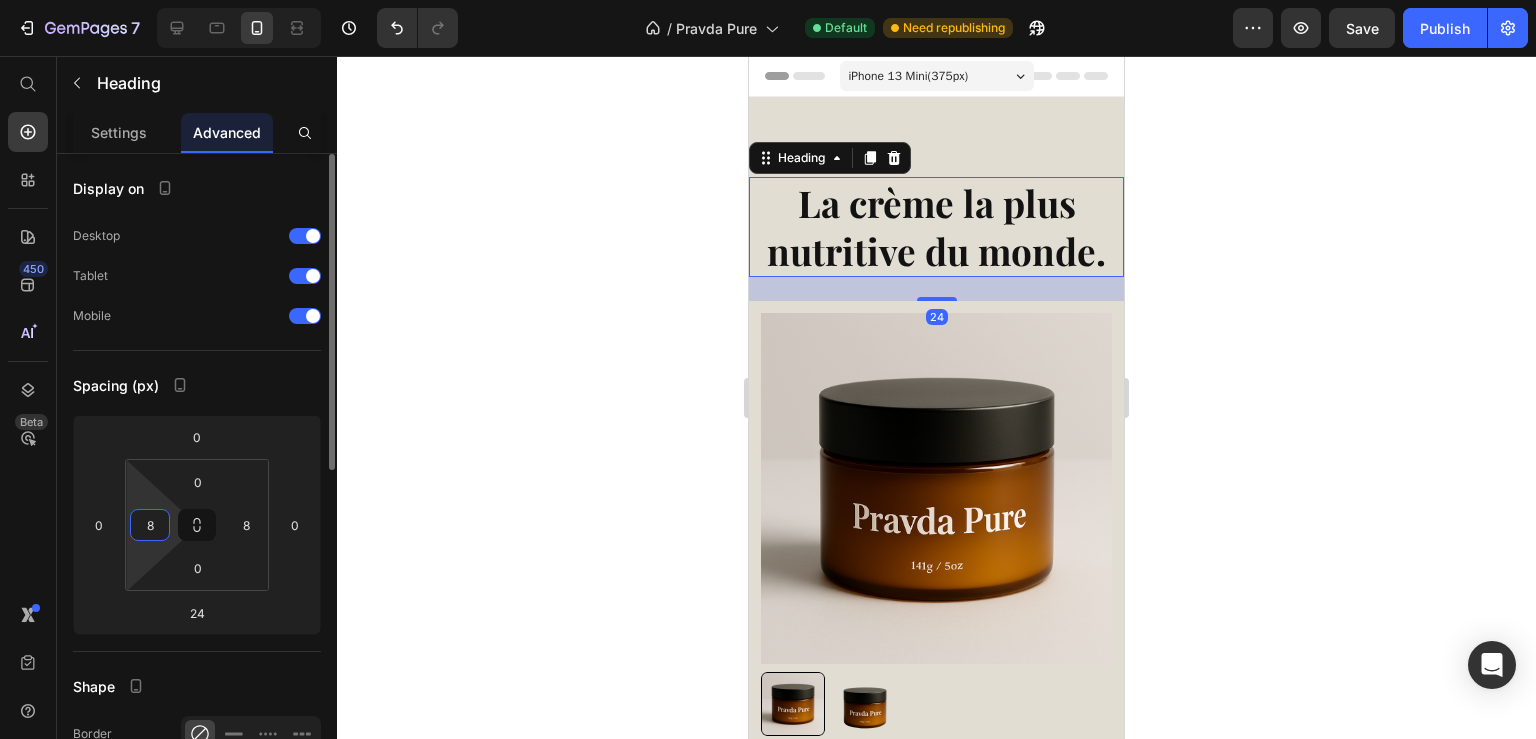 click on "8" at bounding box center [150, 525] 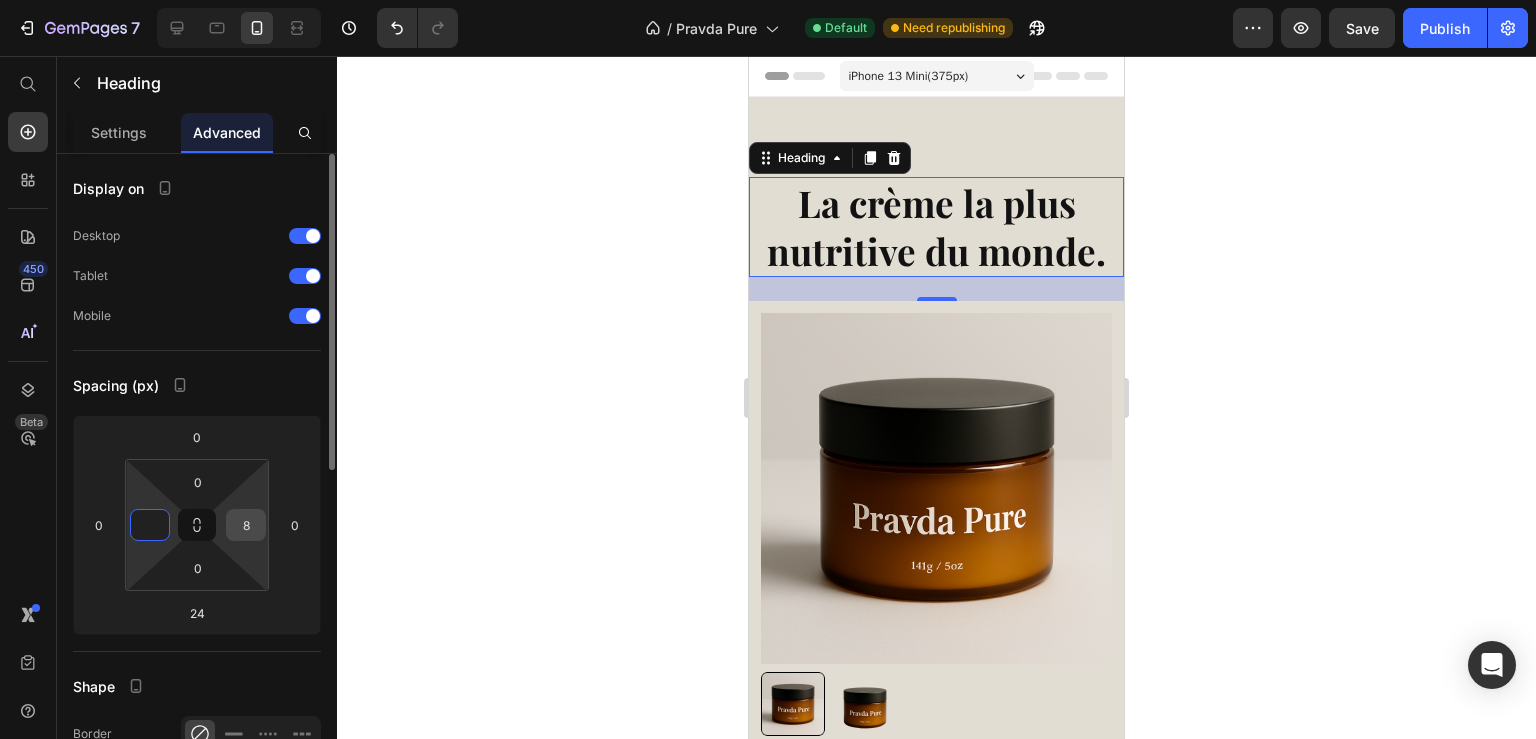 type on "0" 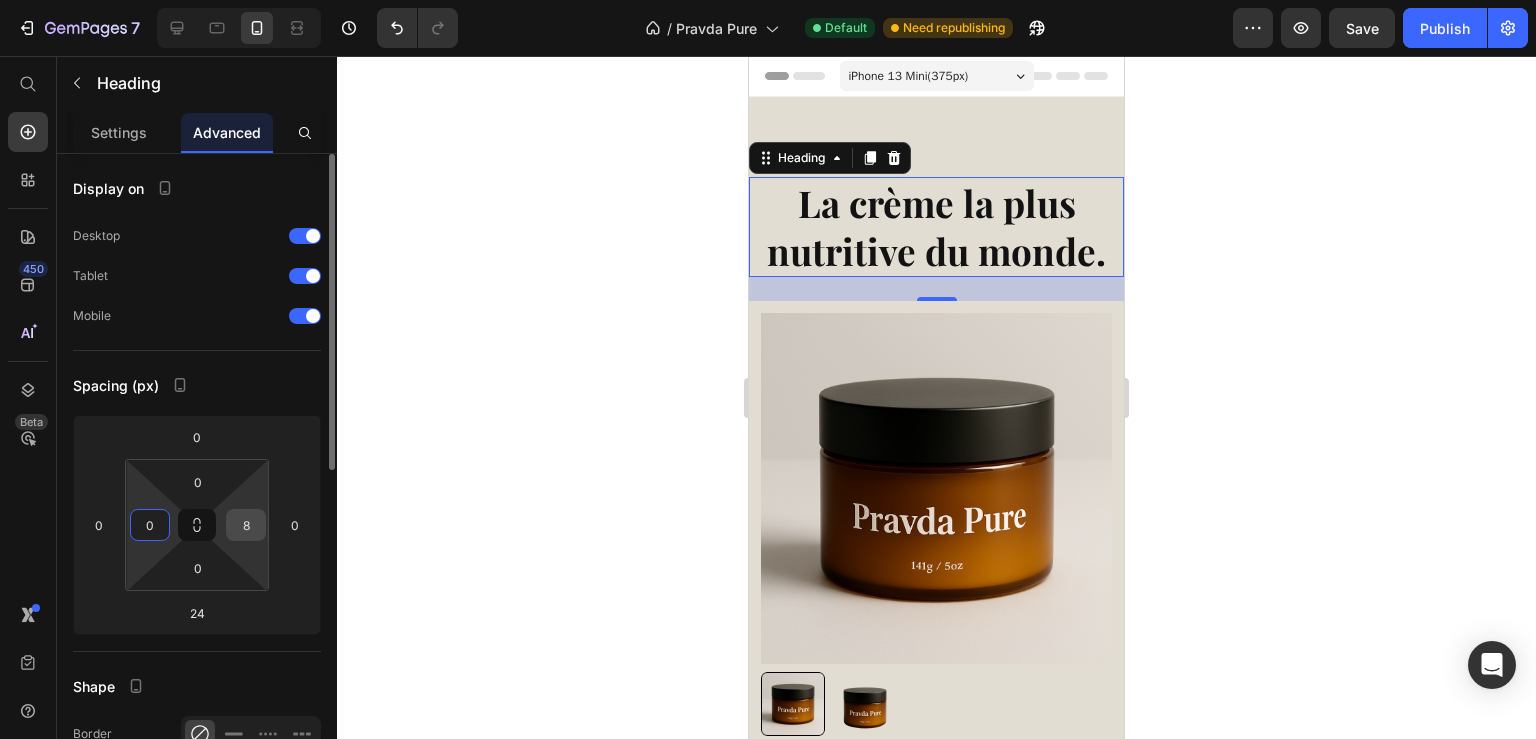 click on "8" at bounding box center [246, 525] 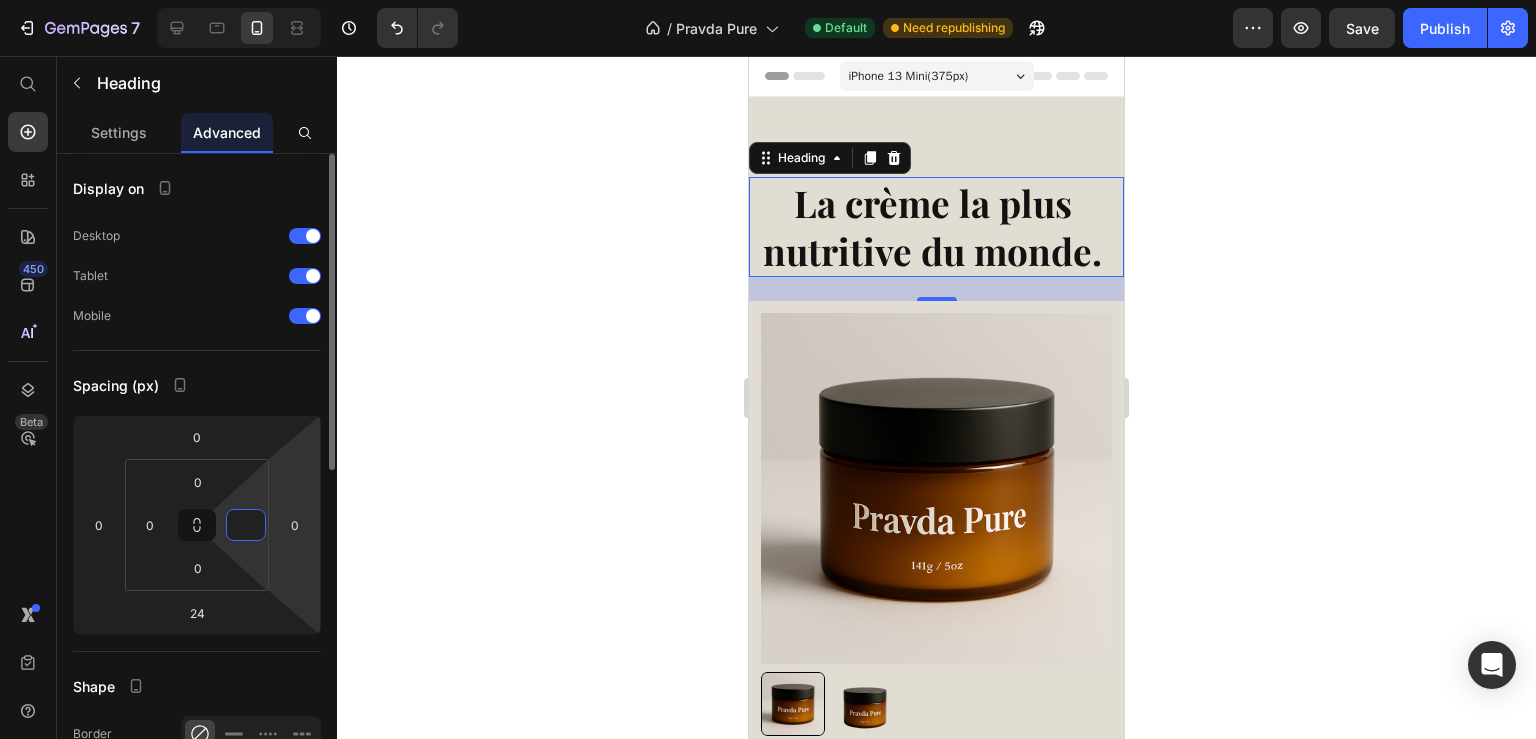 click on "7   /  Pravda Pure Default Need republishing Preview  Save   Publish  450 Beta Start with Sections Elements Hero Section Product Detail Brands Trusted Badges Guarantee Product Breakdown How to use Testimonials Compare Bundle FAQs Social Proof Brand Story Product List Collection Blog List Contact Sticky Add to Cart Custom Footer Browse Library 450 Layout
Row
Row
Row
Row Text
Heading
Text Block Button
Button
Button
Sticky Back to top Media
Image" at bounding box center (768, 0) 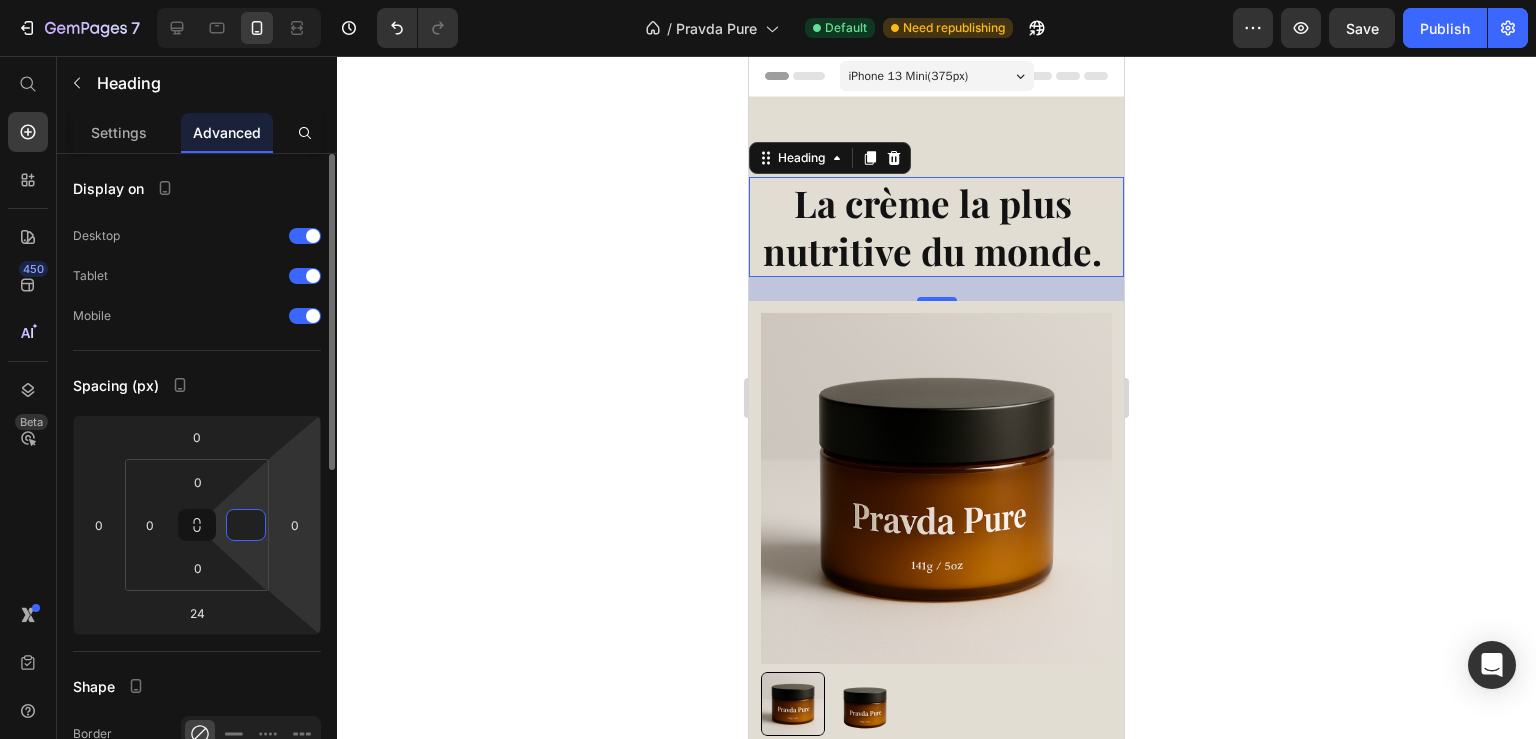 type on "0" 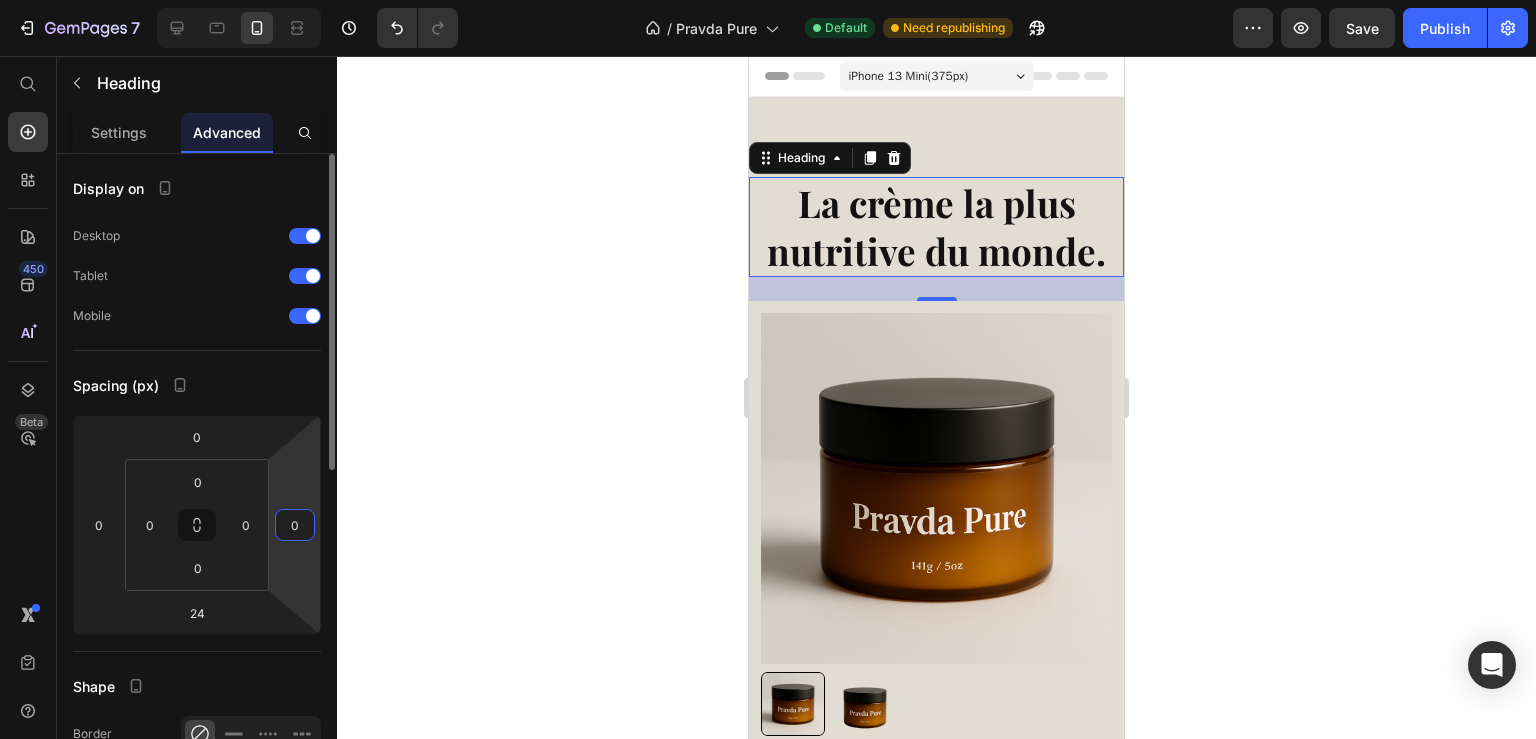 click on "0" at bounding box center [295, 525] 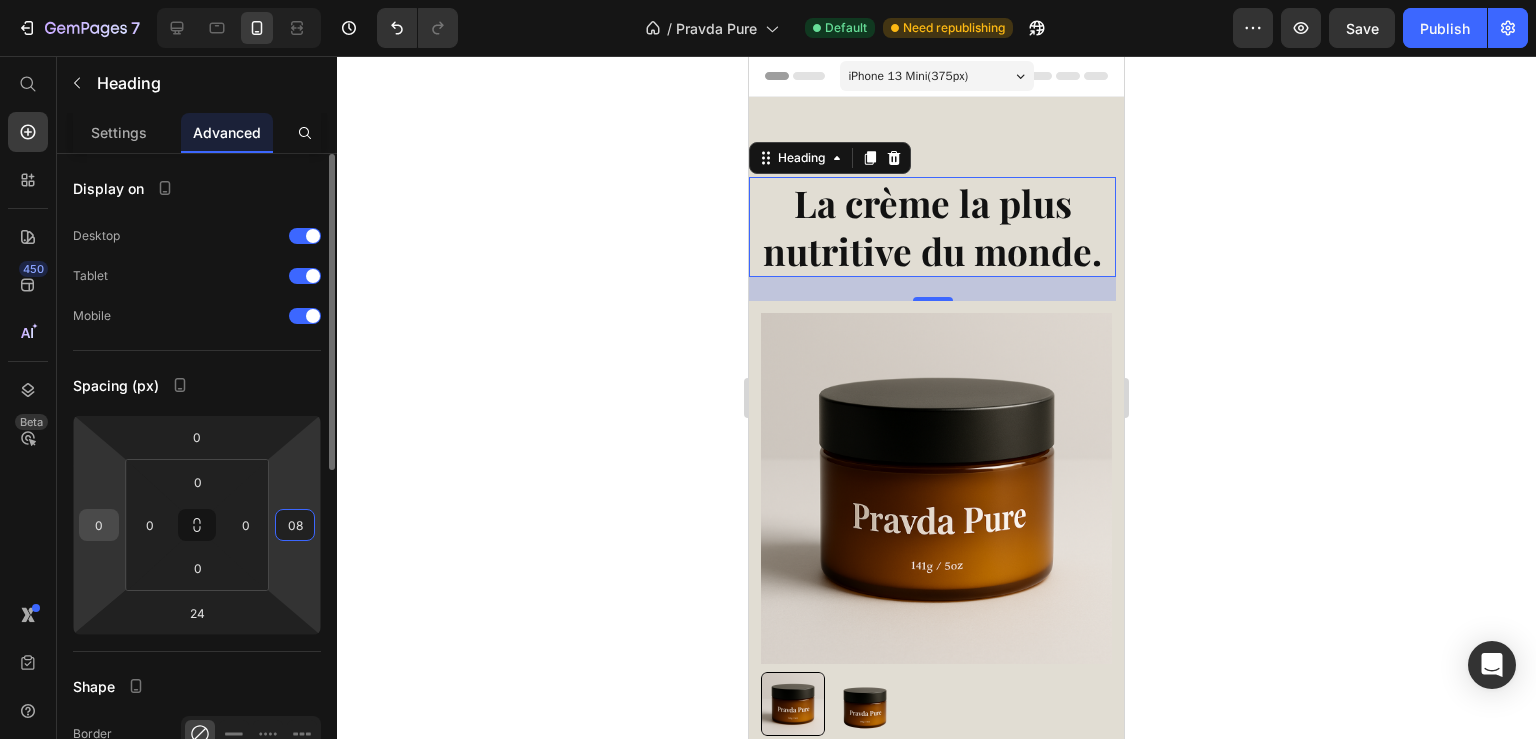 type on "8" 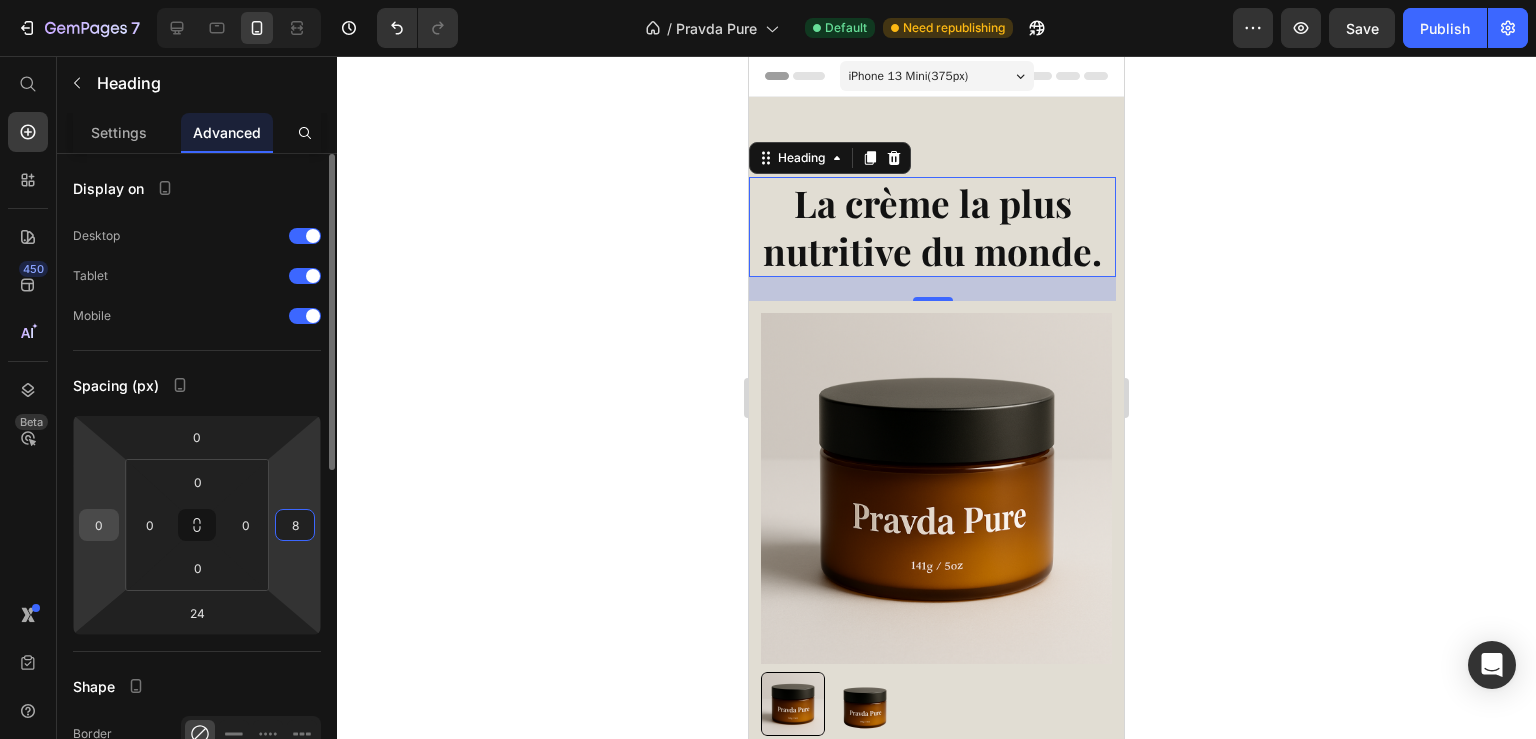 click on "0" at bounding box center [99, 525] 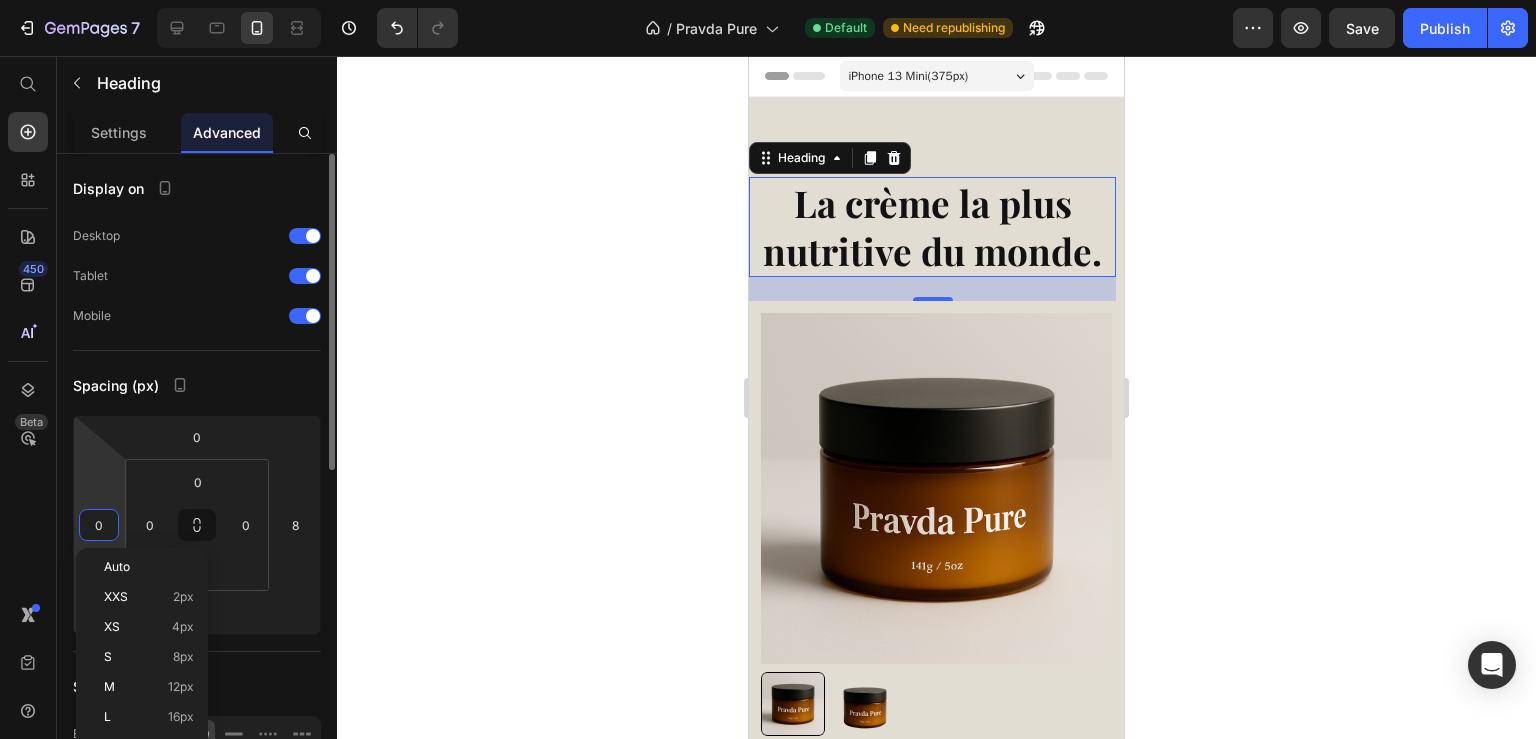 type on "8" 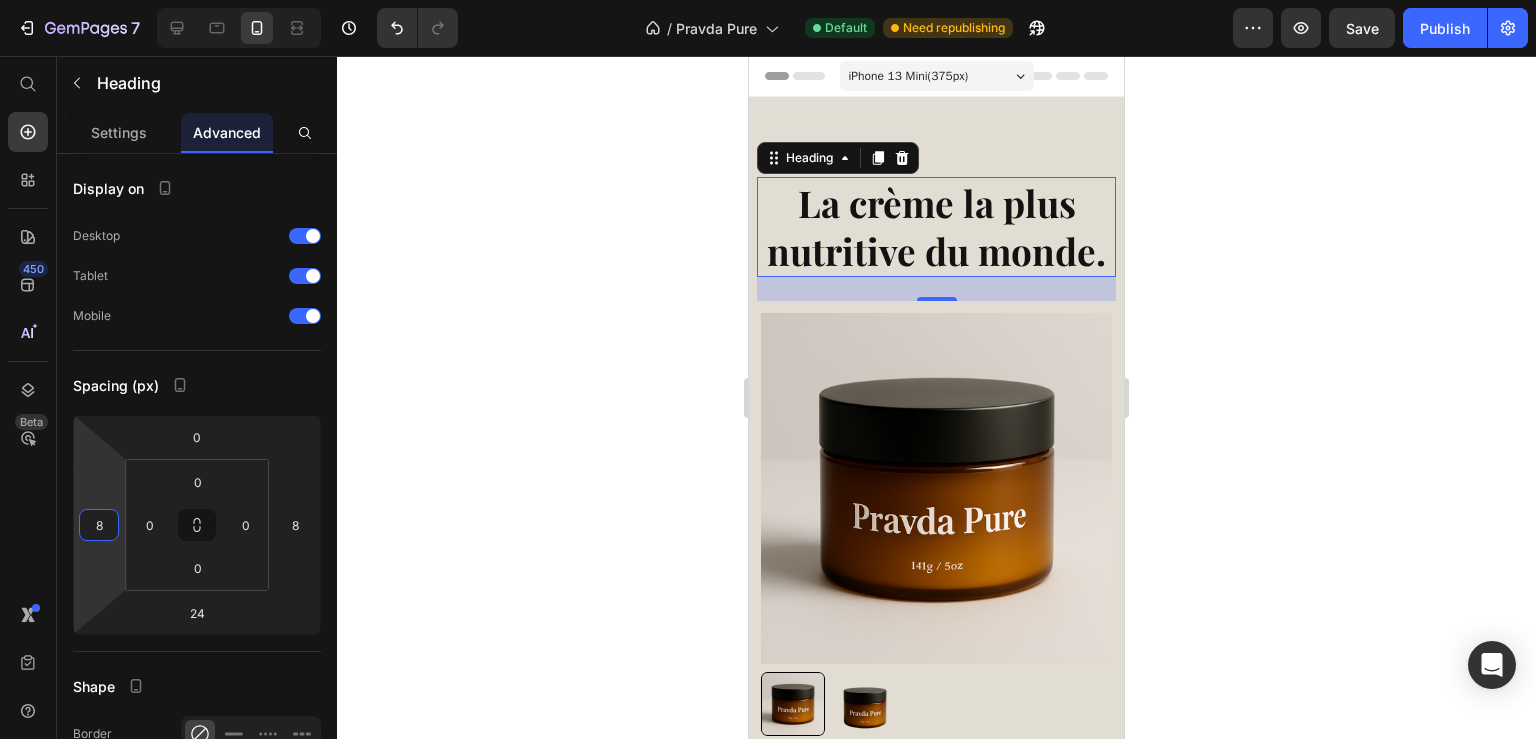 click 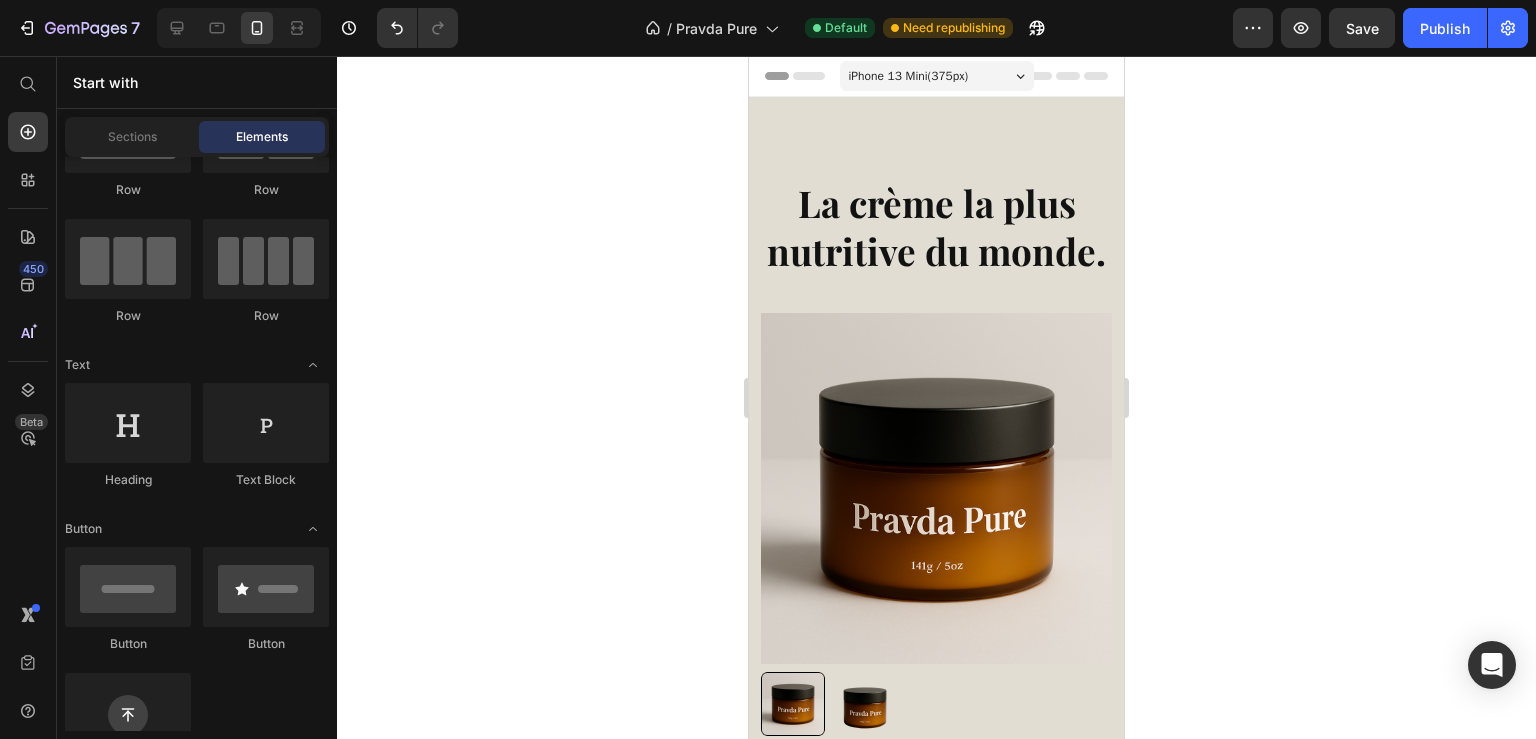 scroll, scrollTop: 108, scrollLeft: 0, axis: vertical 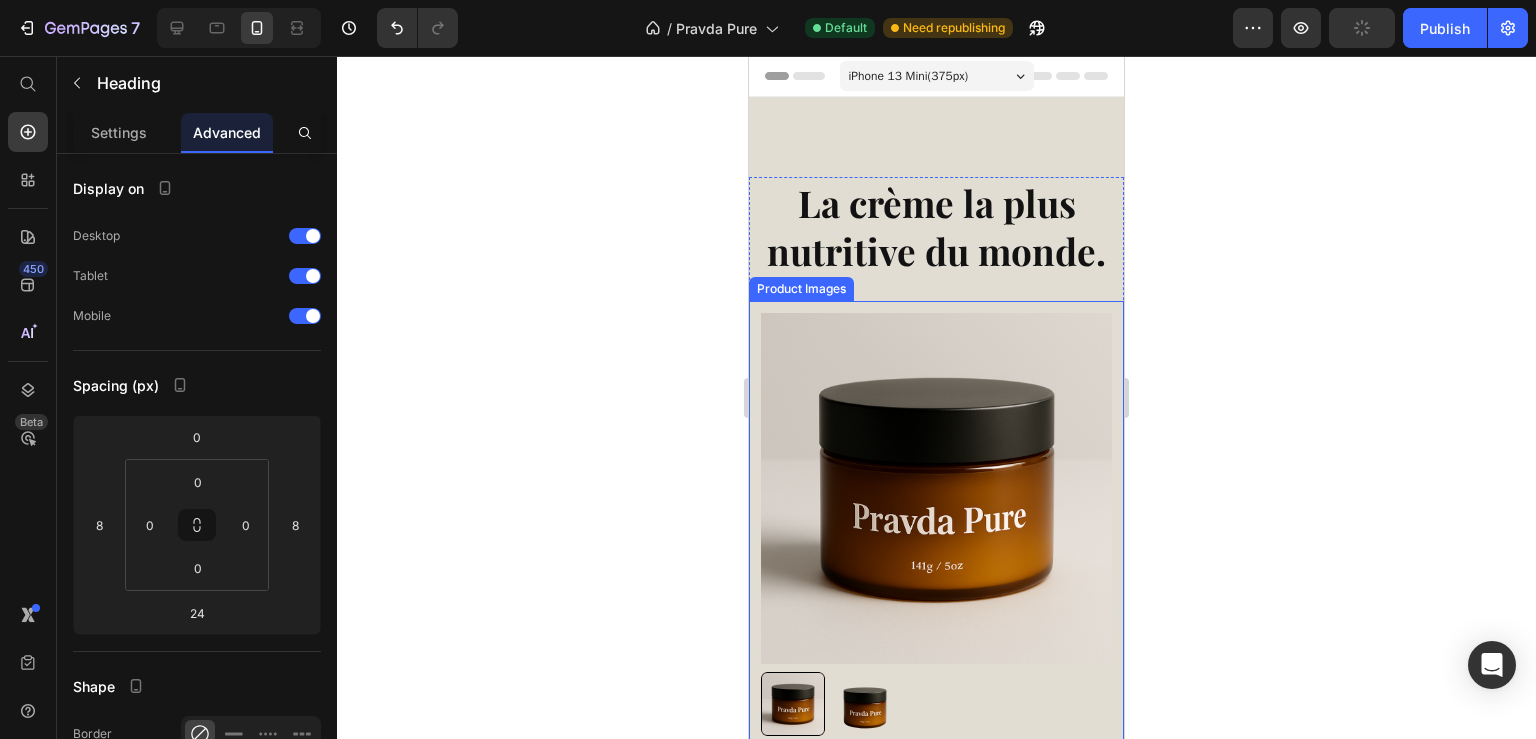 click on "La crème la plus nutritive du monde." at bounding box center (936, 227) 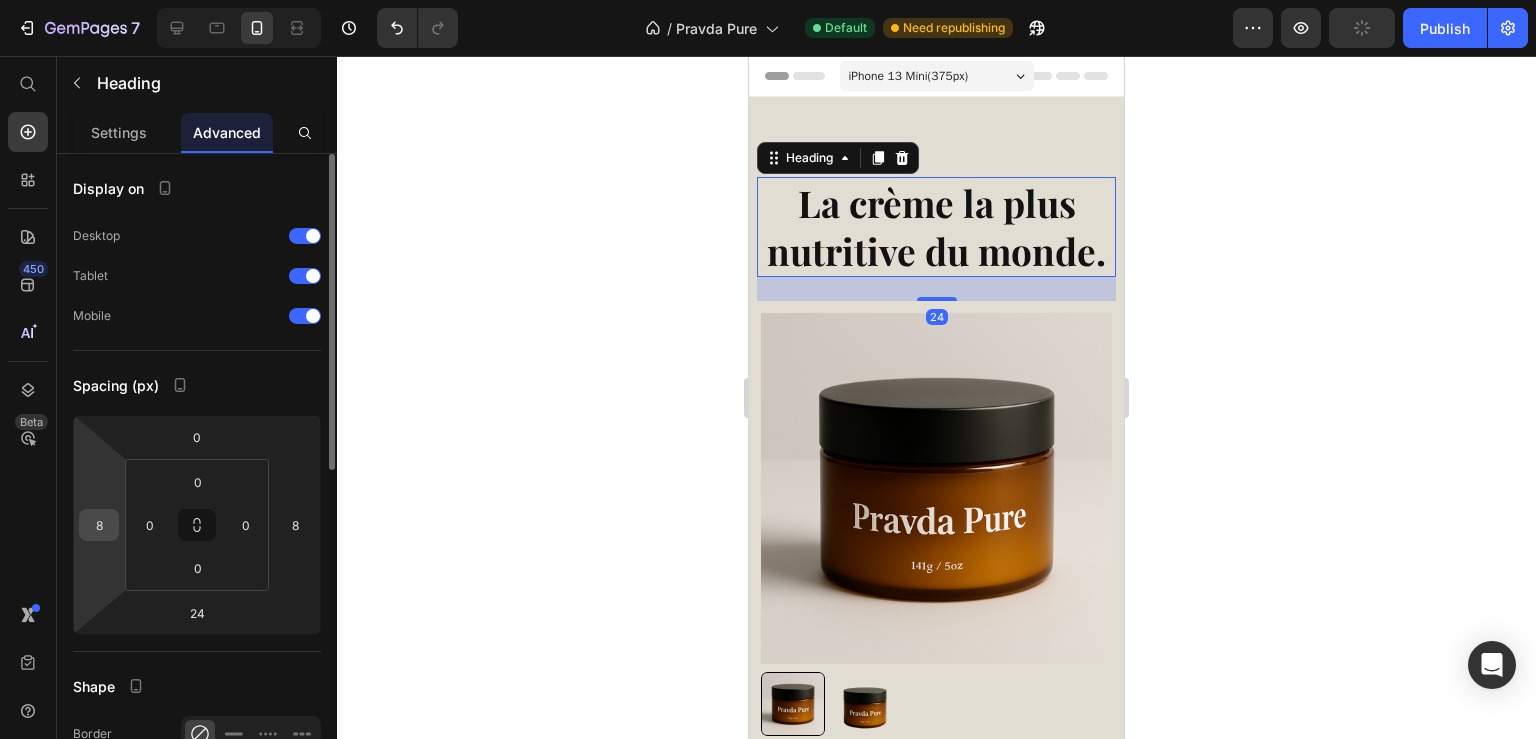 click on "8" at bounding box center (99, 525) 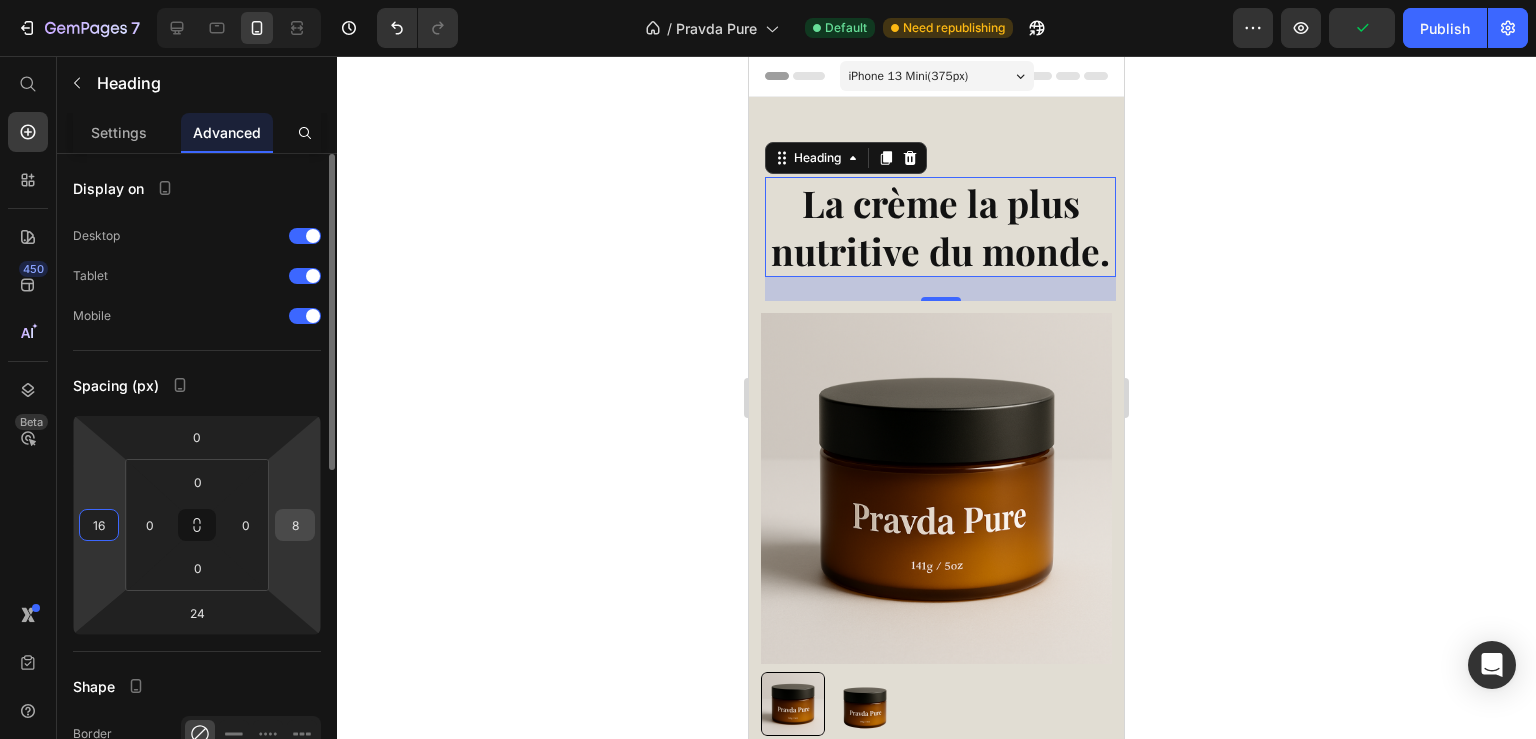 type on "16" 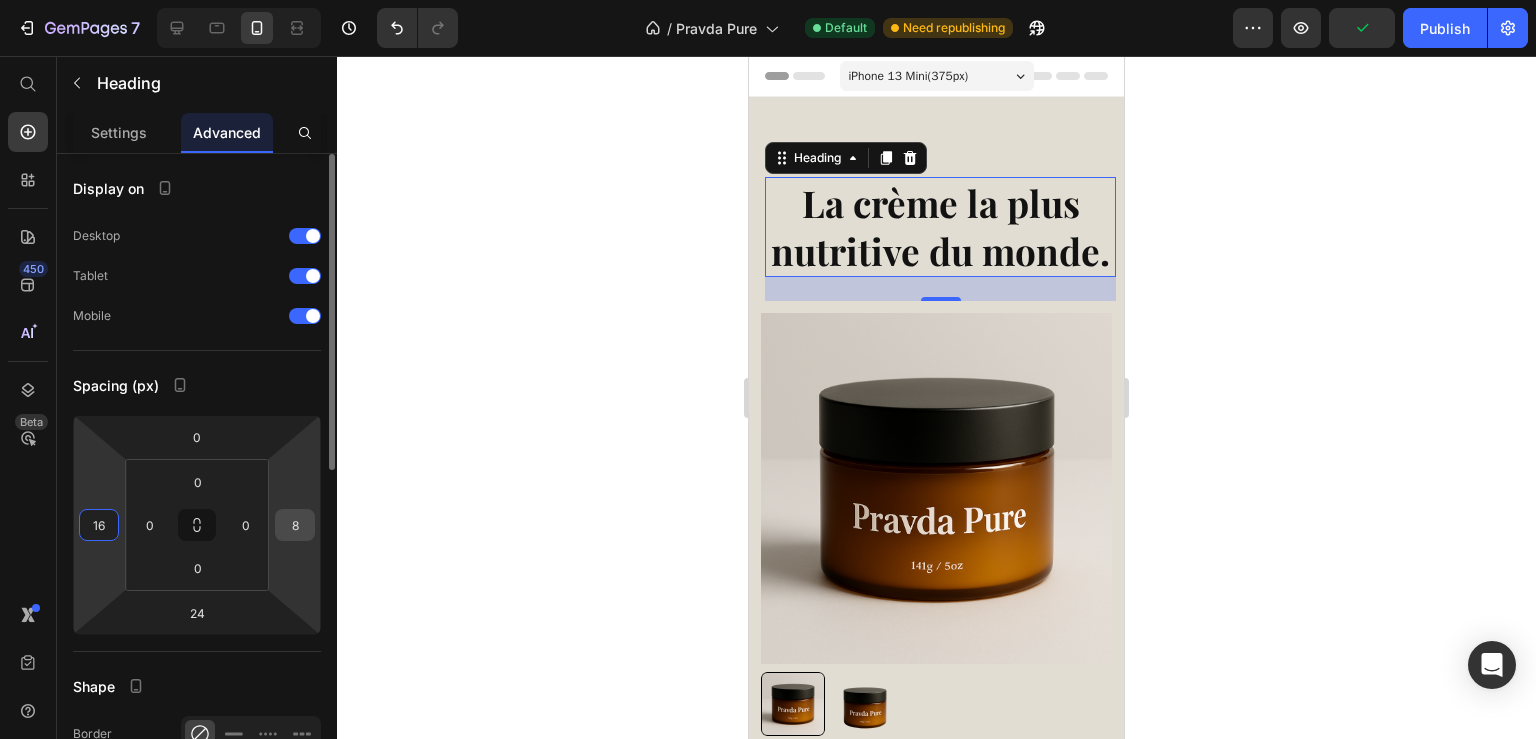 click on "8" at bounding box center (295, 525) 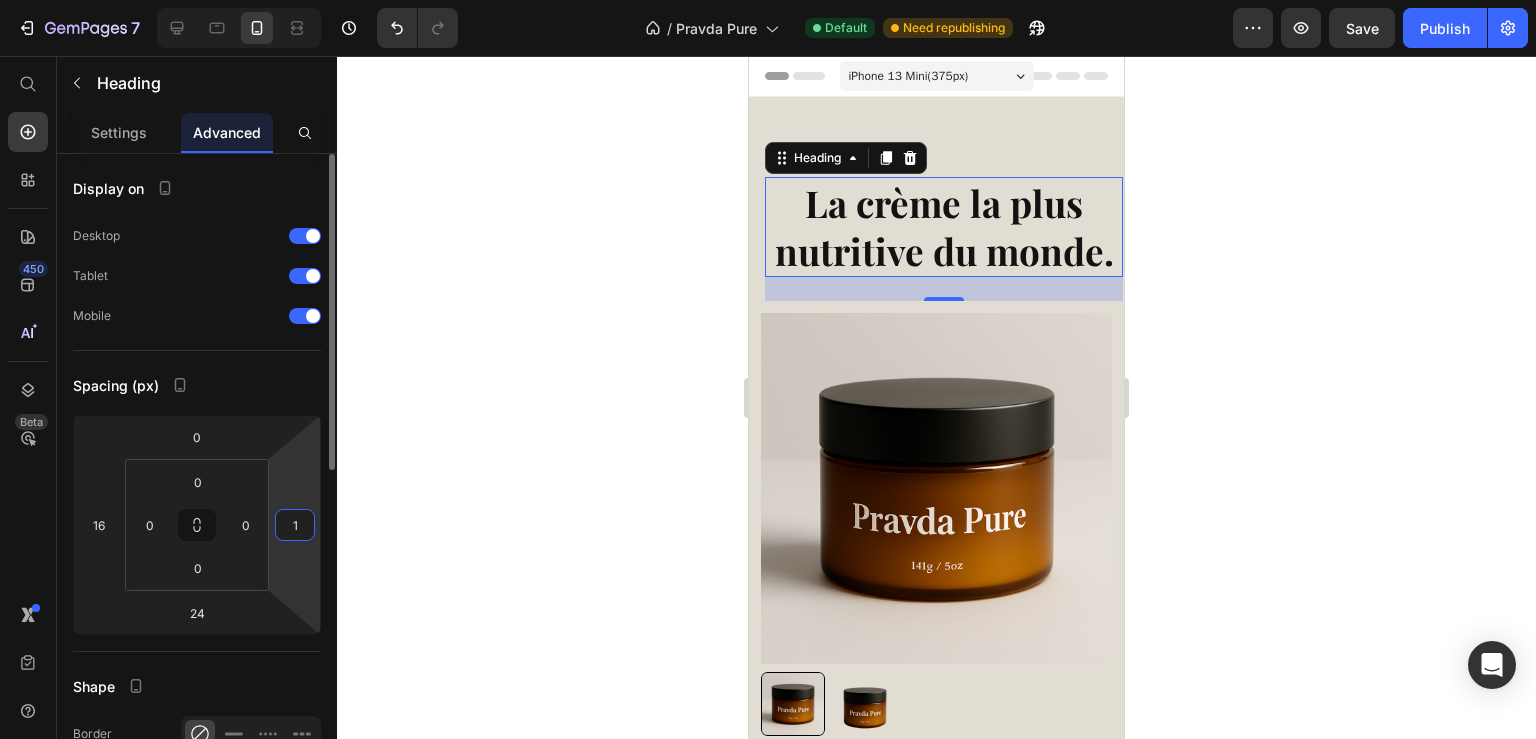 type on "16" 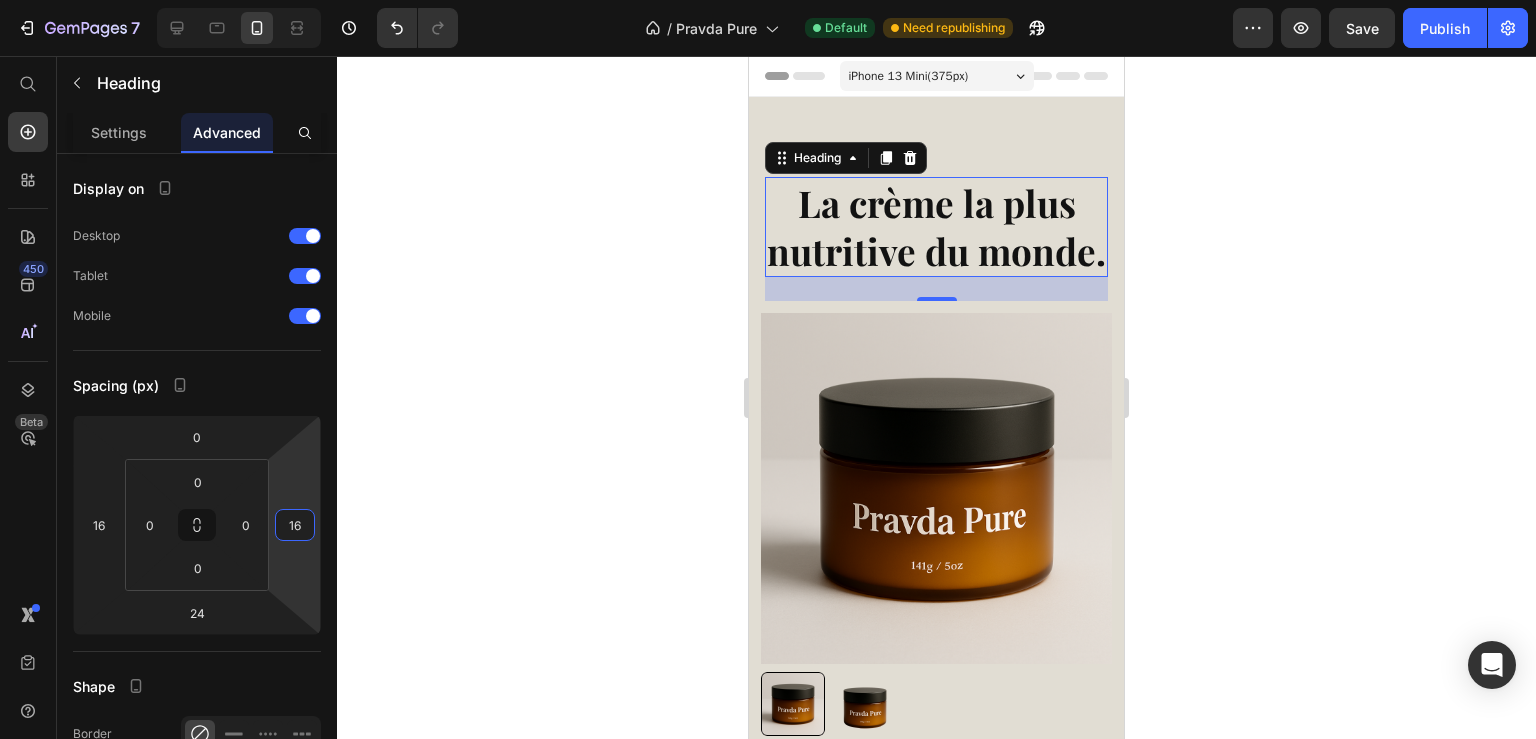 click 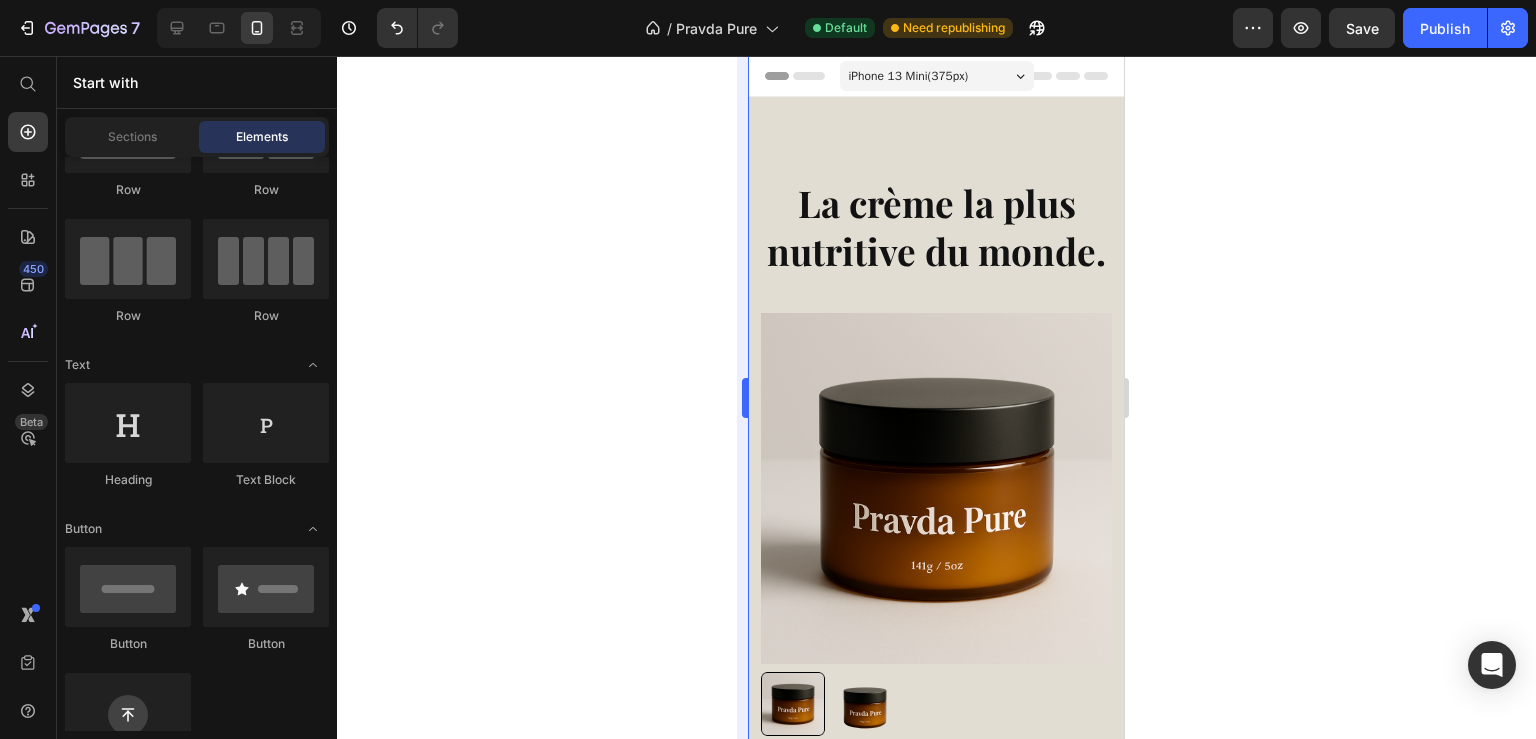 scroll, scrollTop: 108, scrollLeft: 0, axis: vertical 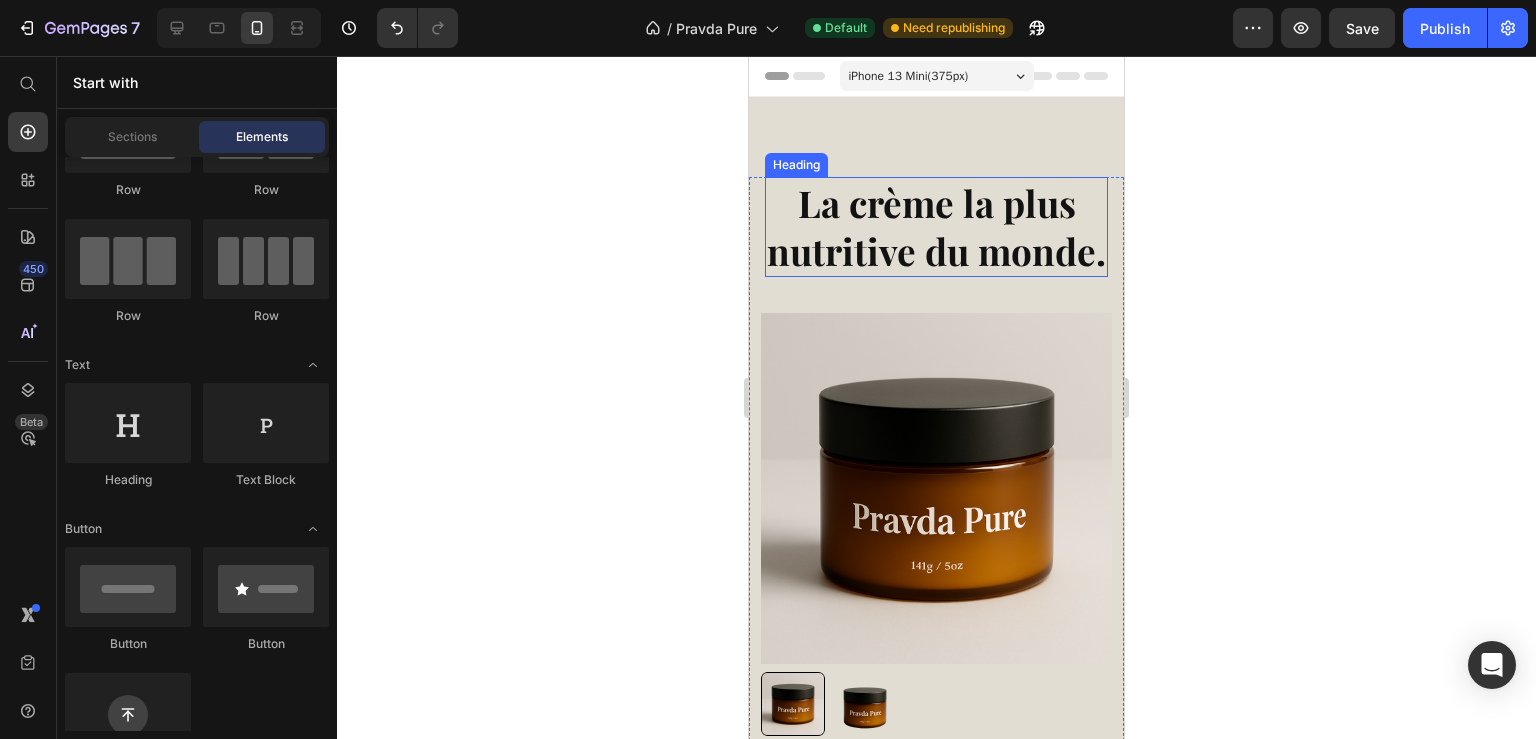 click on "La crème la plus nutritive du monde." at bounding box center (936, 227) 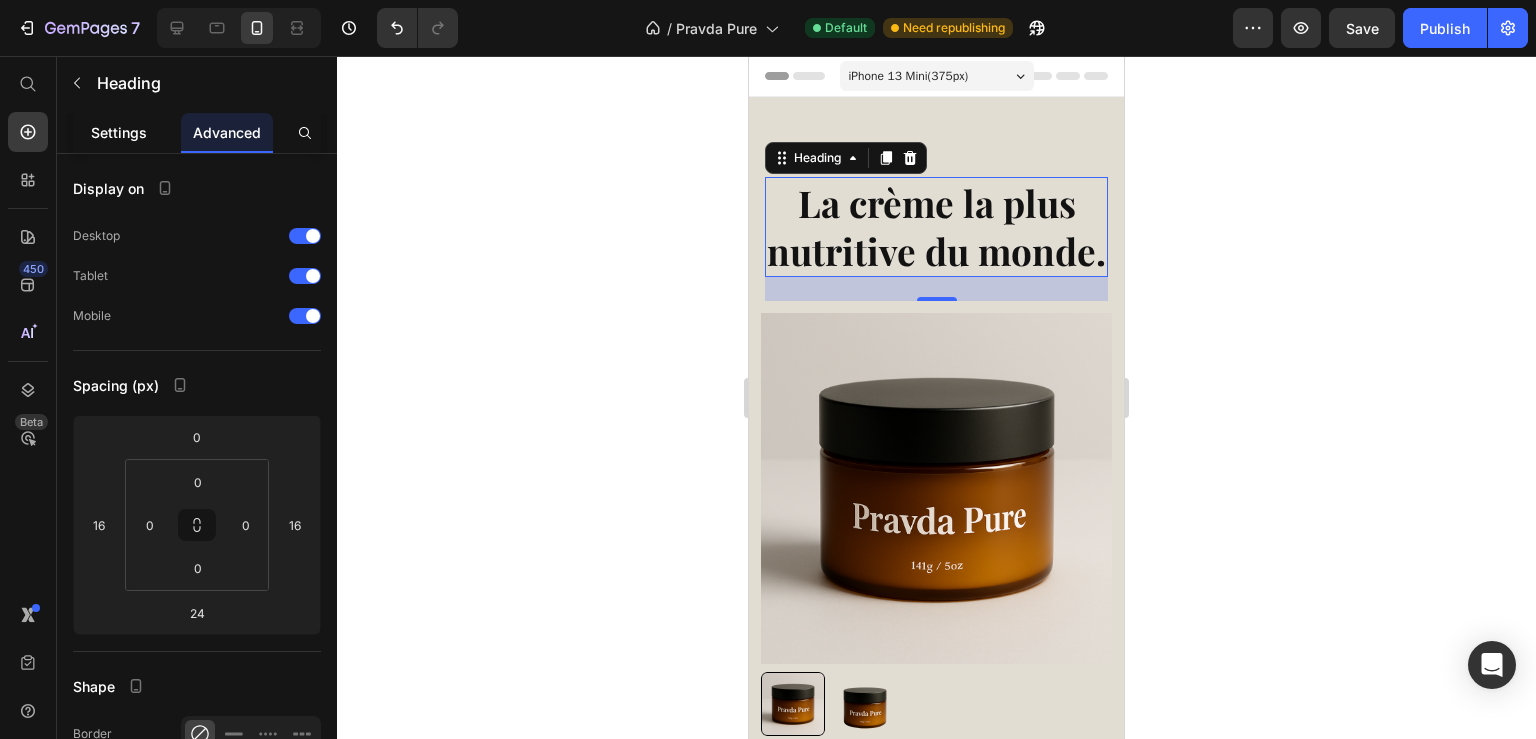 click on "Settings" at bounding box center (119, 132) 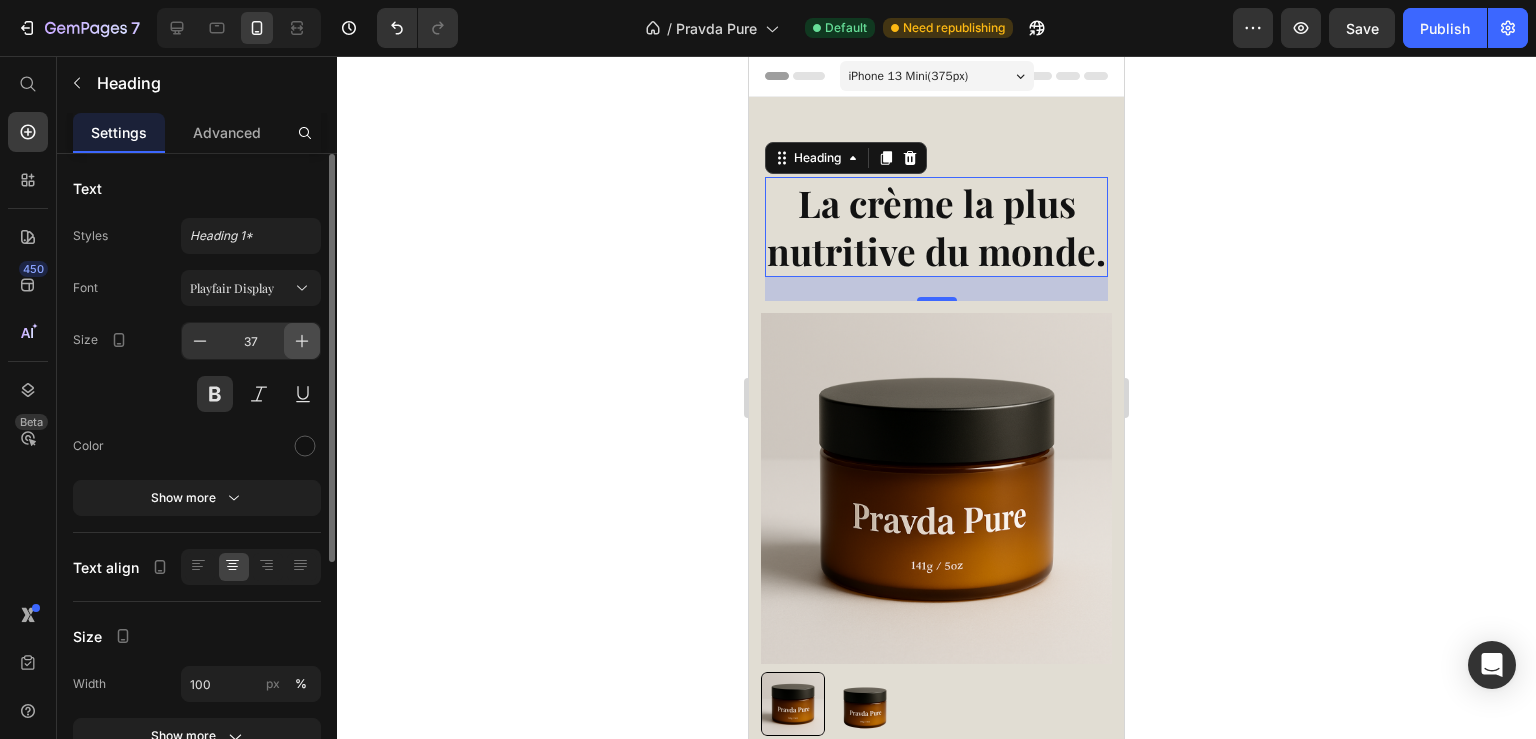 click at bounding box center [302, 341] 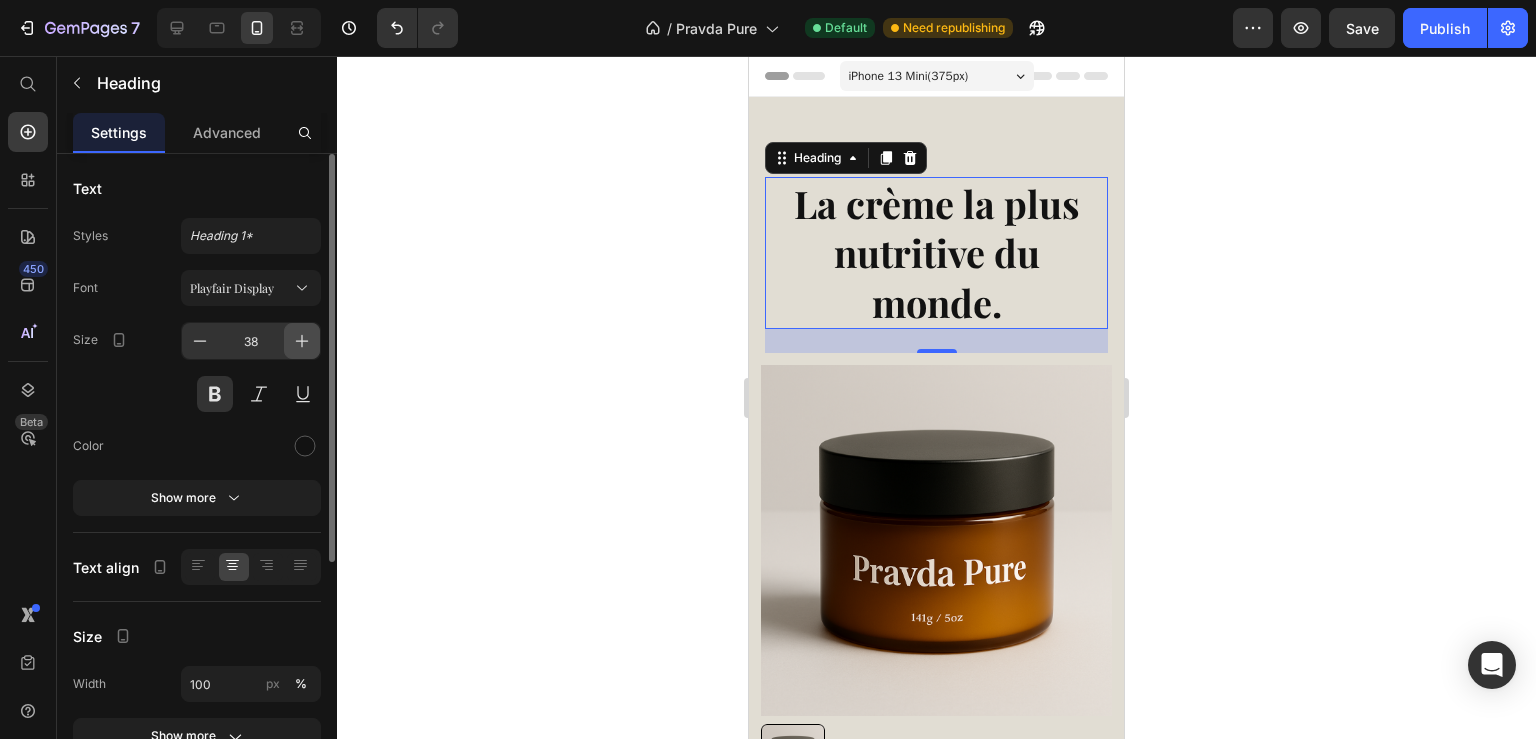 click 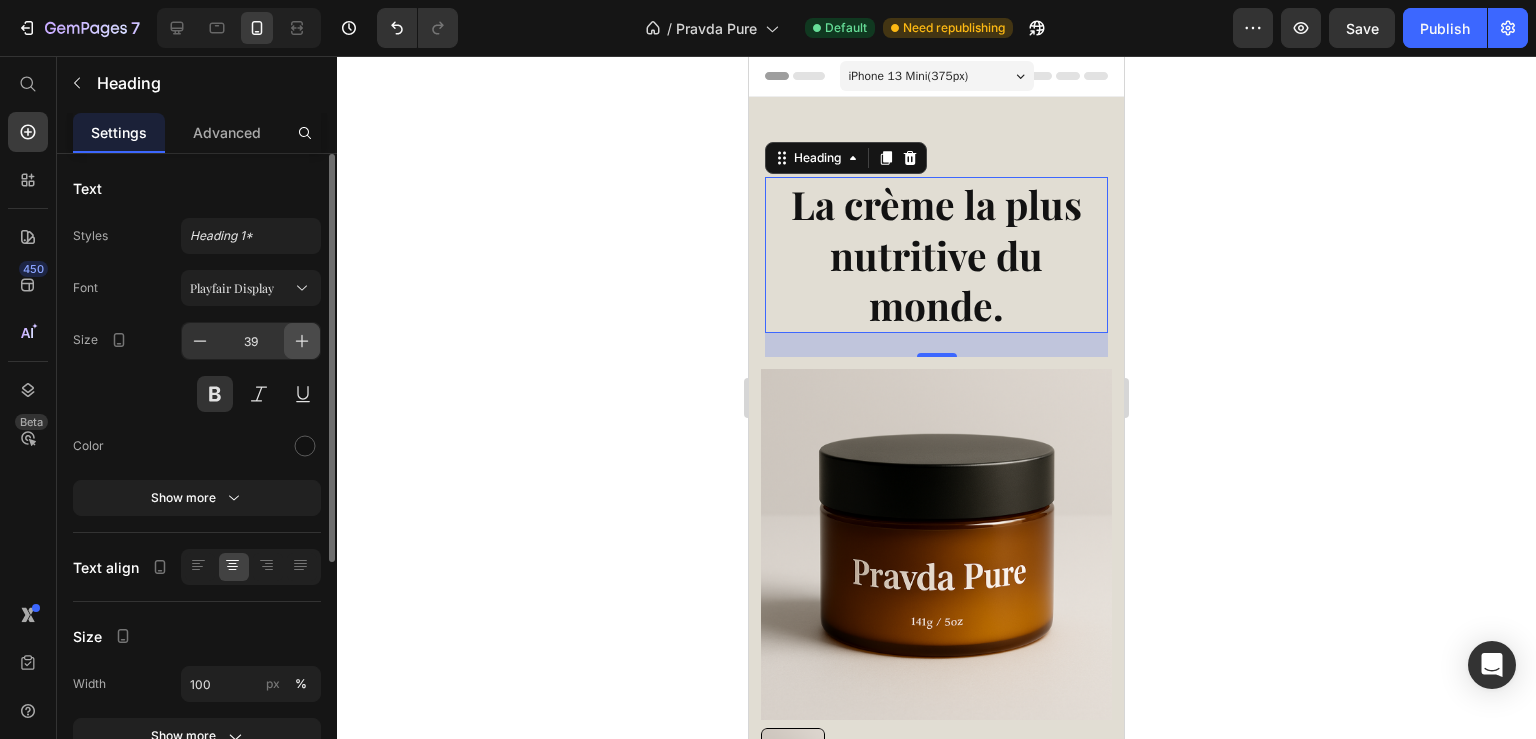 click 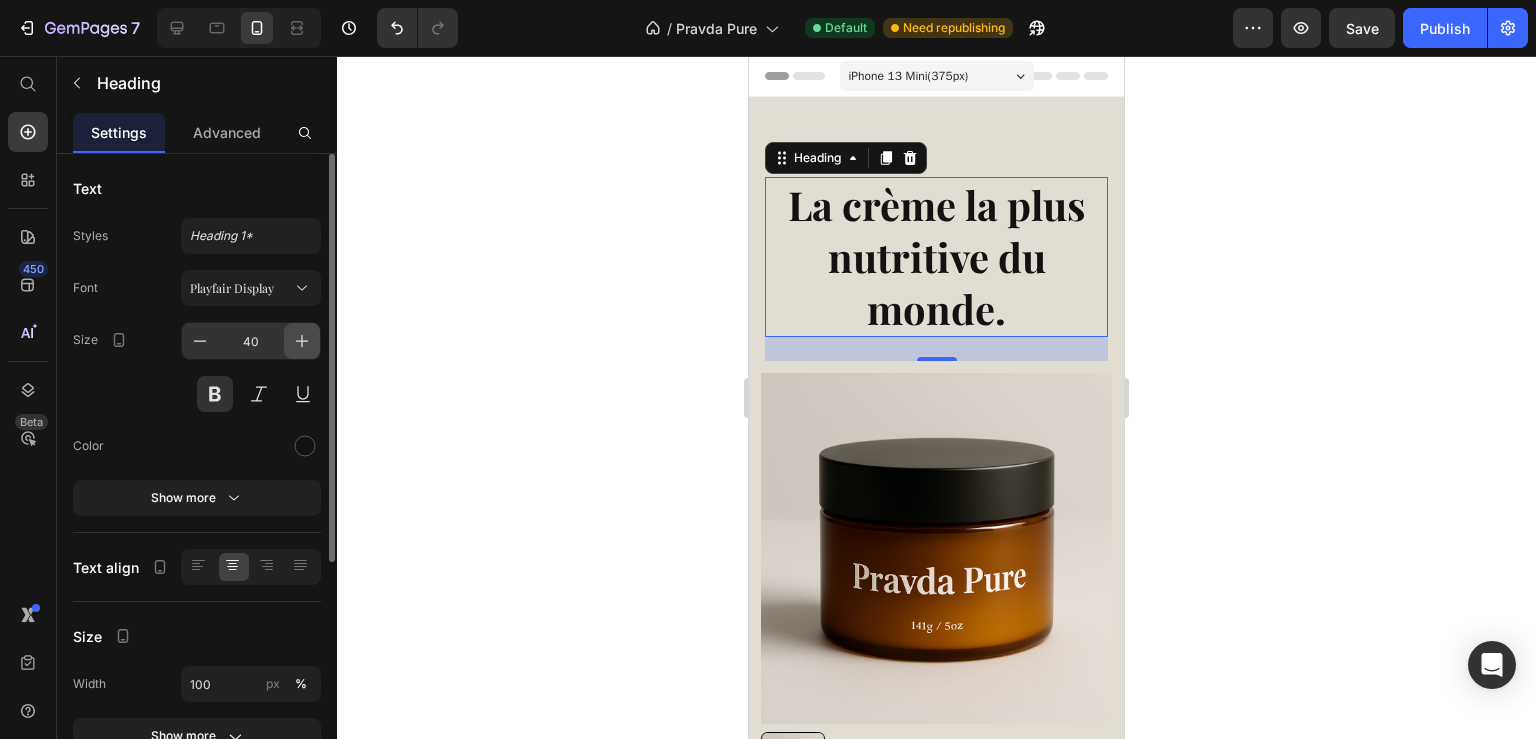 click 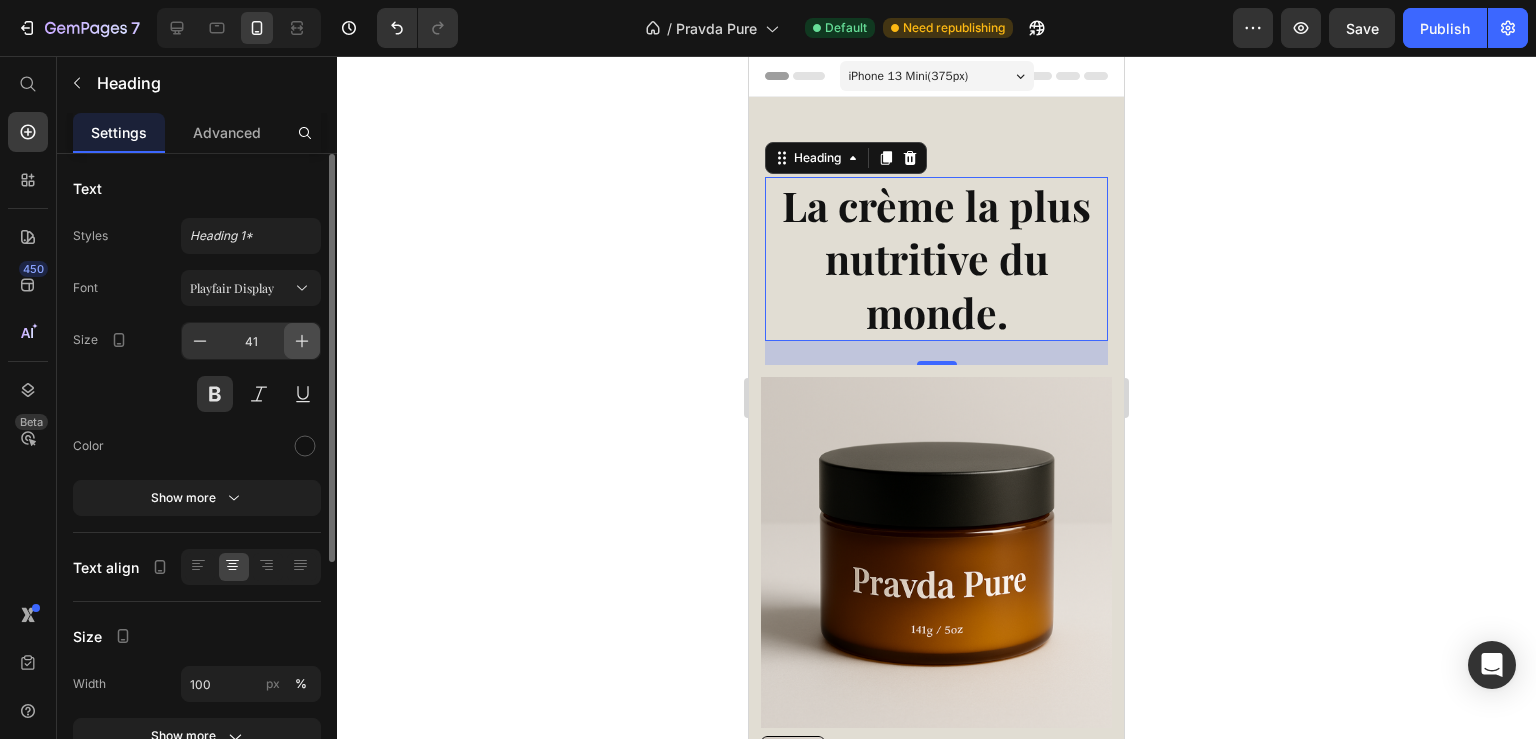 click 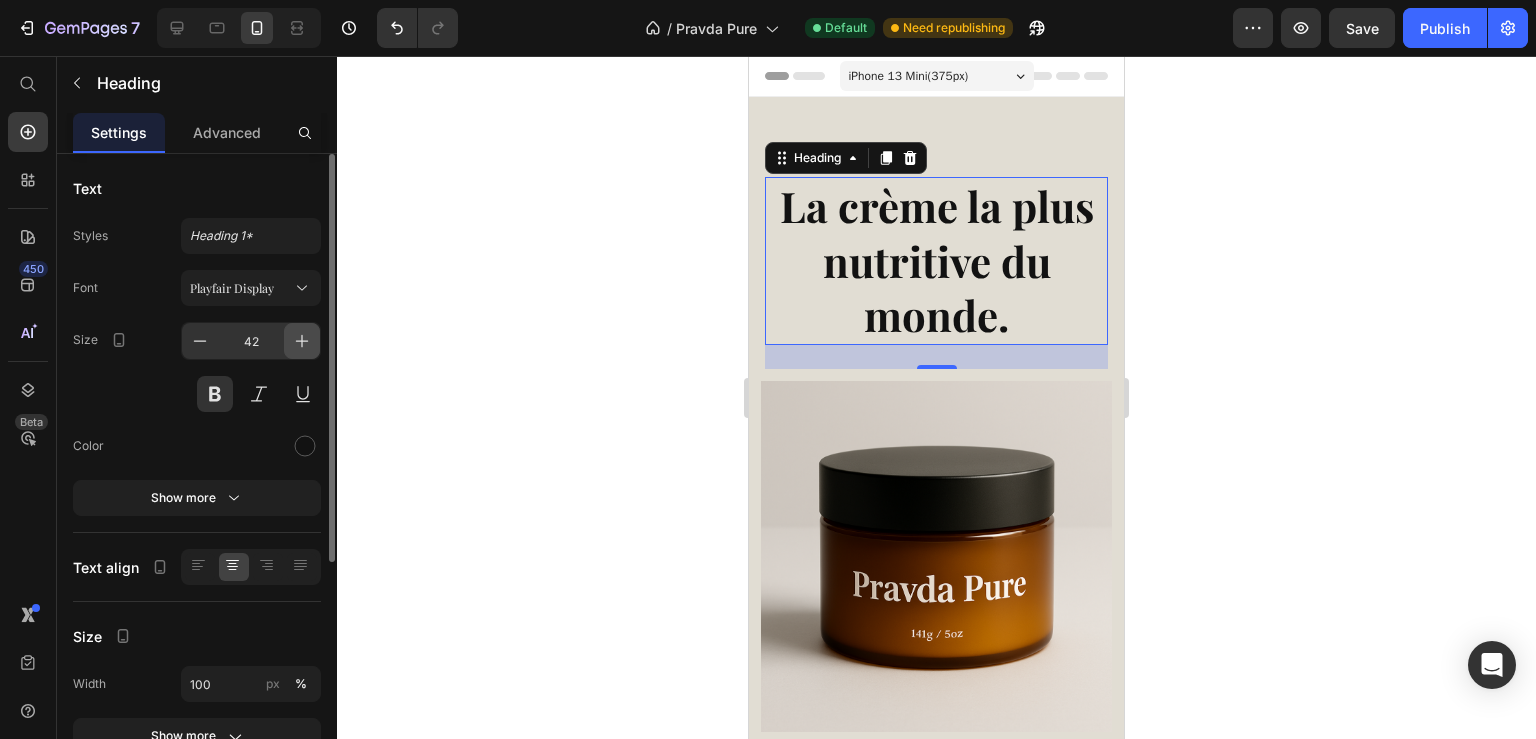 click 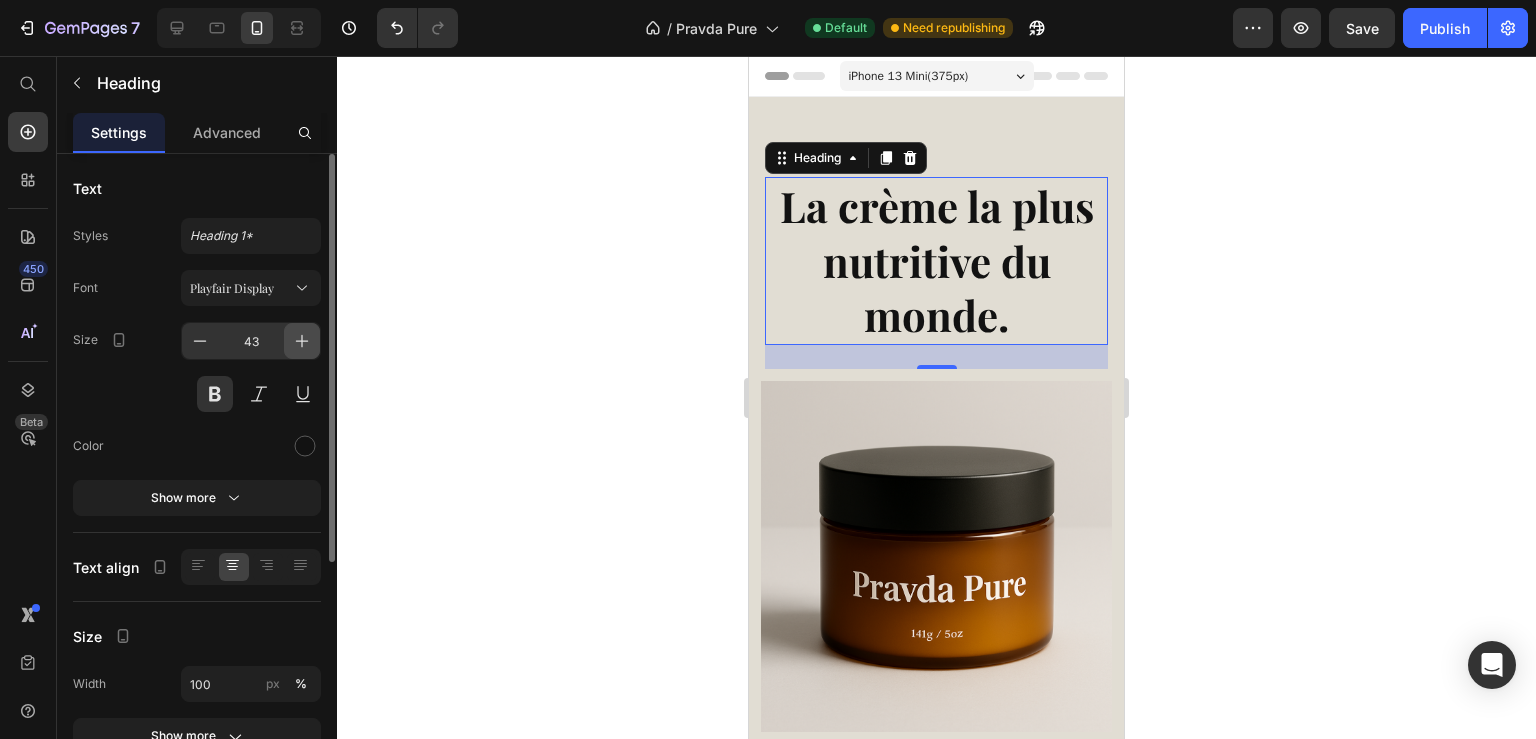 click 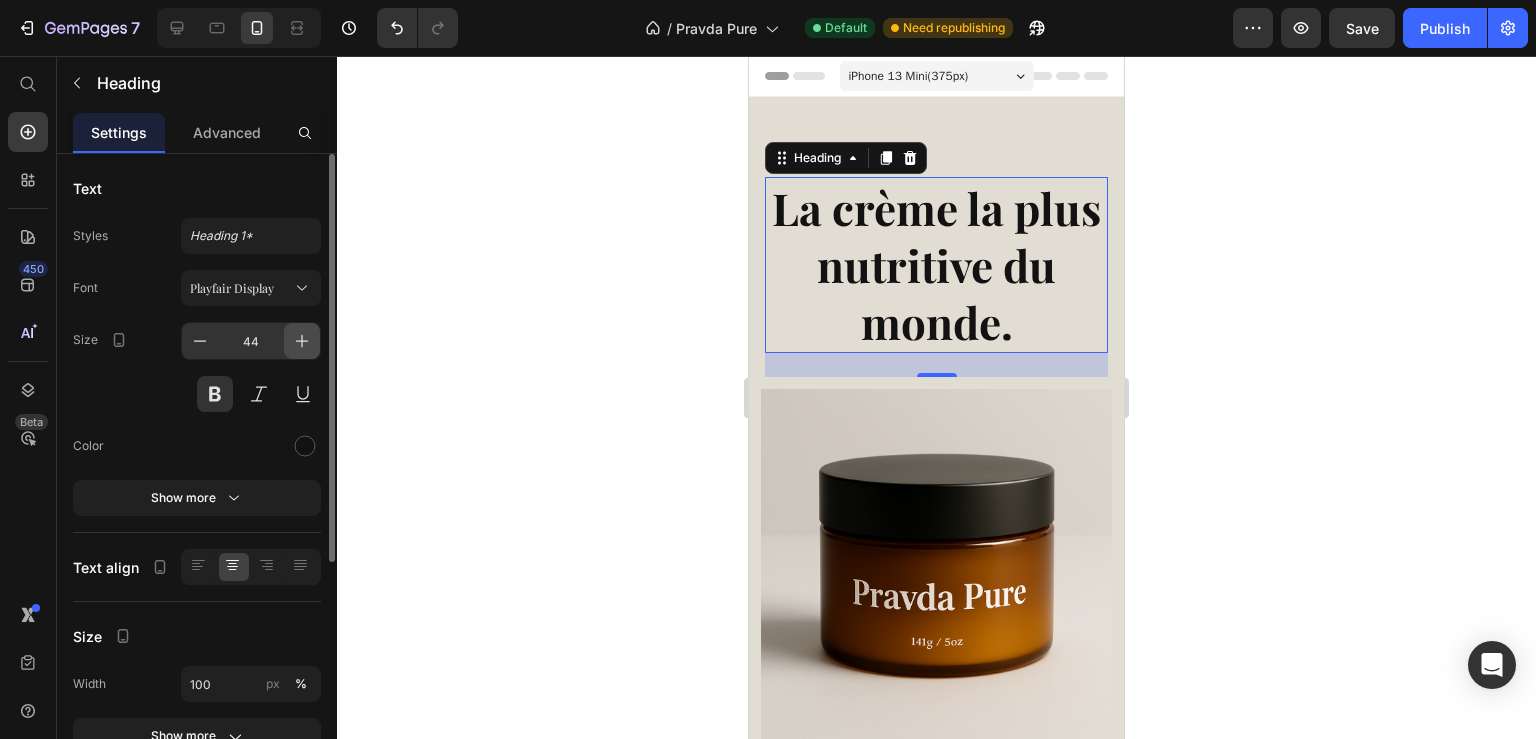 click 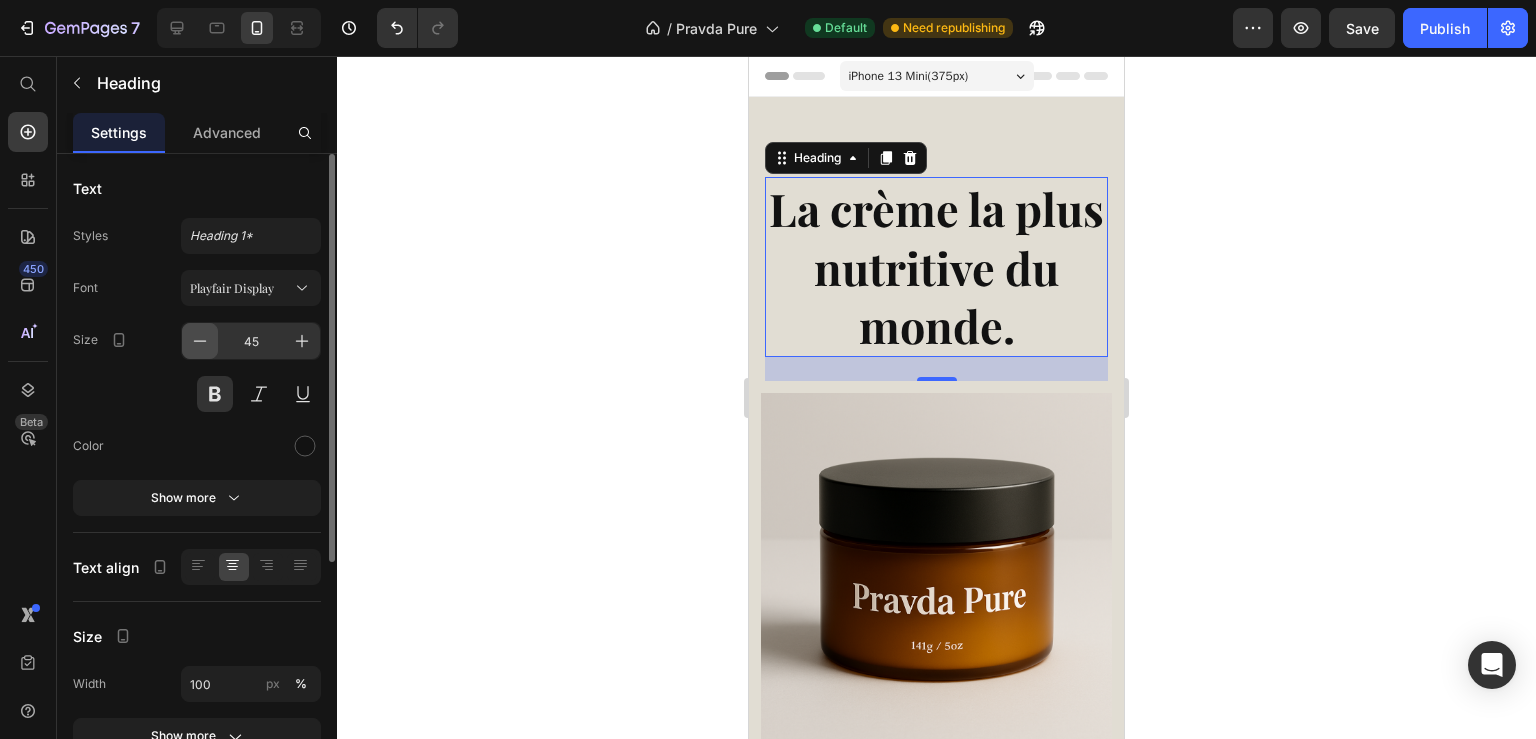 click 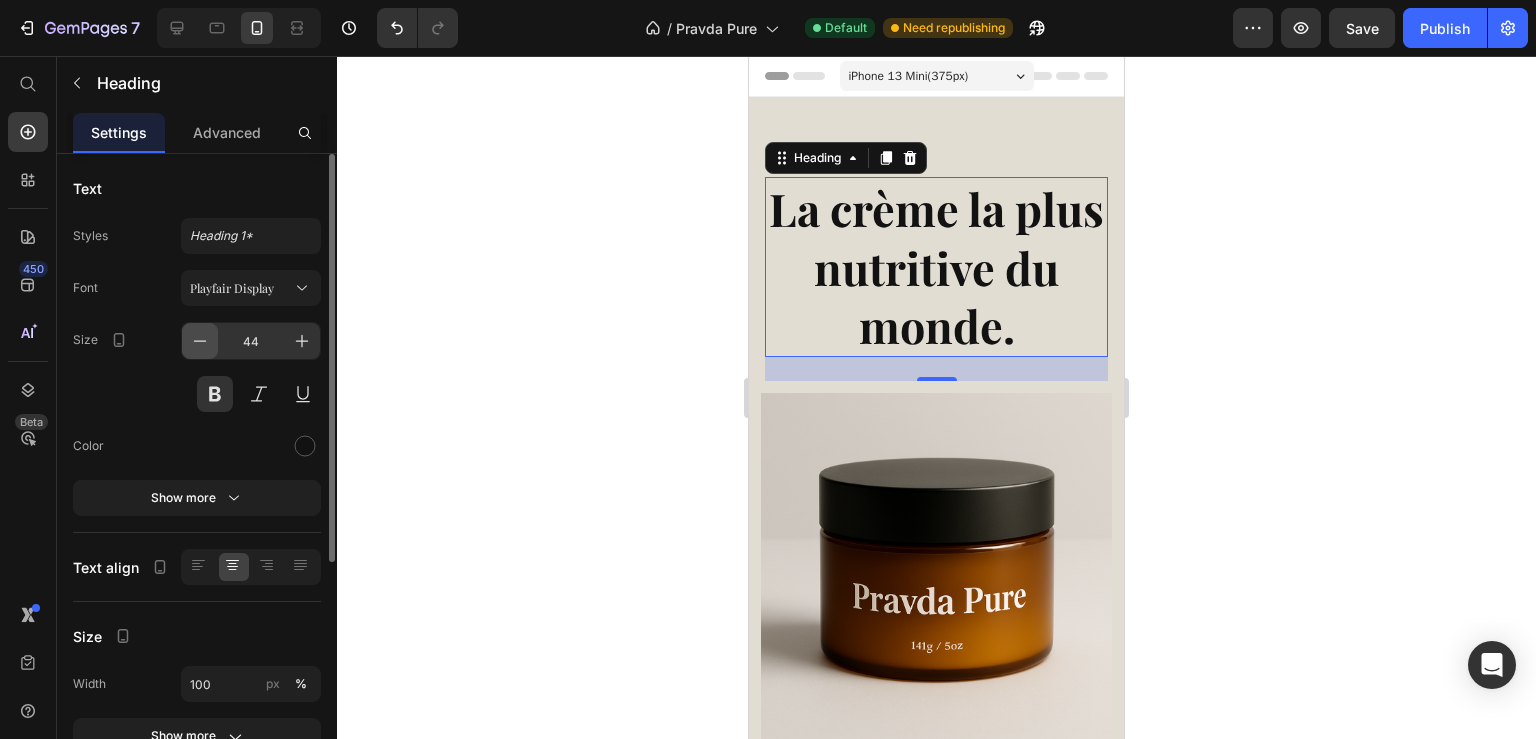 click 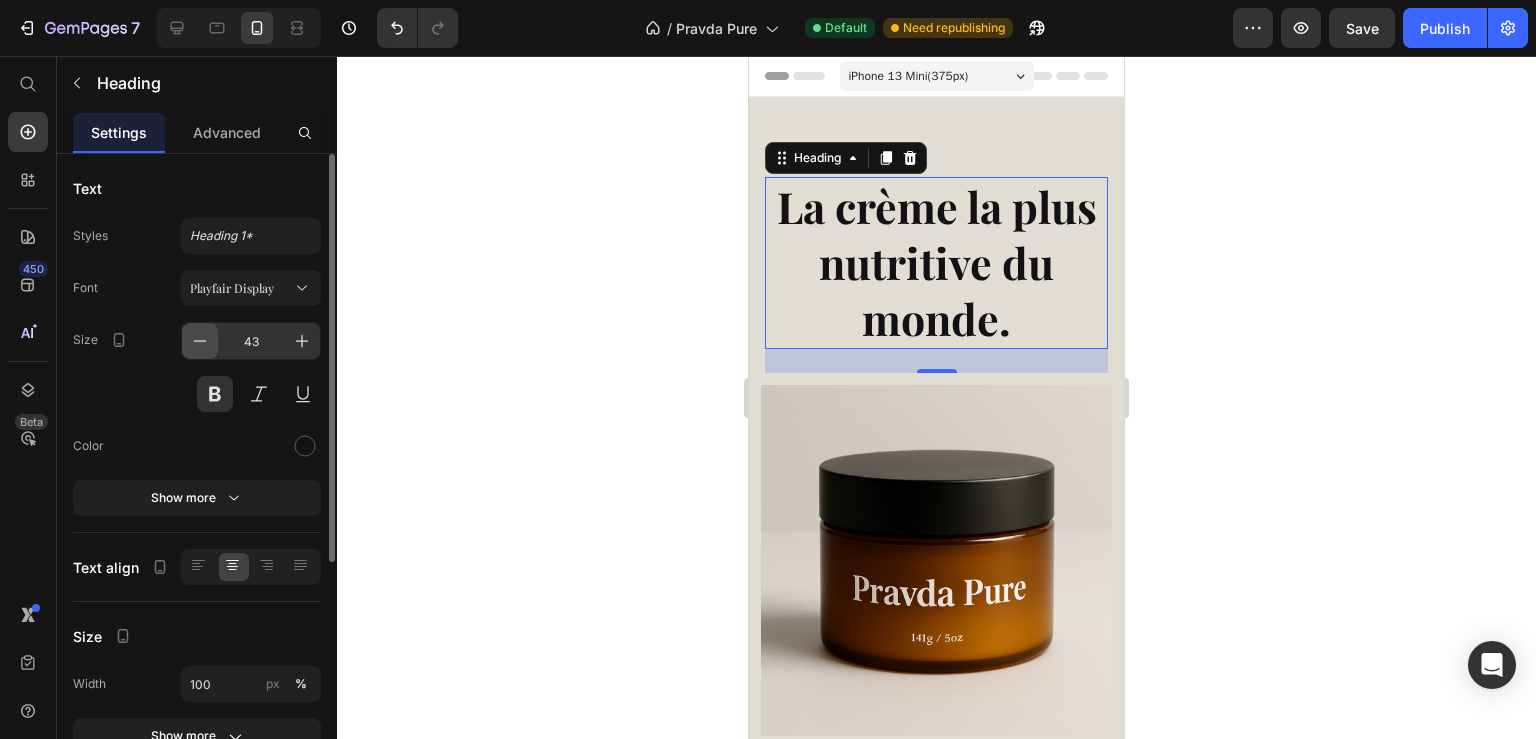click 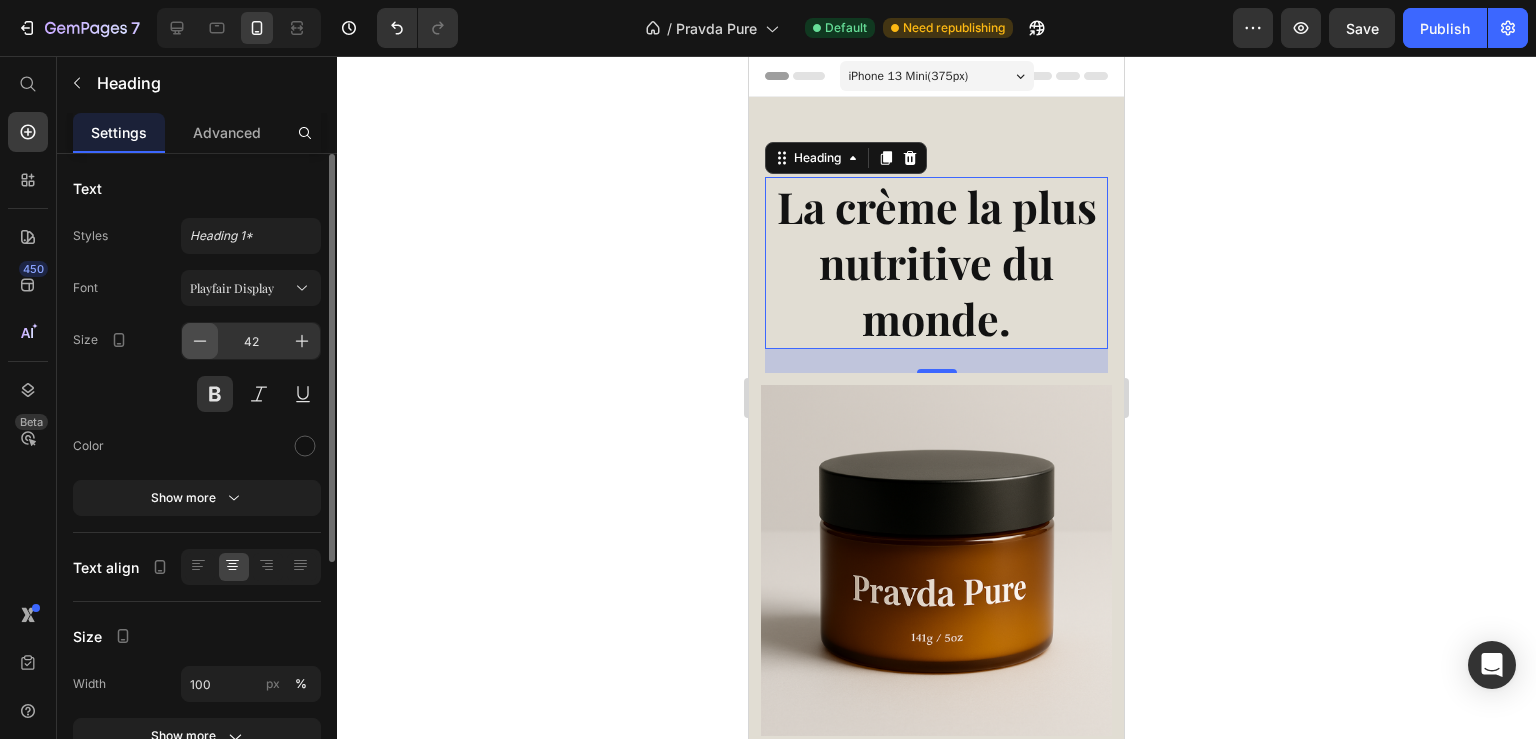 click 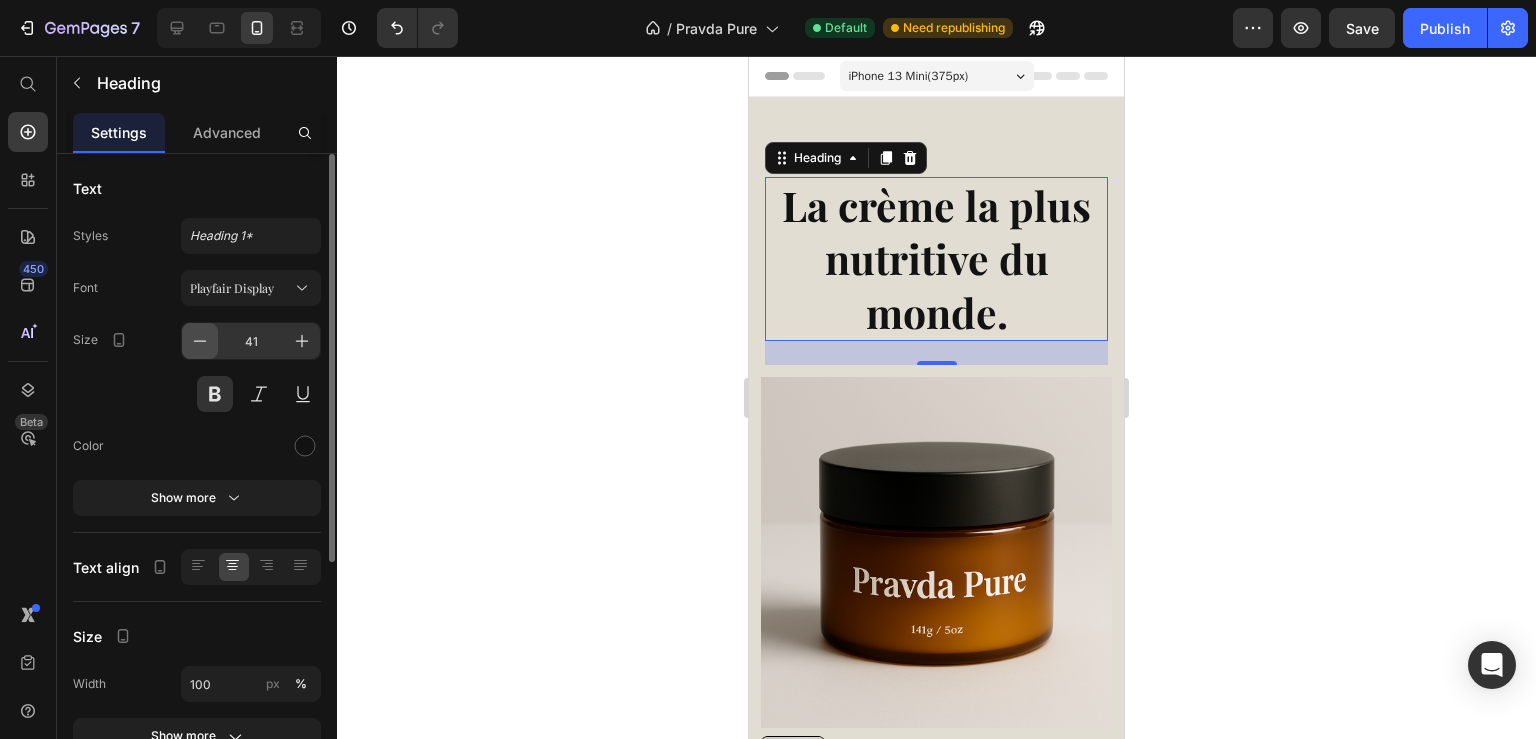 click 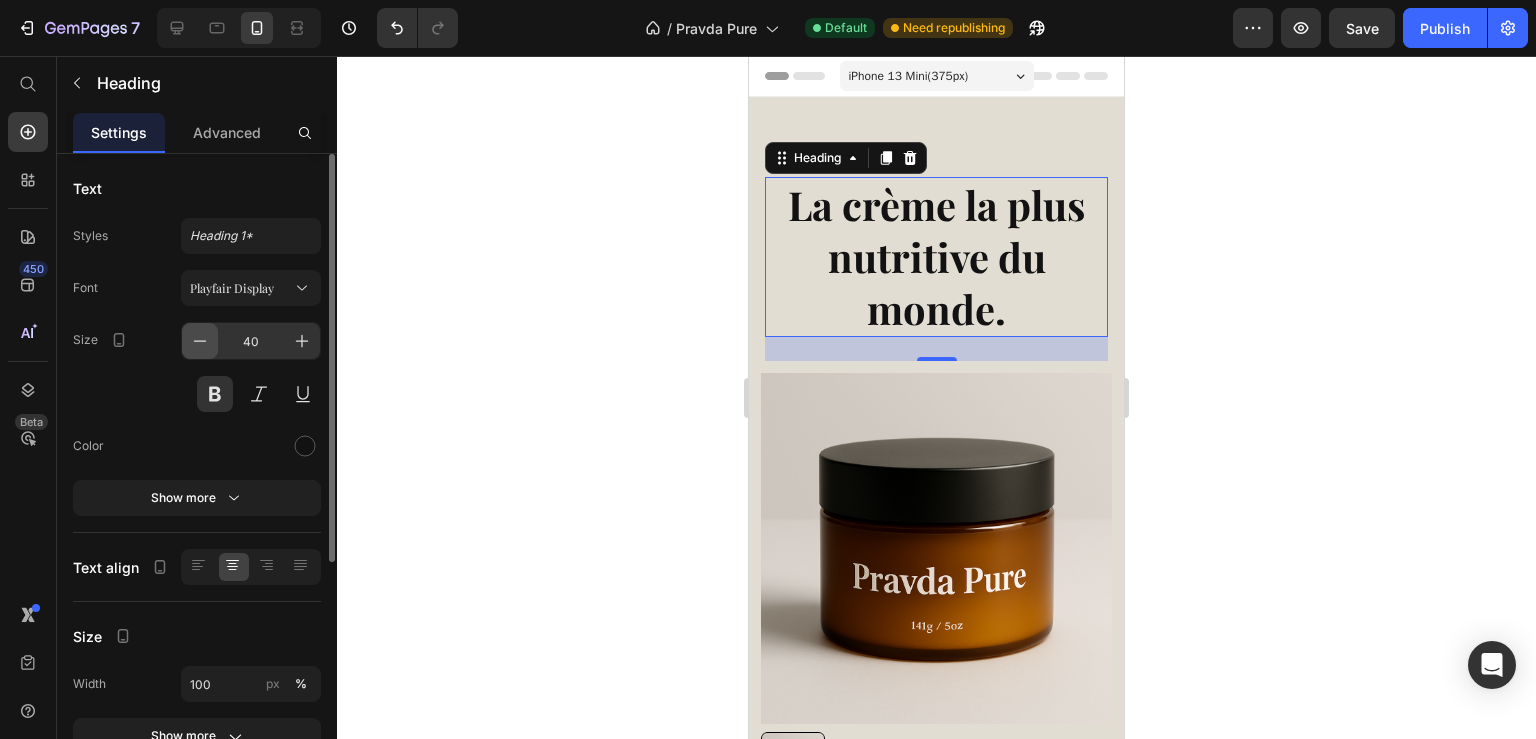 click 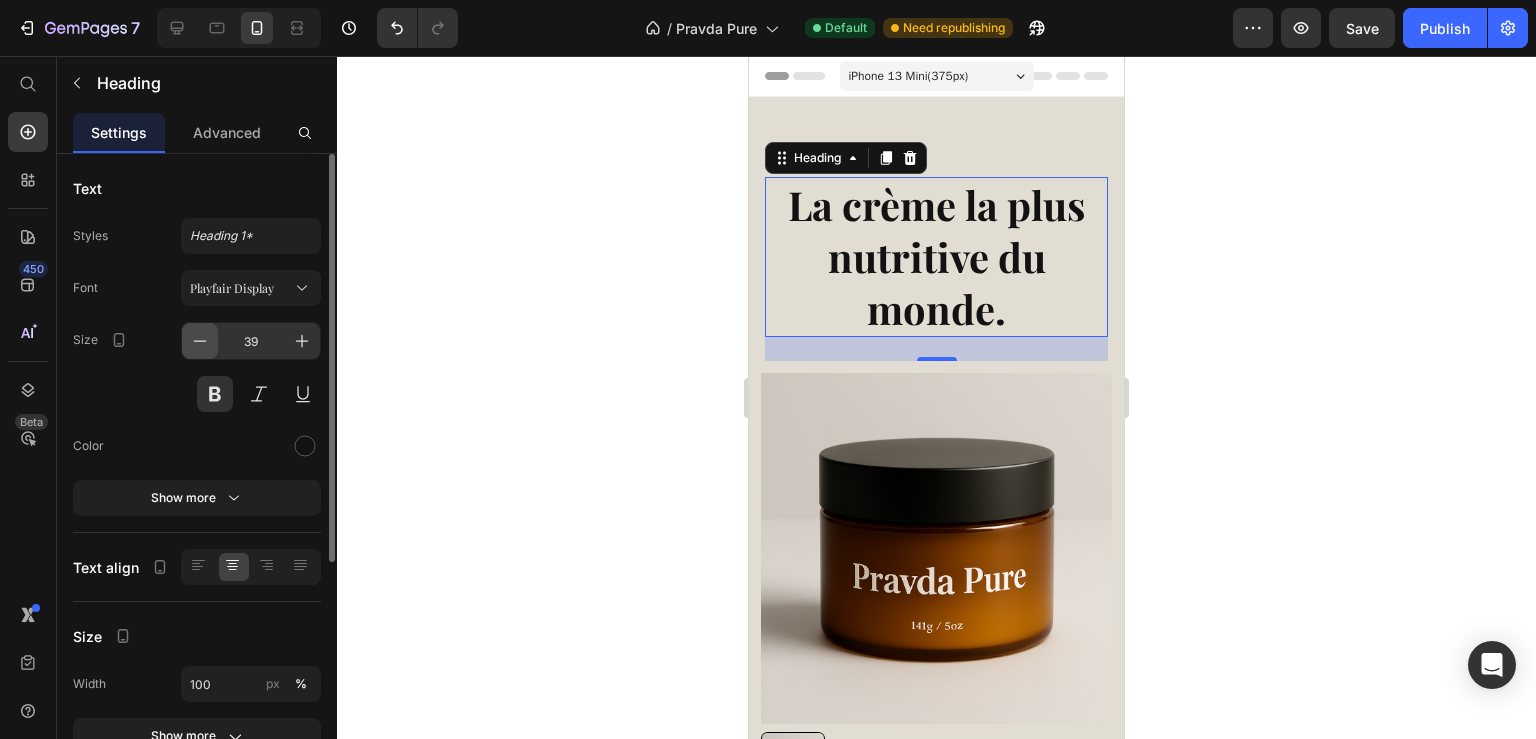 click 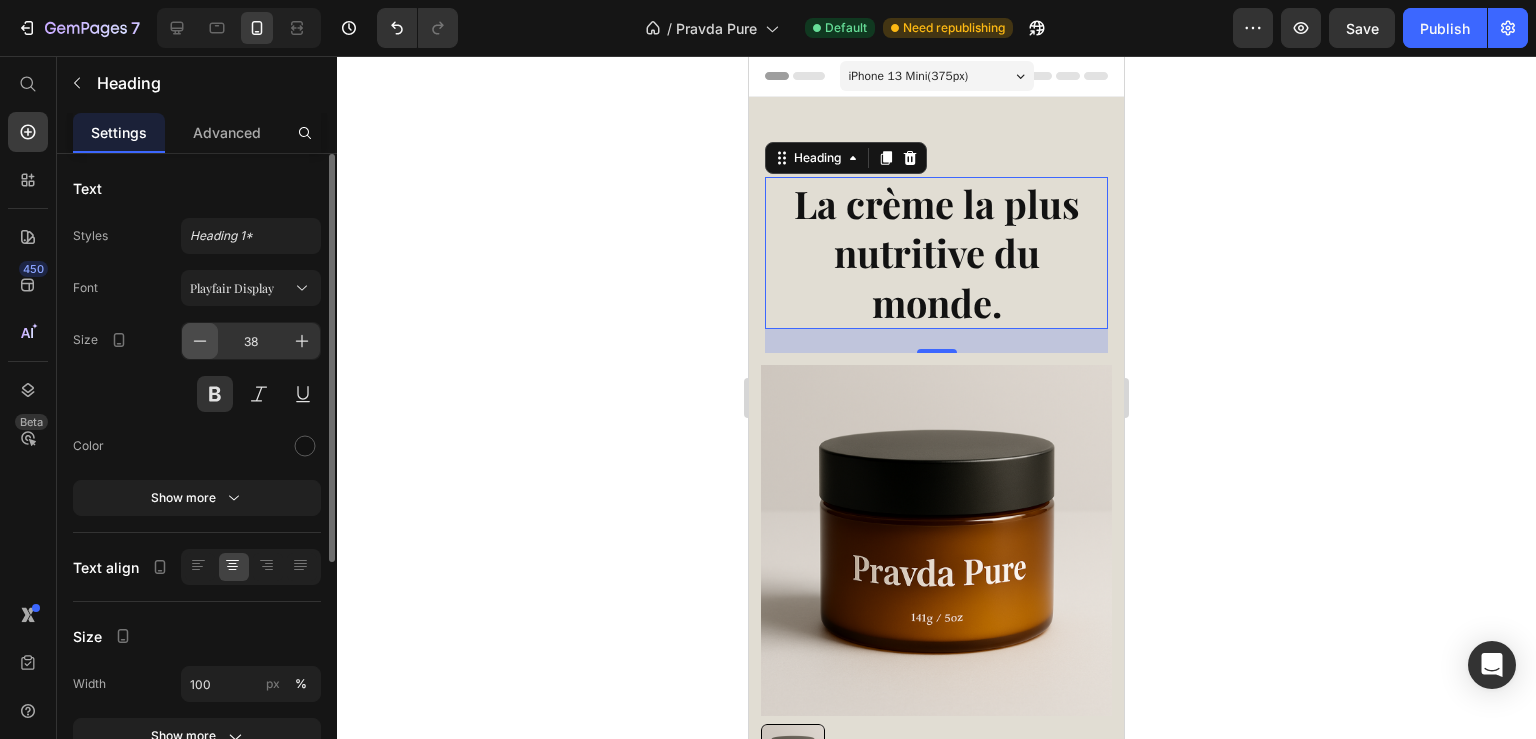 click 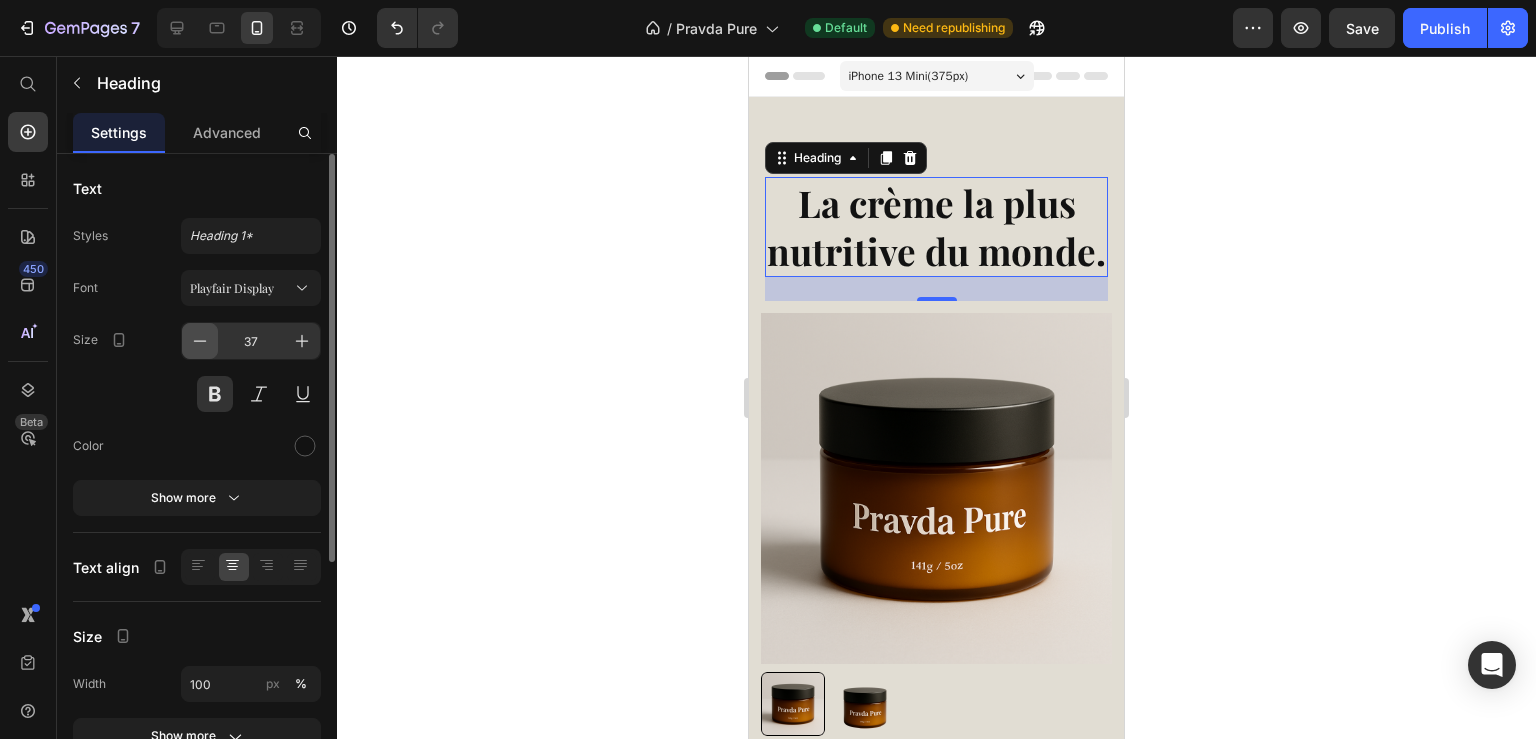 click 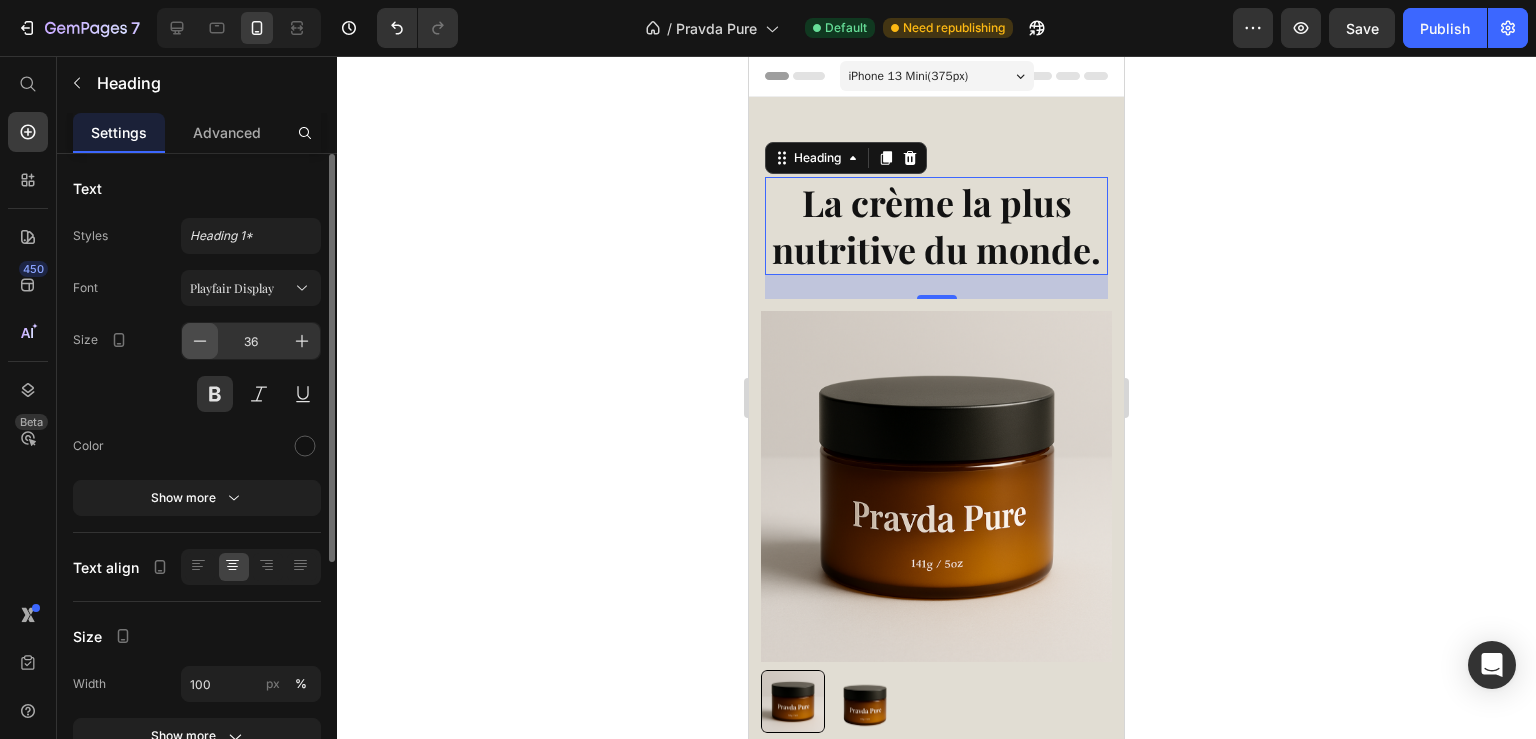 click 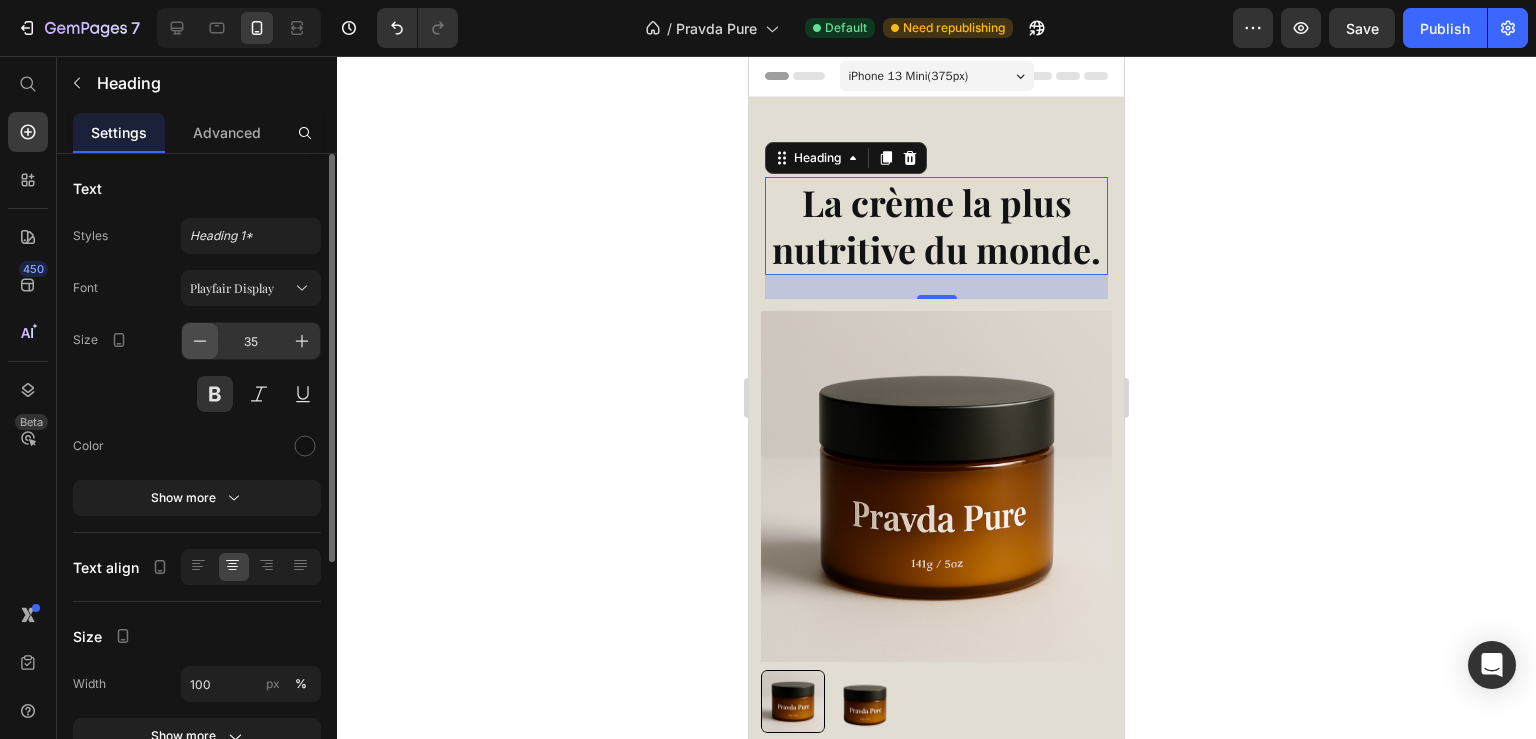 click 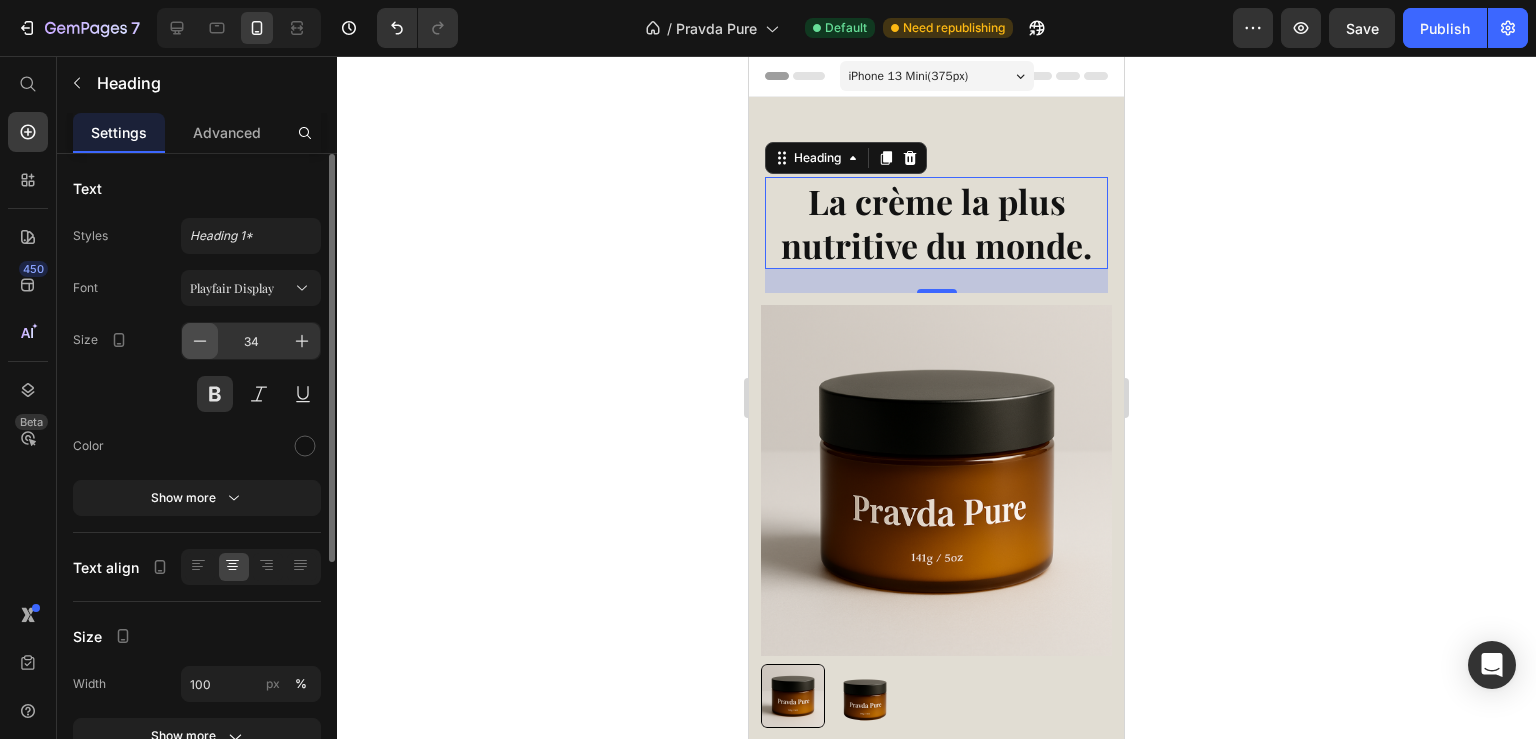 click 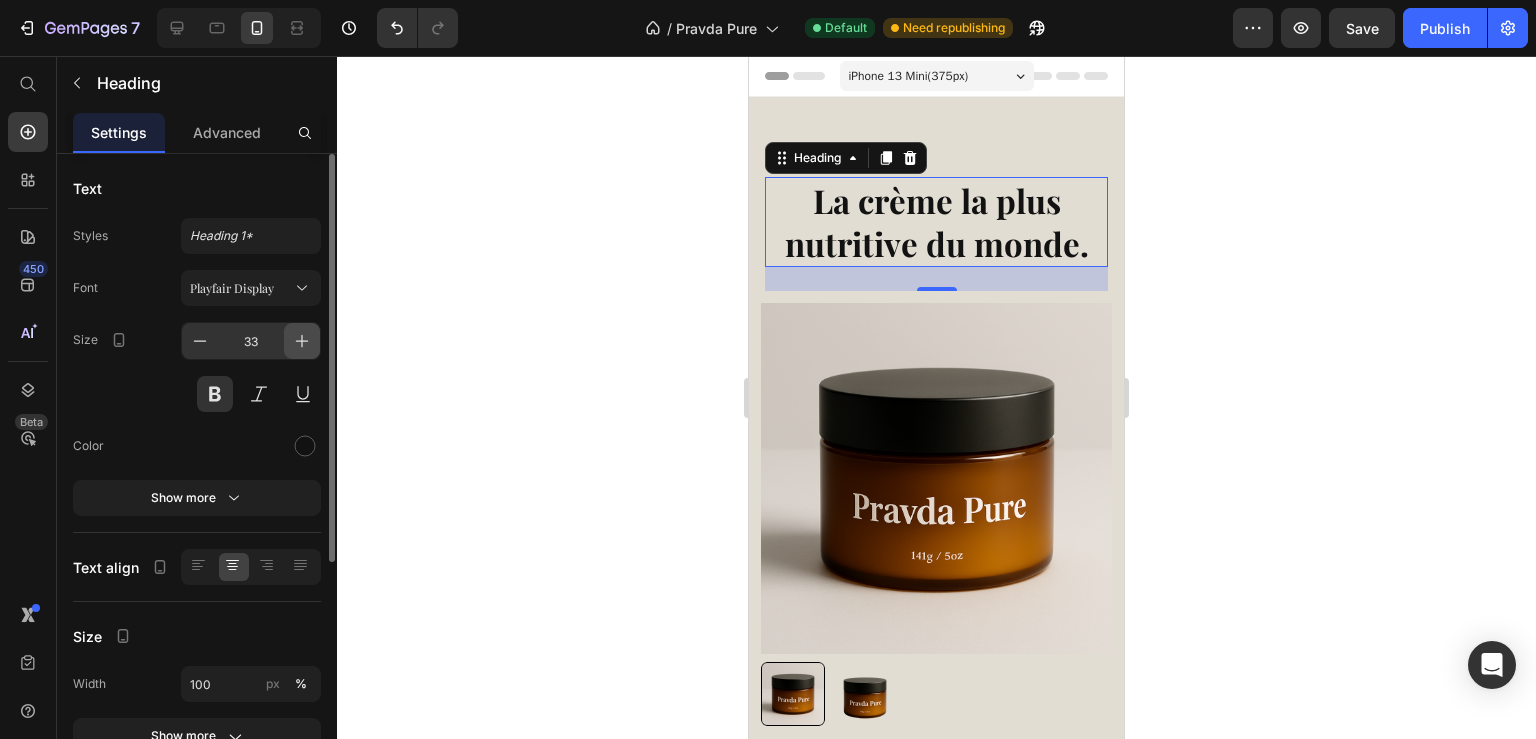 click 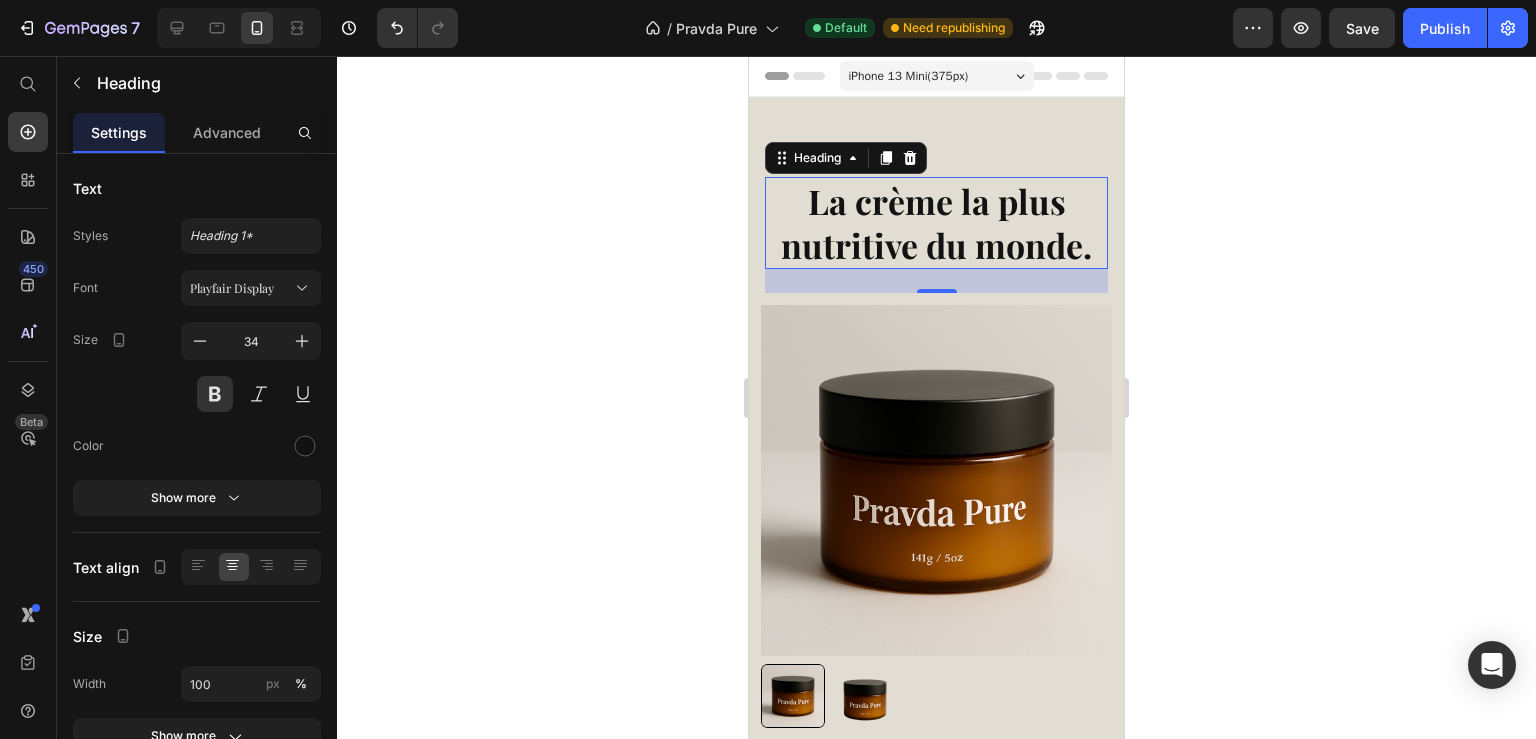 click 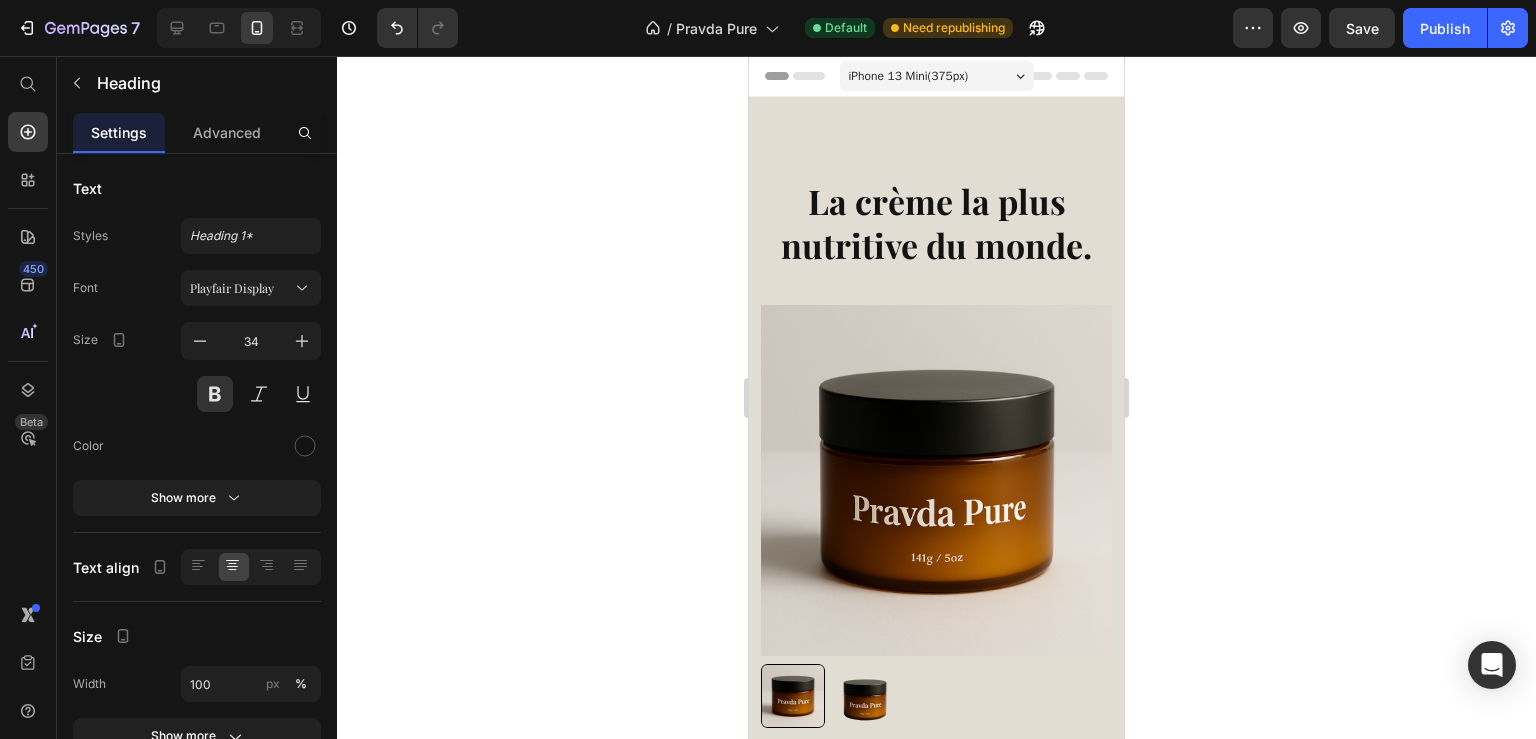 scroll, scrollTop: 108, scrollLeft: 0, axis: vertical 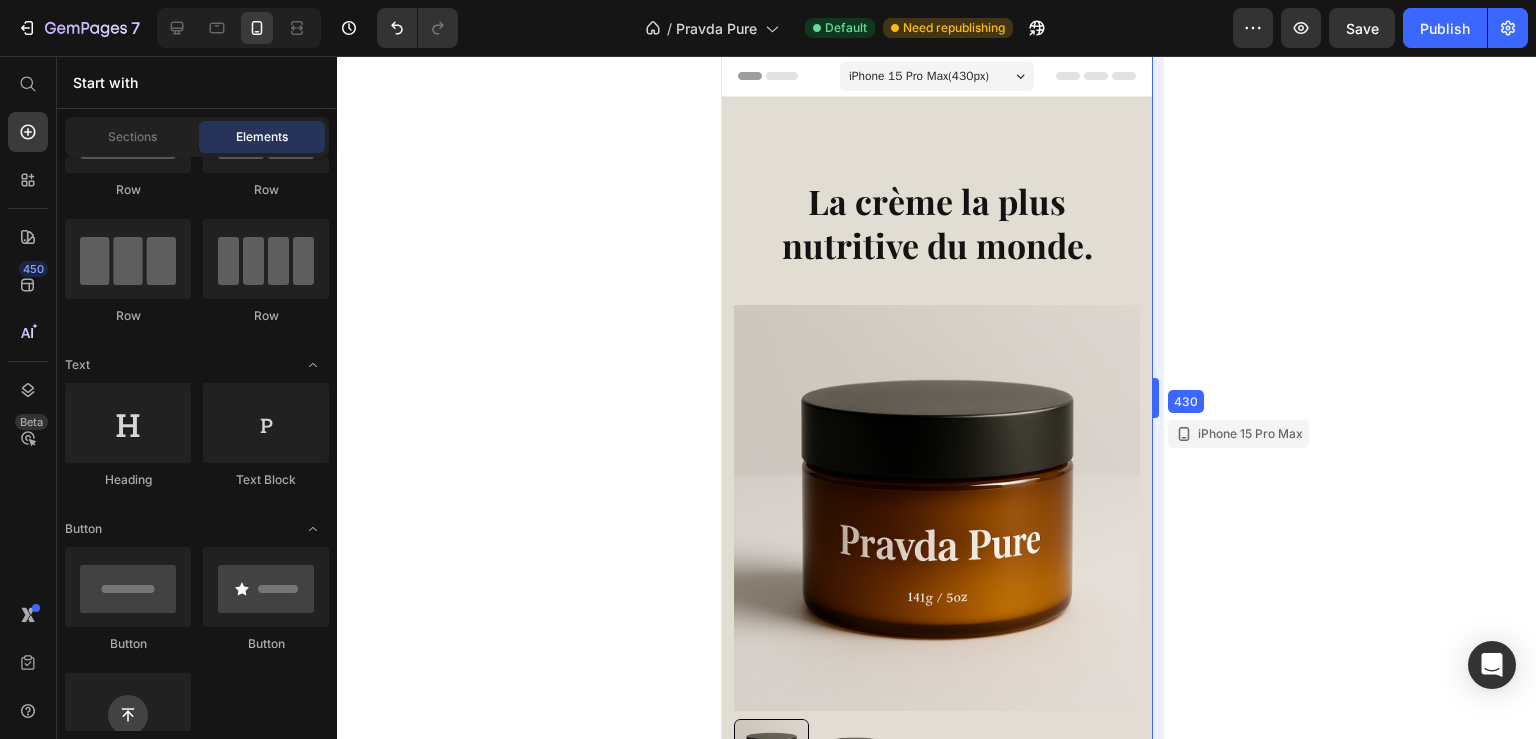 drag, startPoint x: 1128, startPoint y: 108, endPoint x: 1185, endPoint y: 148, distance: 69.63476 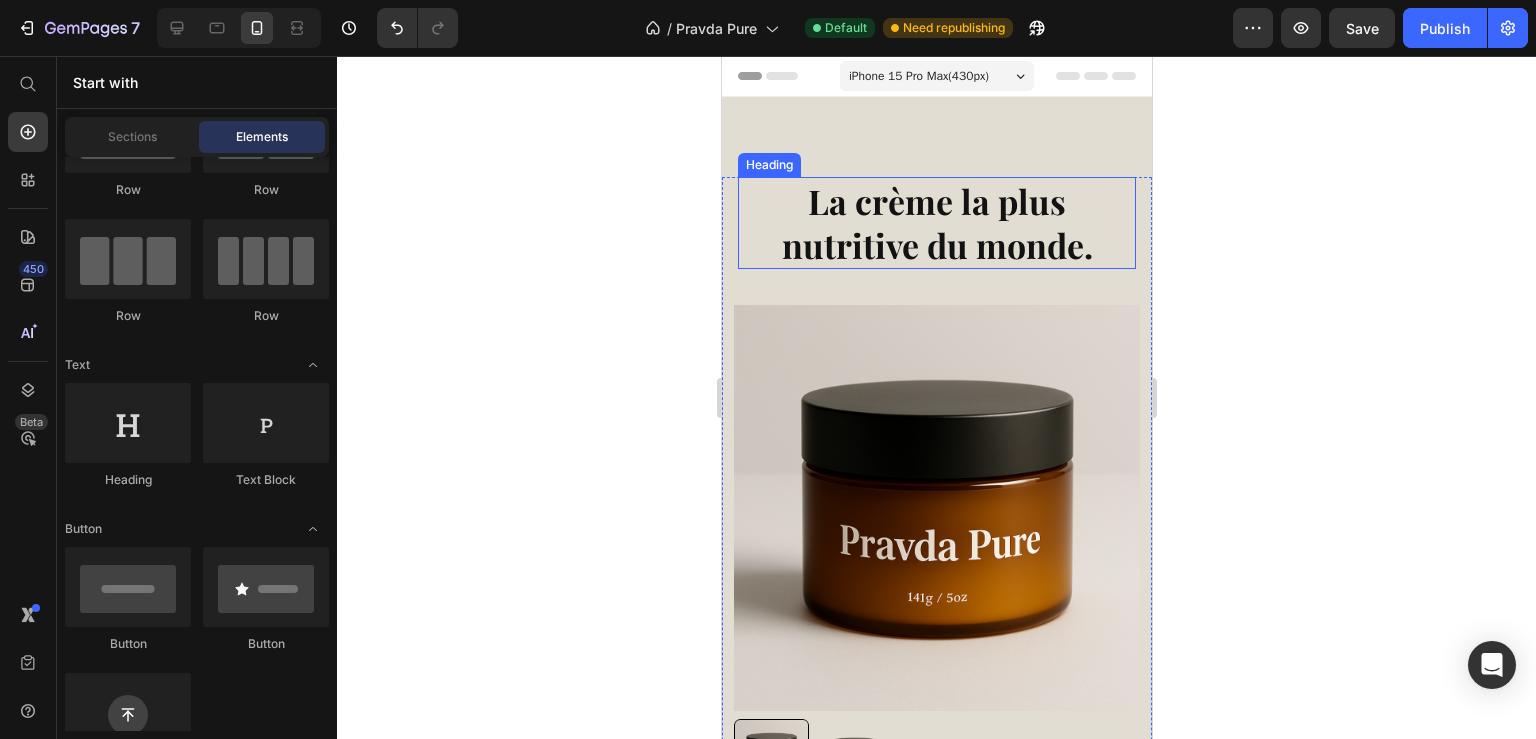 click on "La crème la plus nutritive du monde." at bounding box center (936, 223) 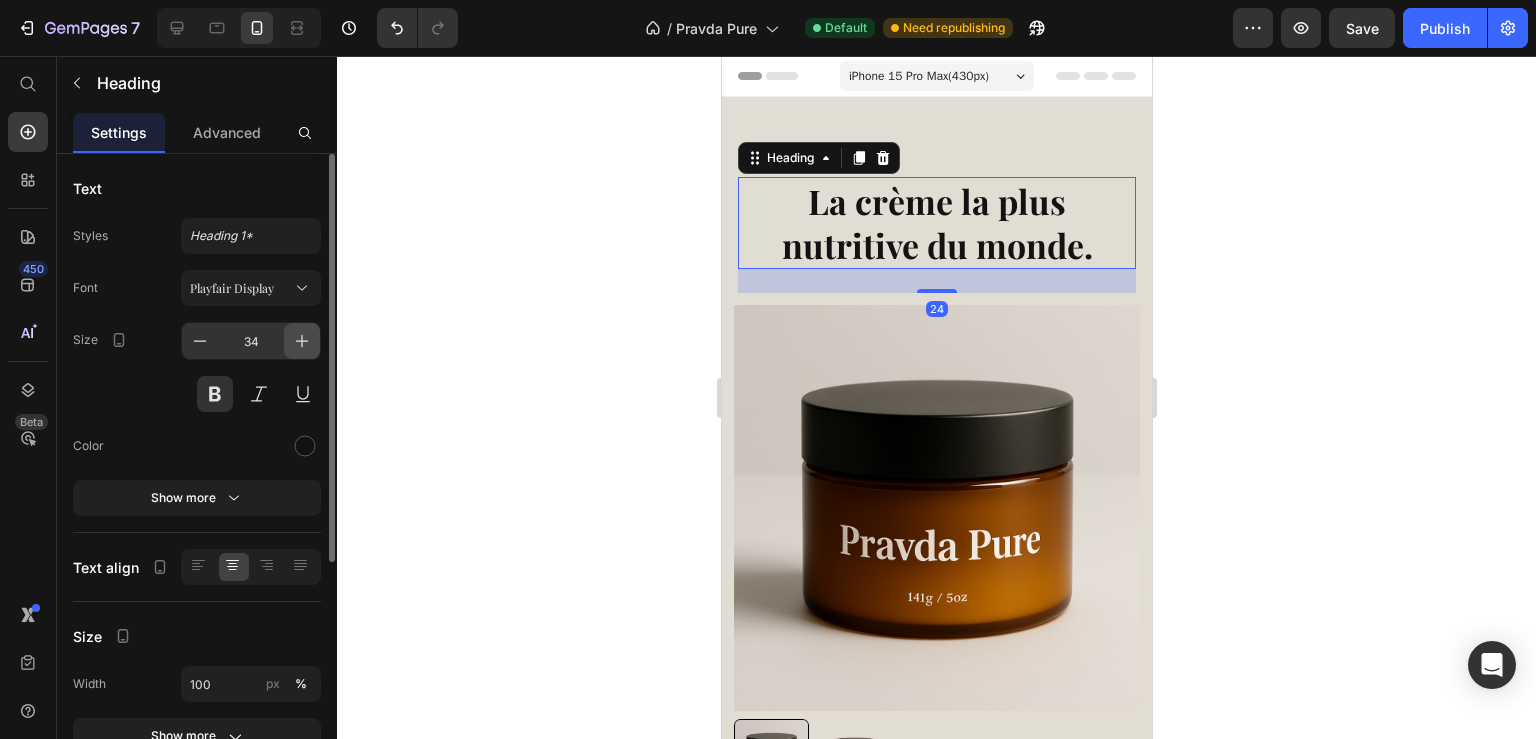 click 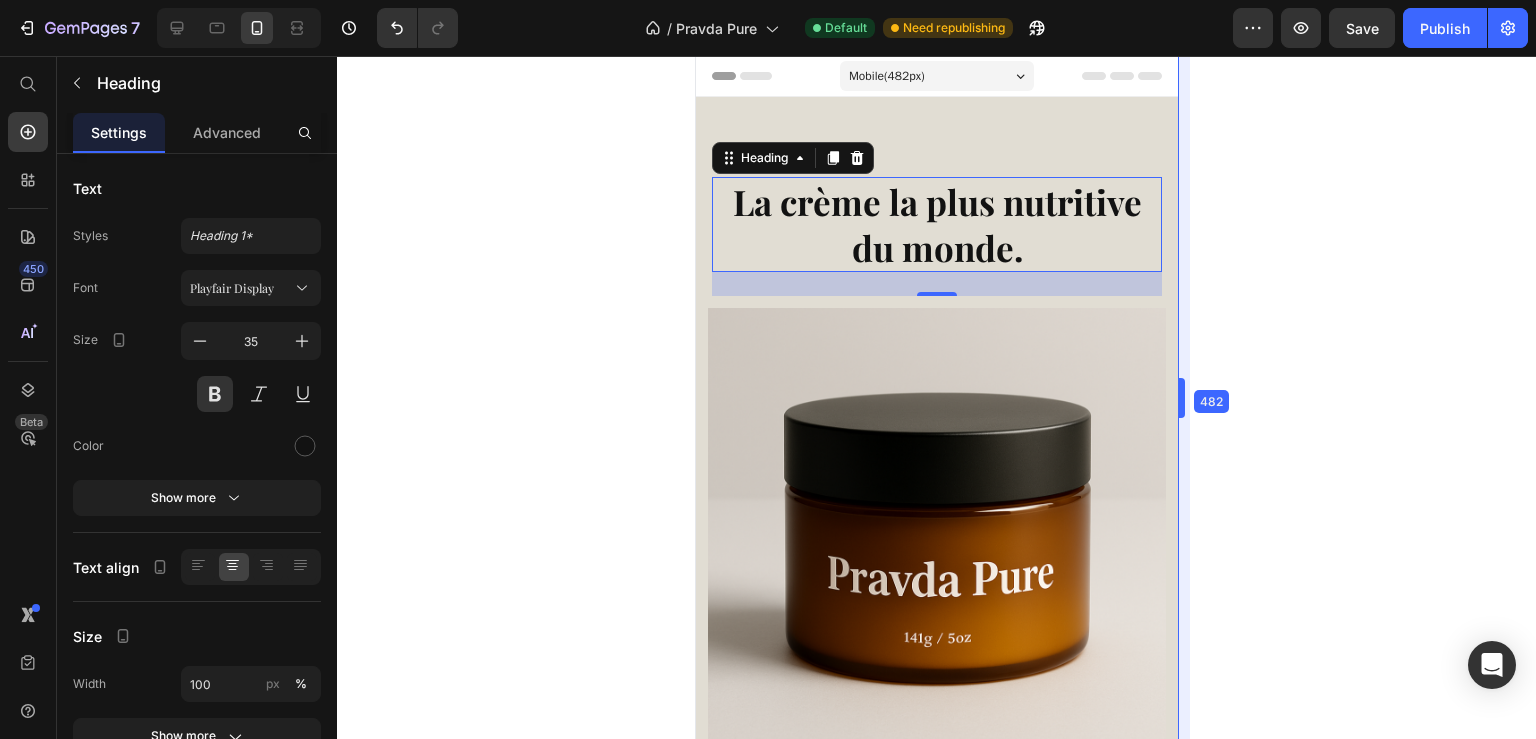 drag, startPoint x: 1154, startPoint y: 302, endPoint x: 1212, endPoint y: 306, distance: 58.137768 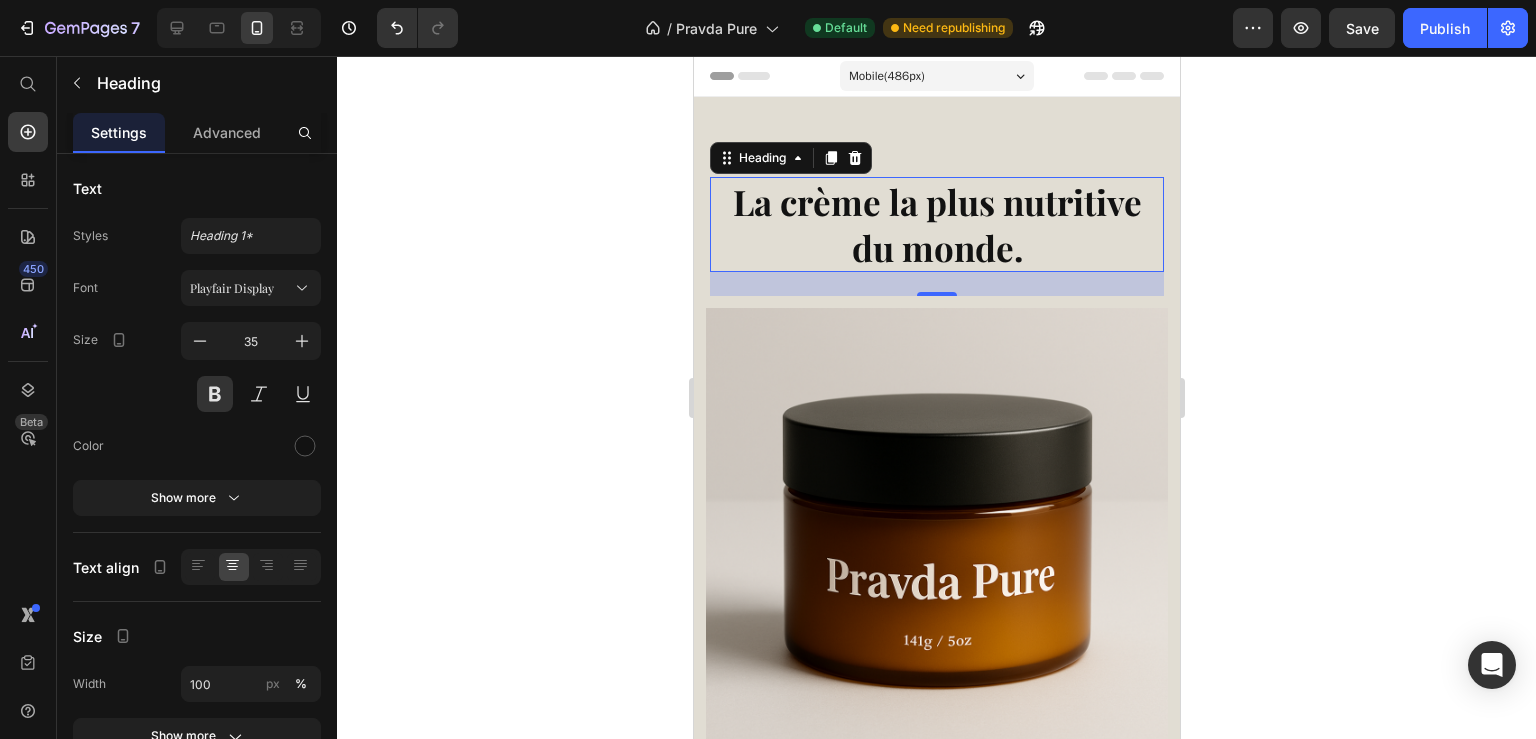 click 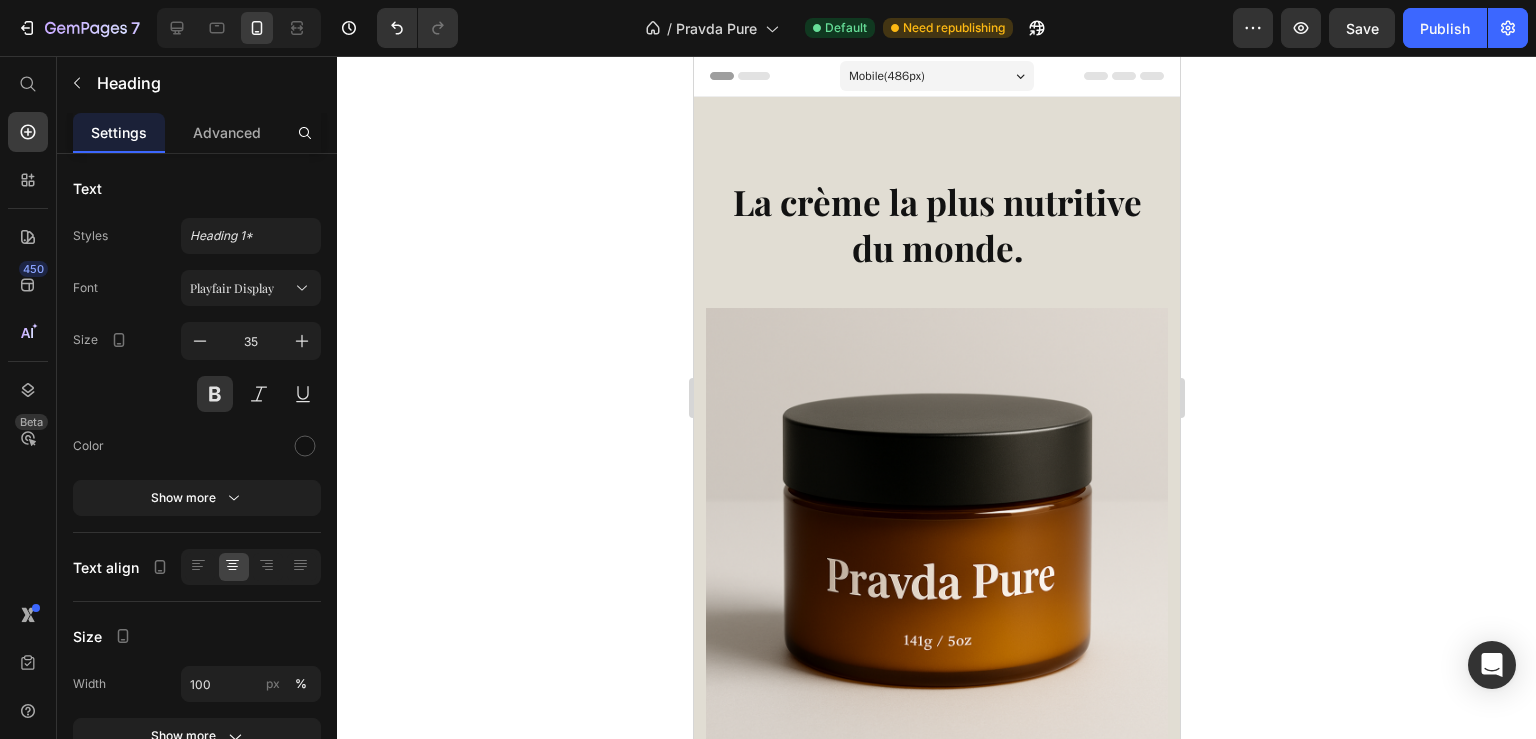 scroll, scrollTop: 108, scrollLeft: 0, axis: vertical 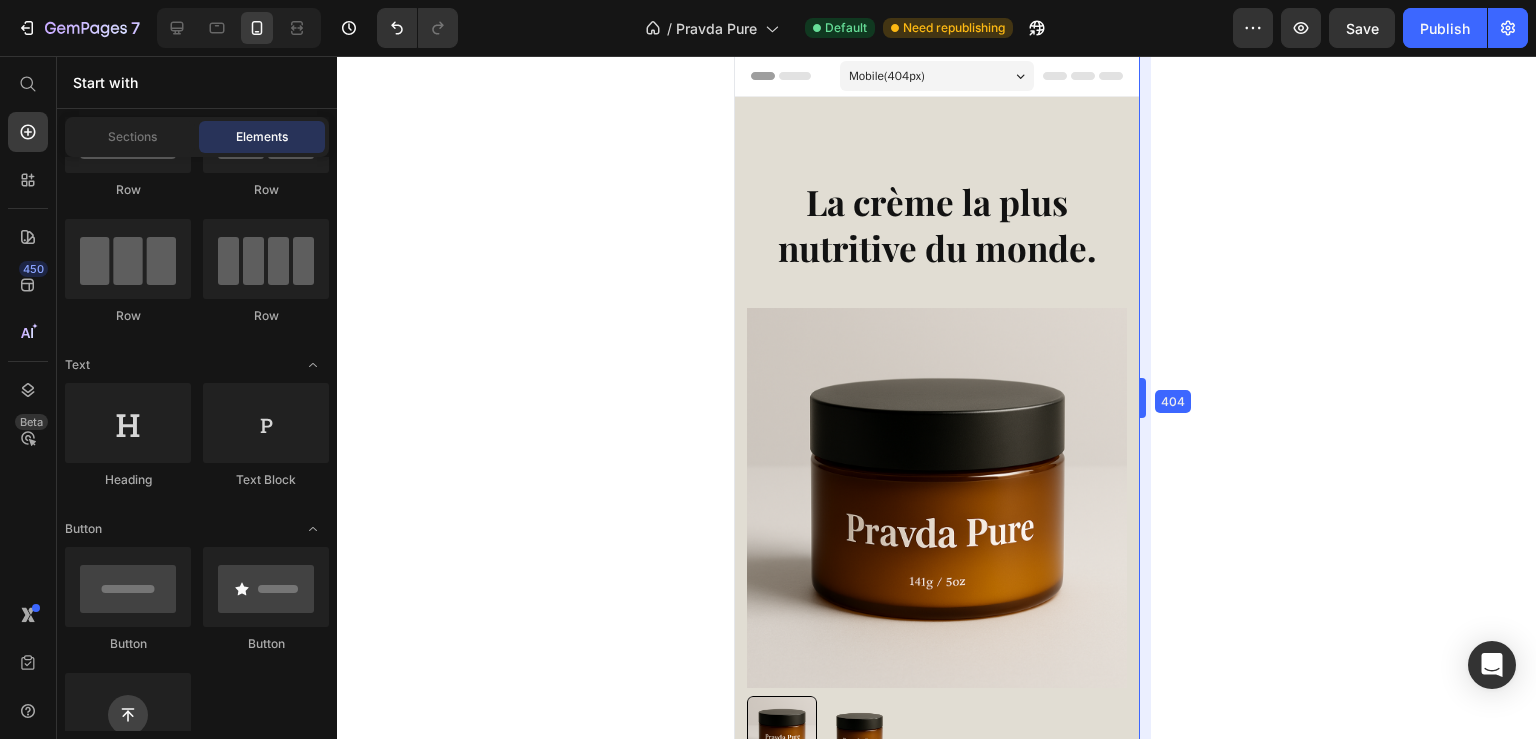 drag, startPoint x: 1187, startPoint y: 180, endPoint x: 1108, endPoint y: 206, distance: 83.1685 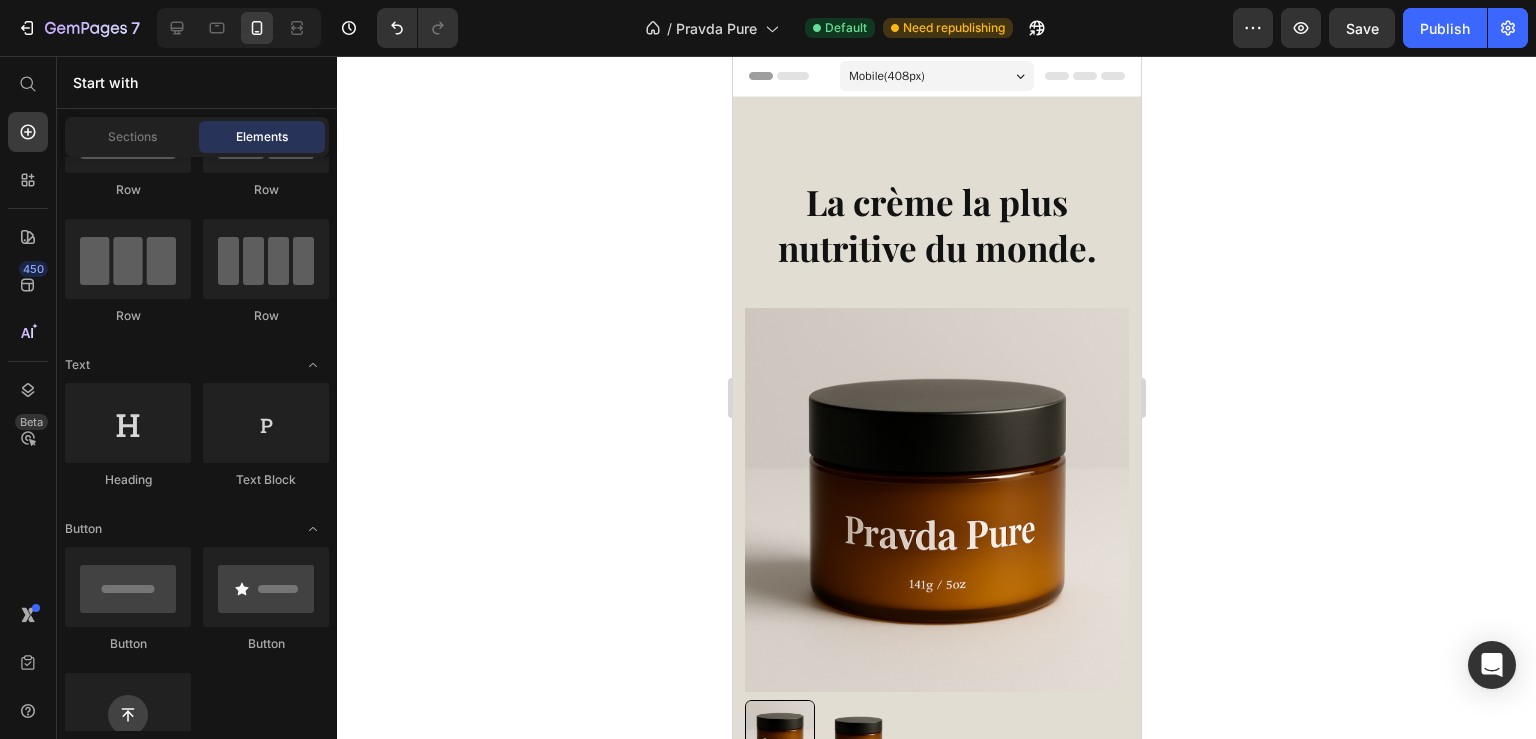 click on "Mobile  ( 408 px)" at bounding box center [936, 76] 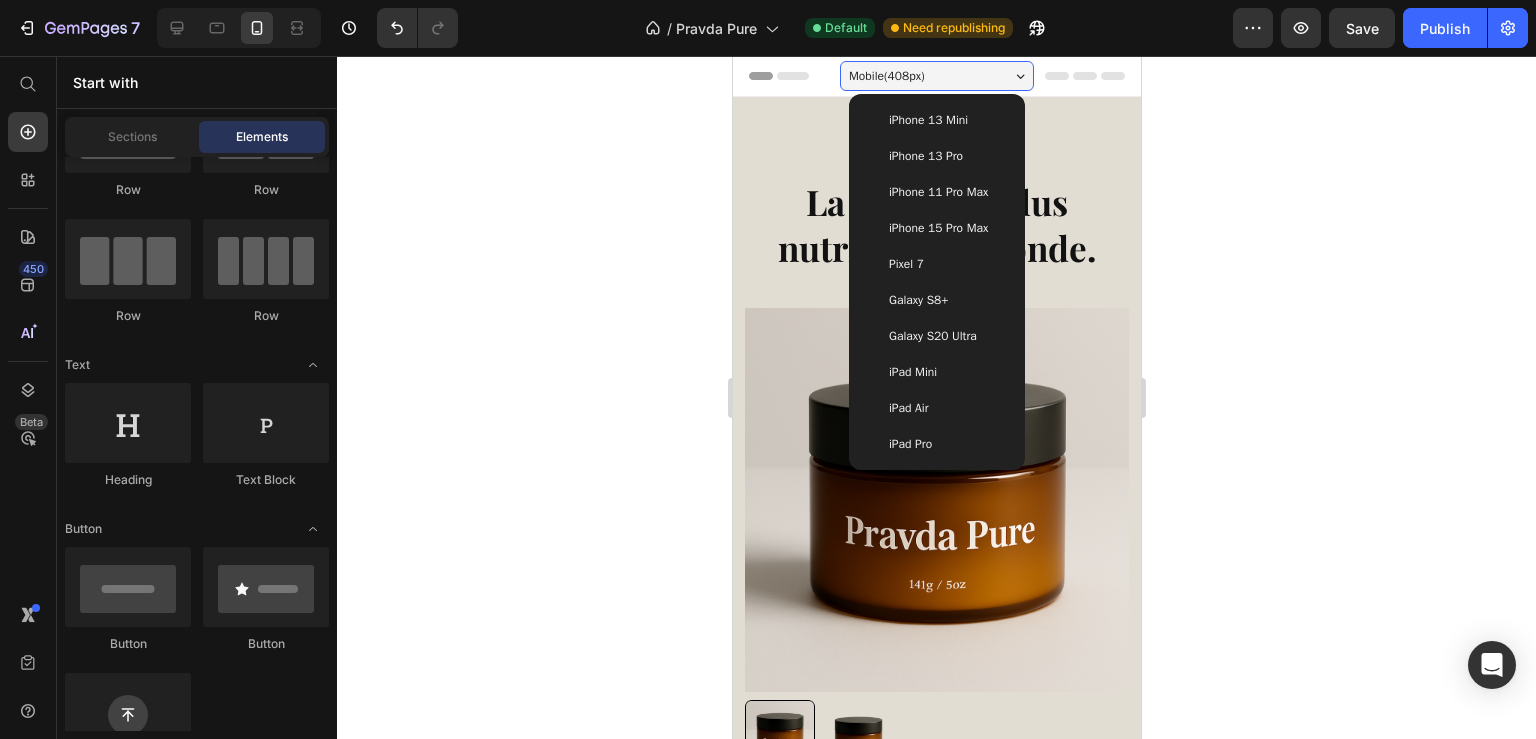 click on "iPhone 13 Mini" at bounding box center (936, 120) 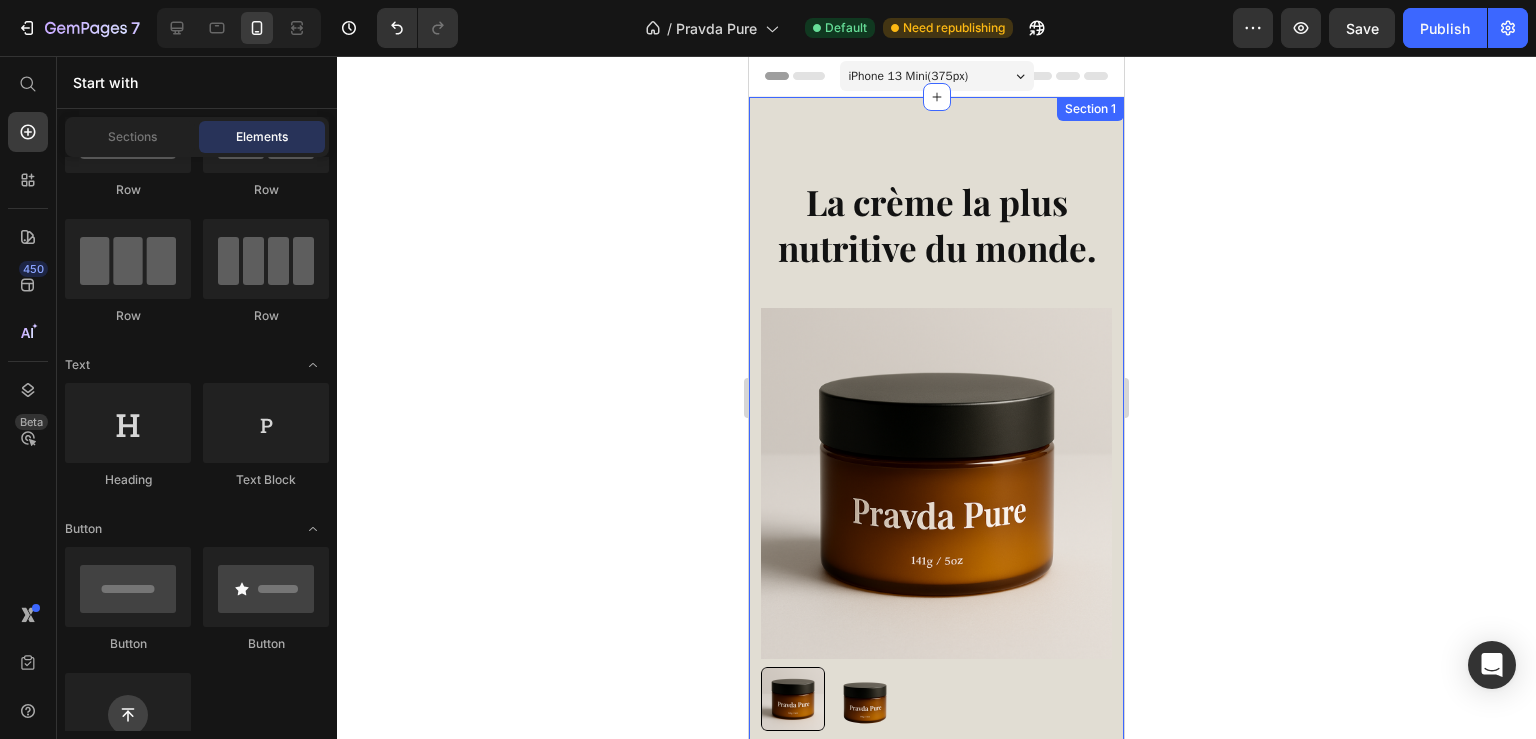 click on "La crème la plus nutritive du monde. Heading Product Images Formule Peau Pure Product Title ⌛   Résultats en 24h Text Block 💚  Produit naturels Text Block 👌   97% de résultats Text Block Row Cette formule unique associe du  suif de bœuf  issu de pâturages (riche en nutriments), de  l’huile d’olive extra vierge  aux vertus antioxydantes, de la  cire d’abeille  protectrice, de  l’aloe vera  apaisant, du  miel de Manuka  antibactérien, du  collagène  revitalisant et de  l’huile de jojoba  équilibrante. Résultat : une peau nette, apaisée et lumineuse, libérée des imperfections. Text Block                Title Line 30€  offert + livraison offerte Text Block €59,99 Product Price €99,99 Product Price Row Out of stock Add to Cart Image Image Image Image Image Row Row                Title Line Product Section 1" at bounding box center [936, 719] 